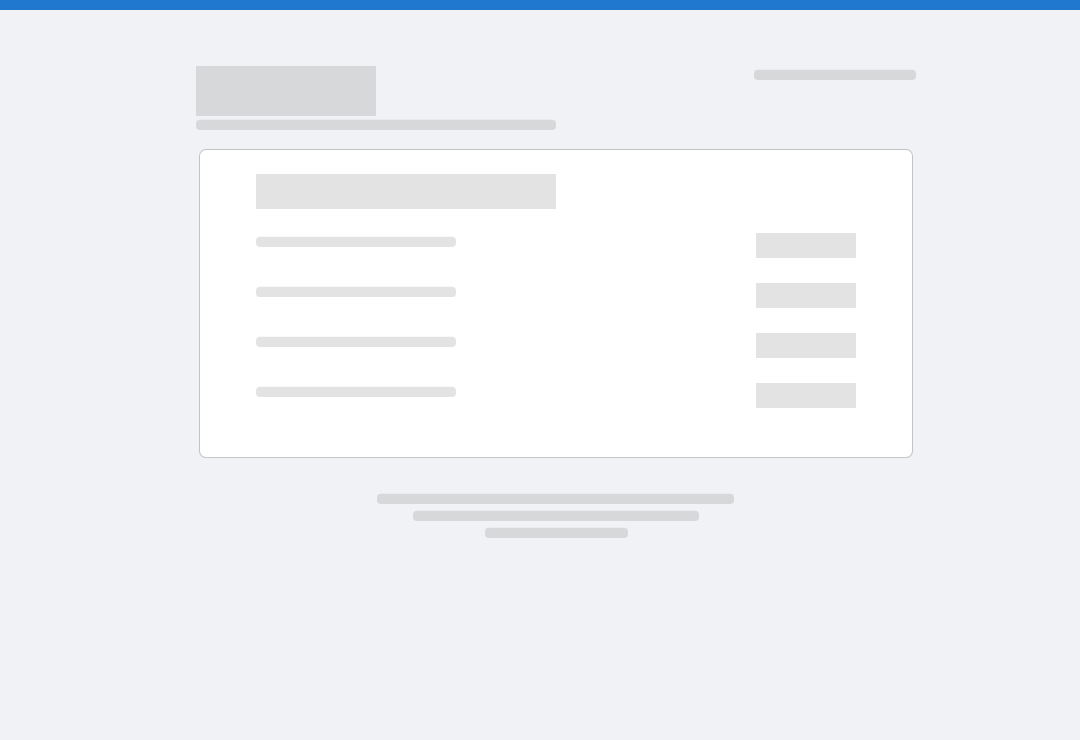 scroll, scrollTop: 0, scrollLeft: 0, axis: both 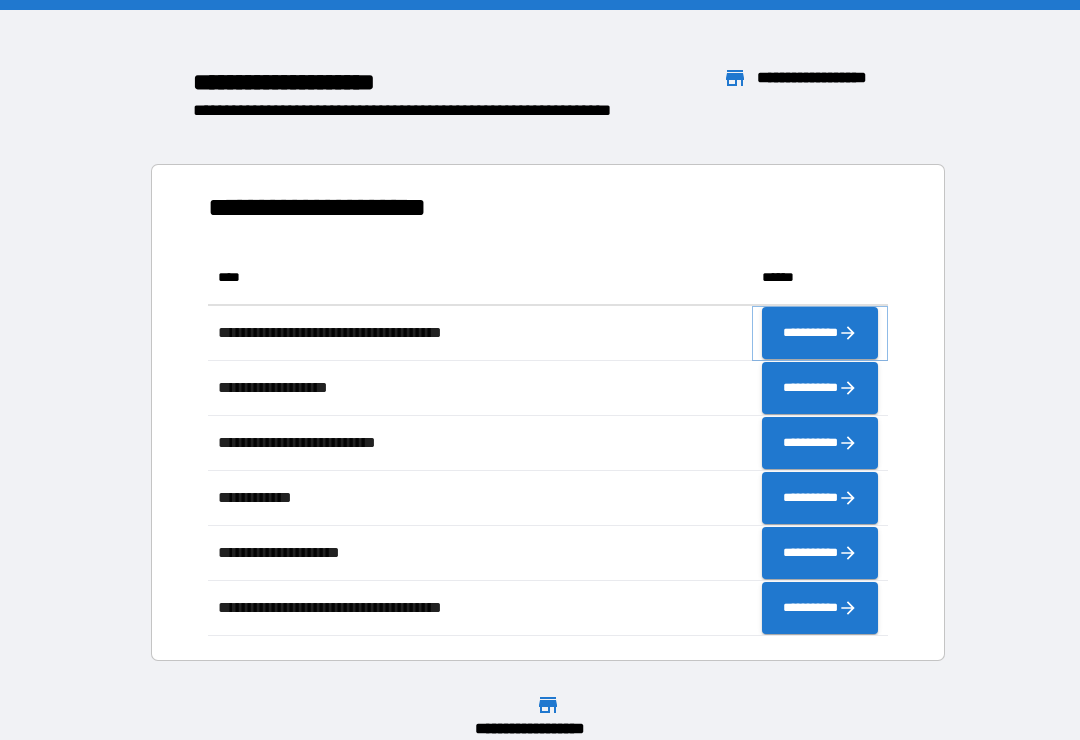 click on "**********" at bounding box center (820, 333) 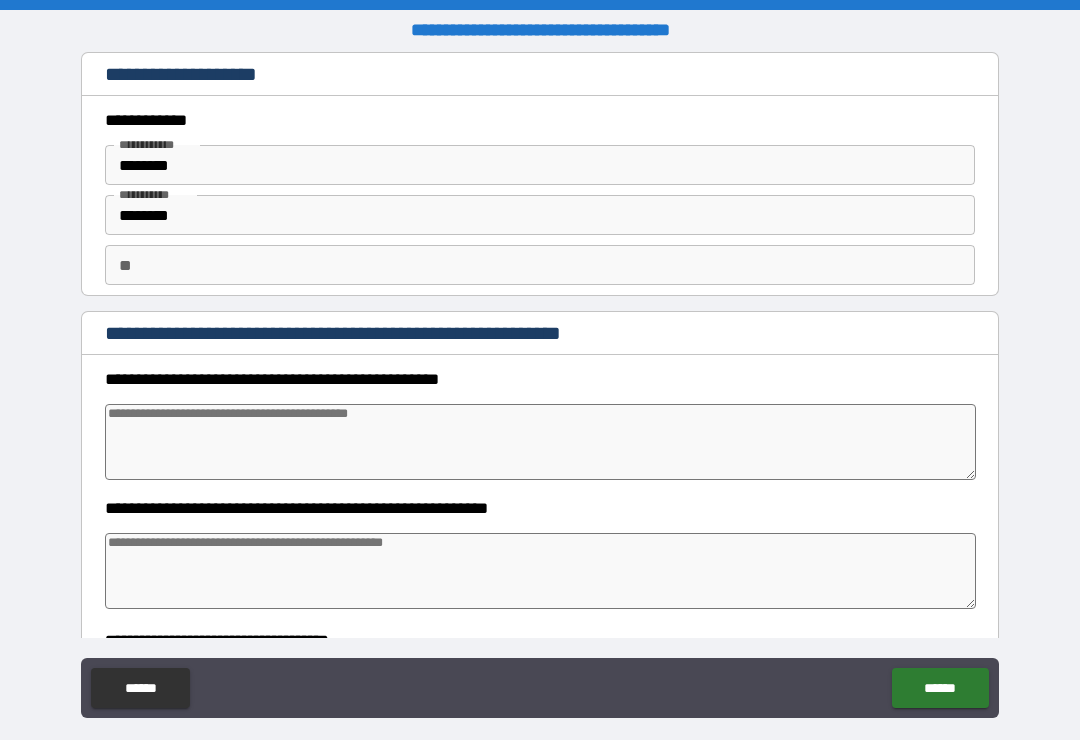 type on "*" 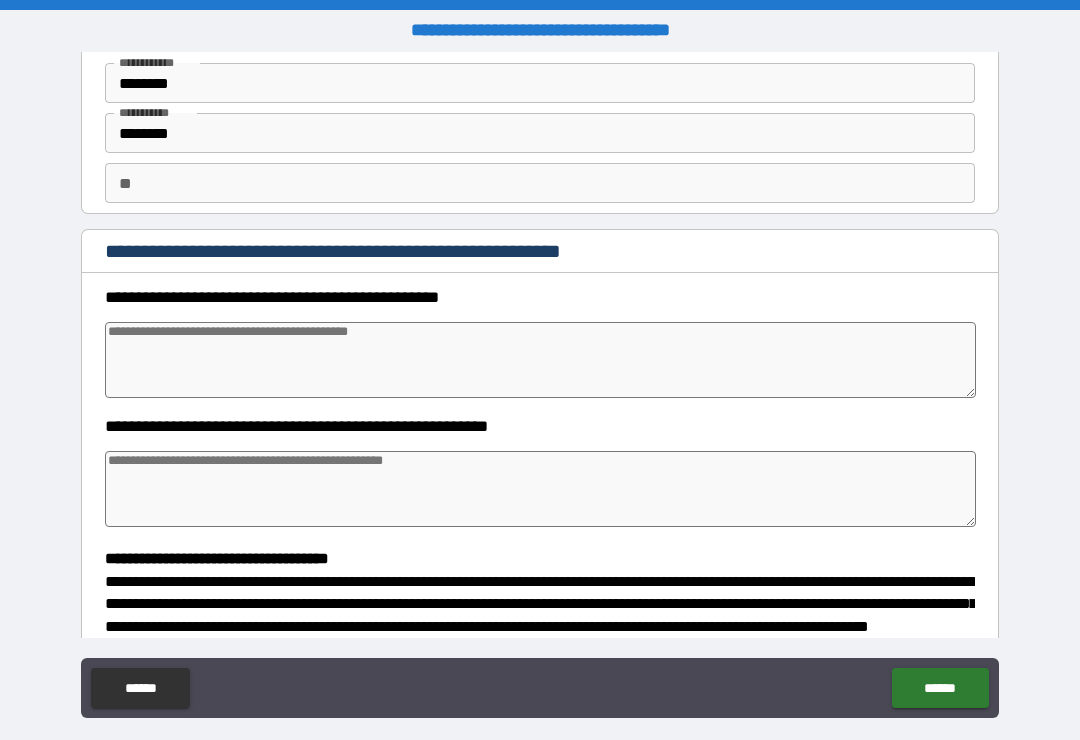 scroll, scrollTop: 121, scrollLeft: 0, axis: vertical 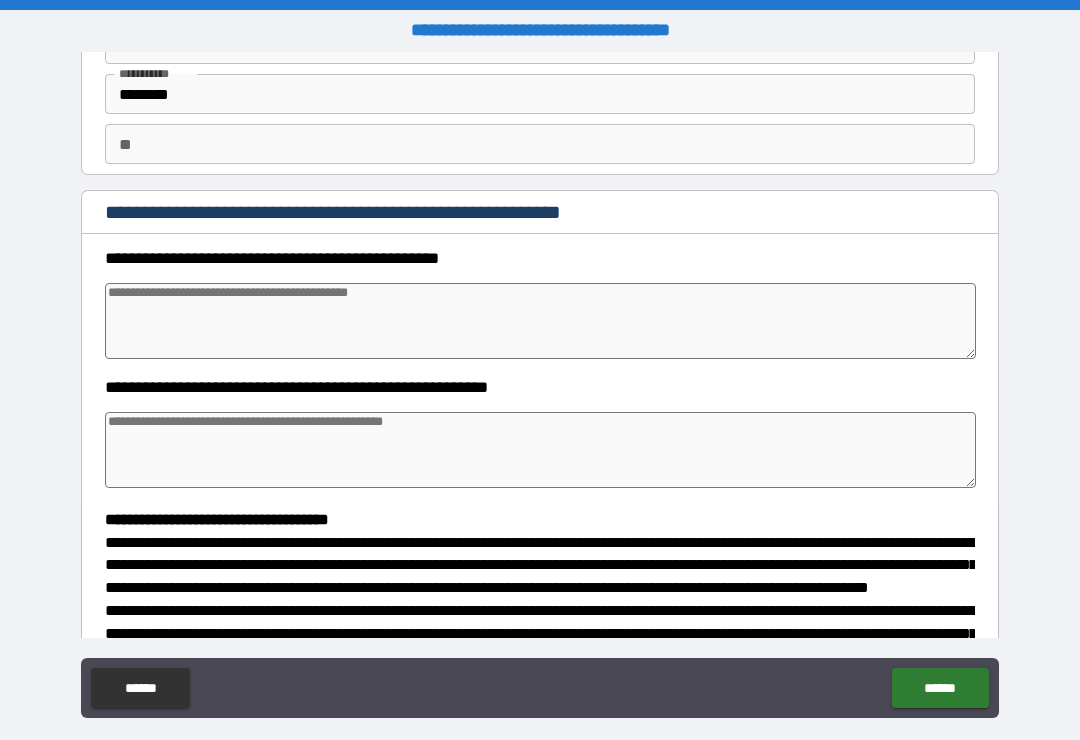 click at bounding box center [540, 321] 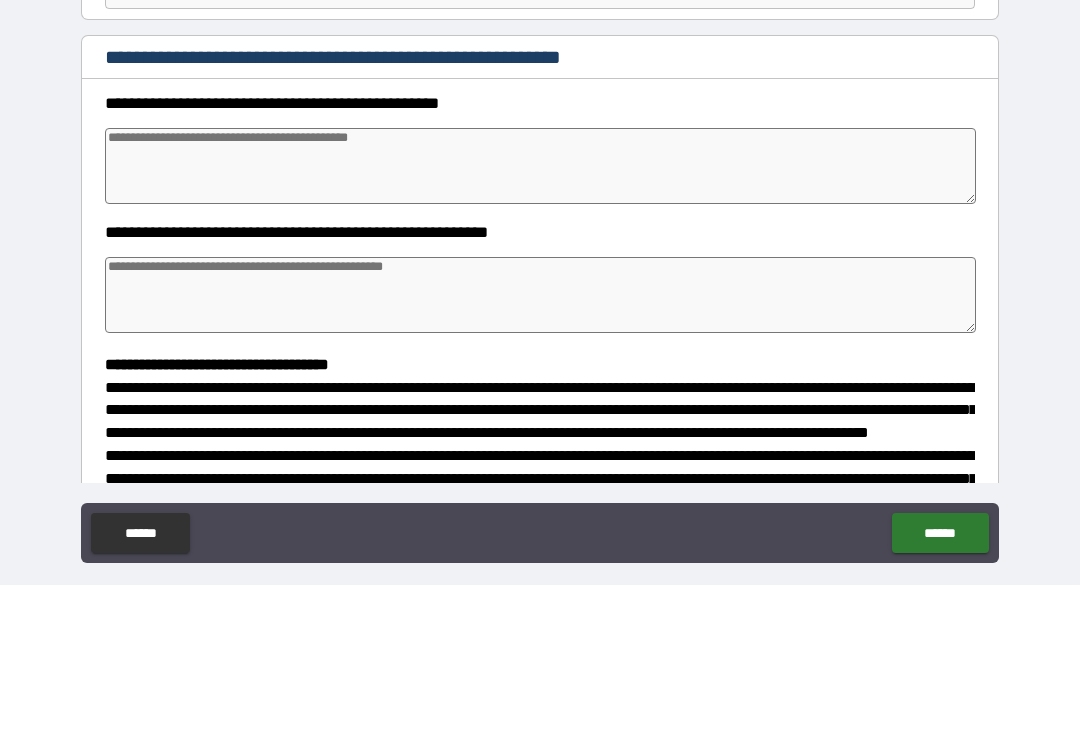 type on "*" 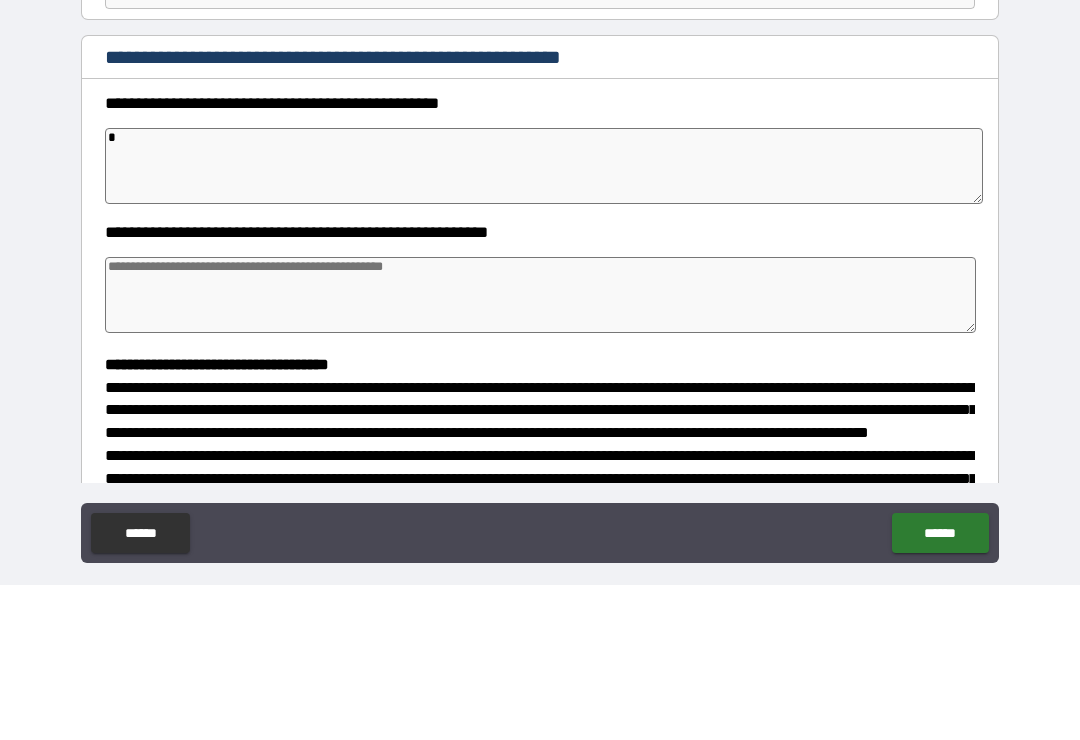 type on "*" 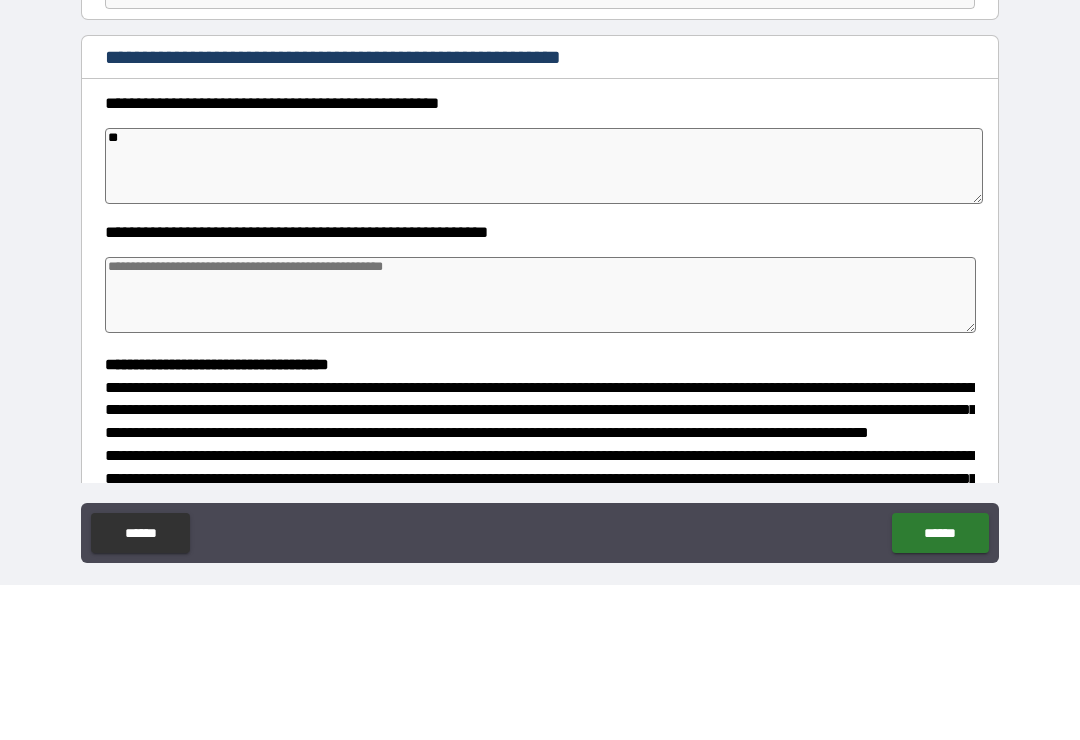 type on "*" 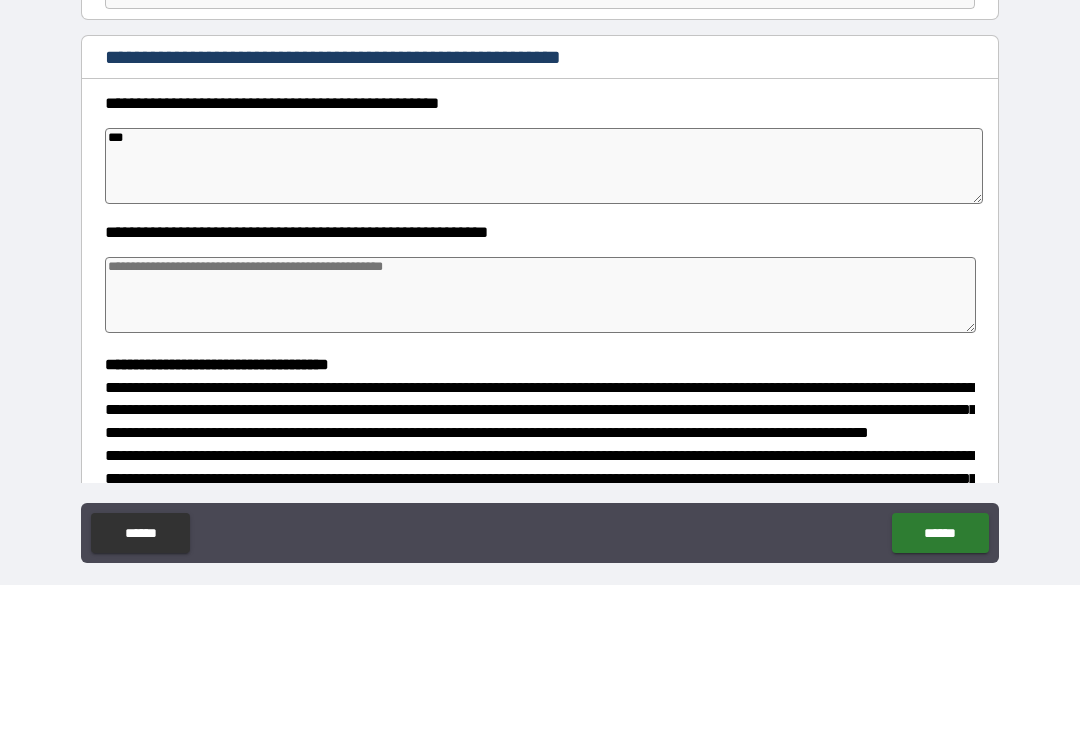type on "*" 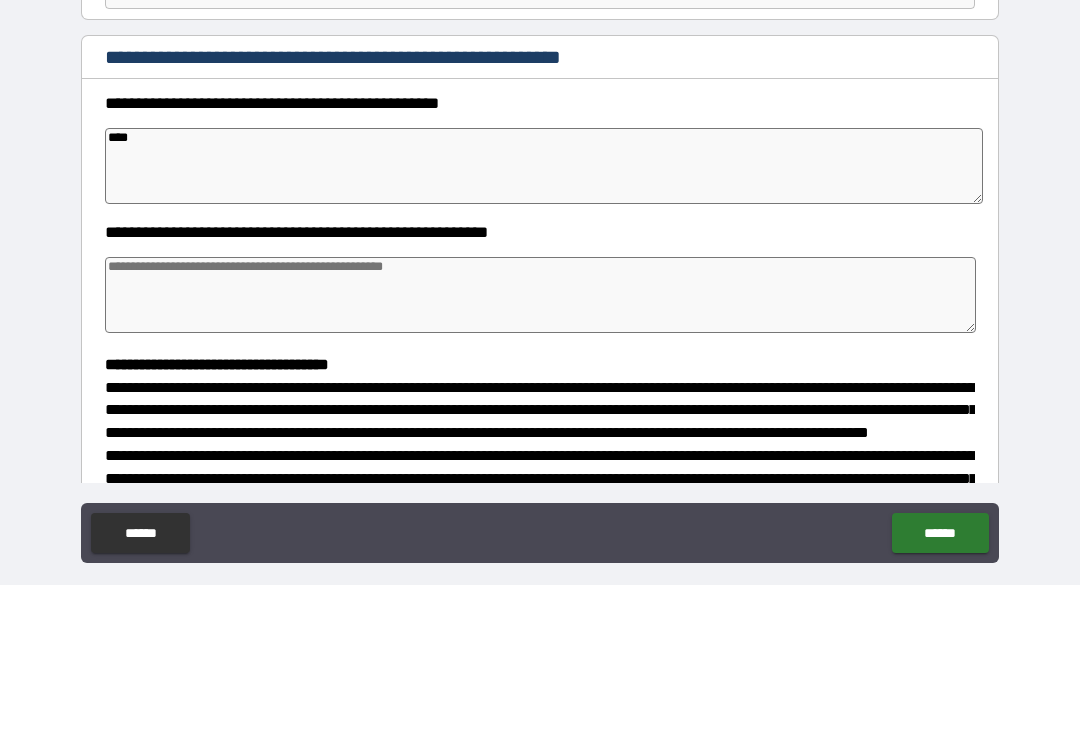 type on "*" 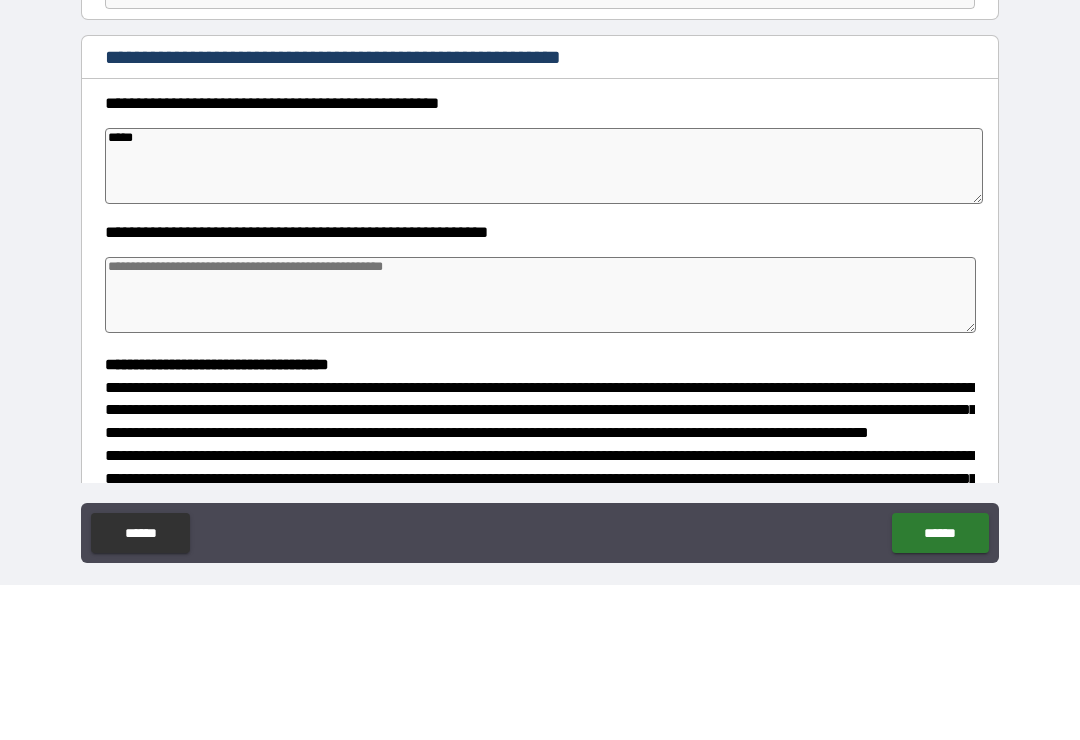 type on "*" 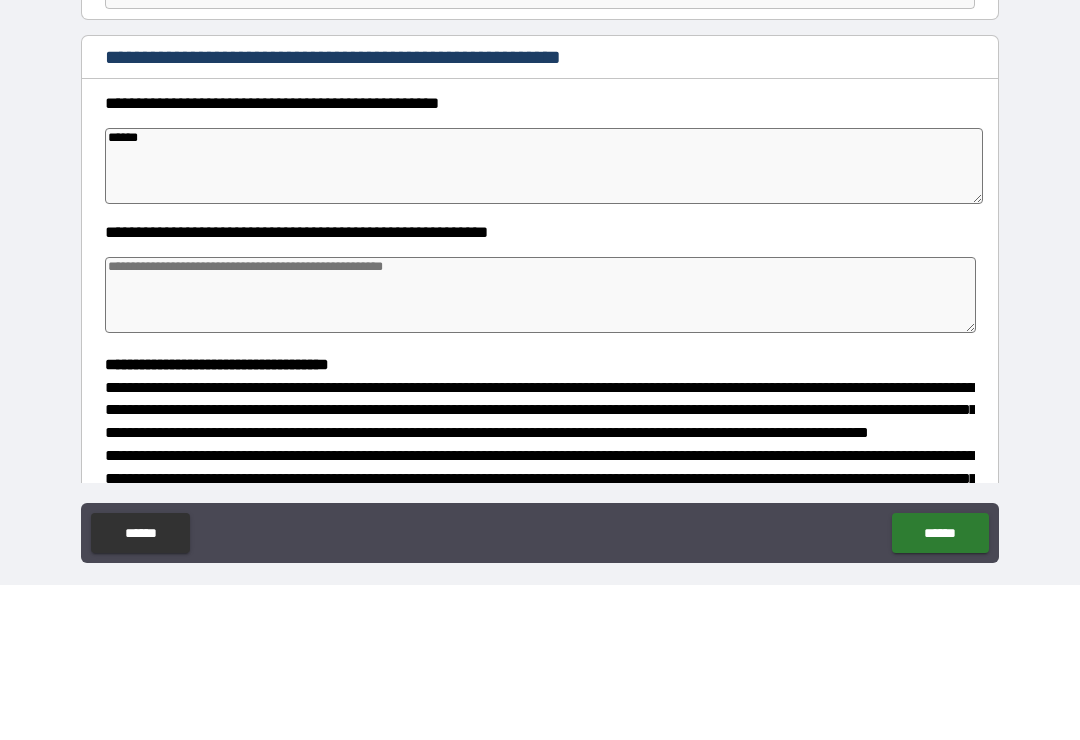 type on "*" 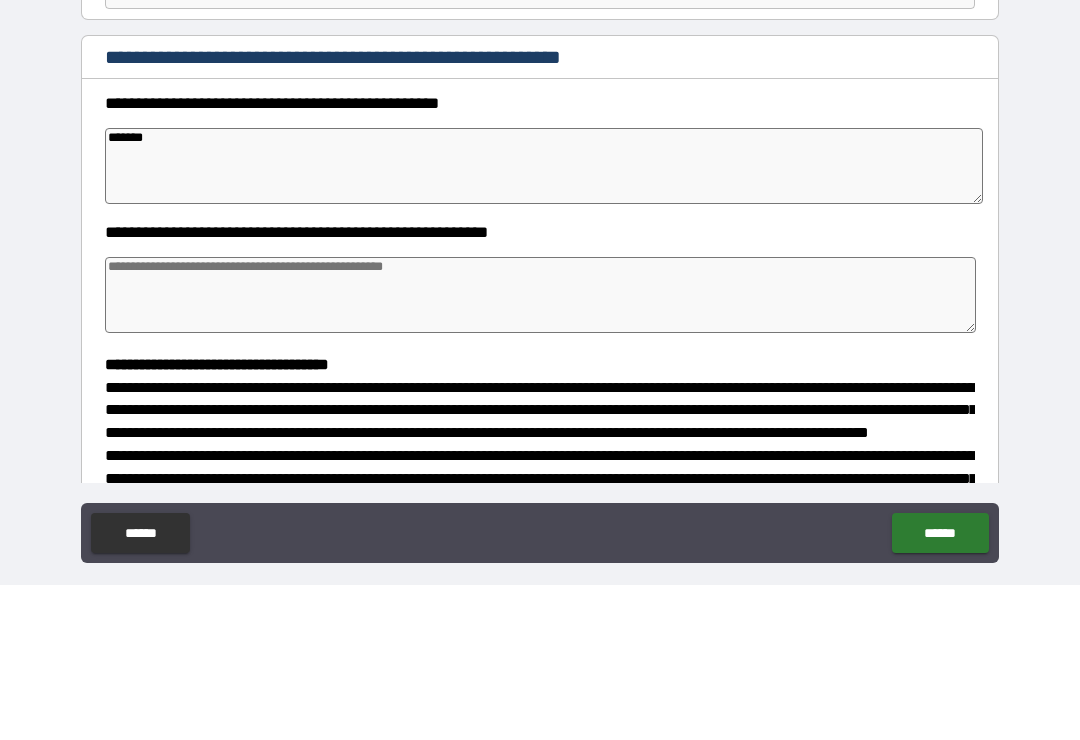 type on "*" 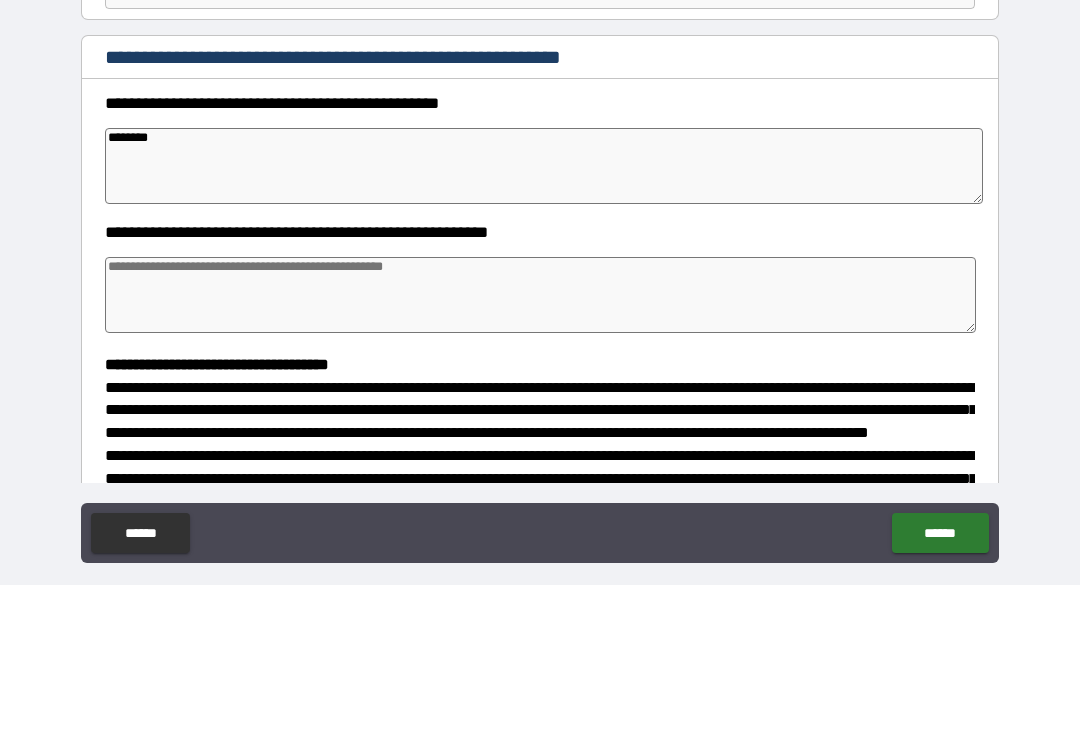 type on "*" 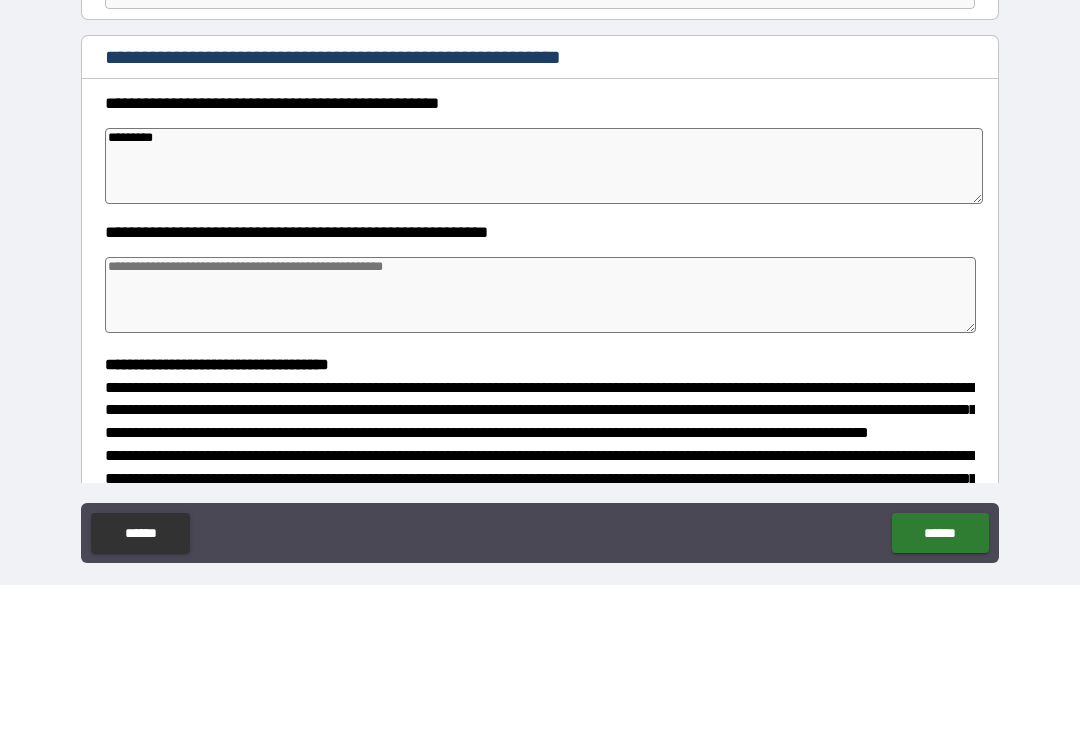 type on "*" 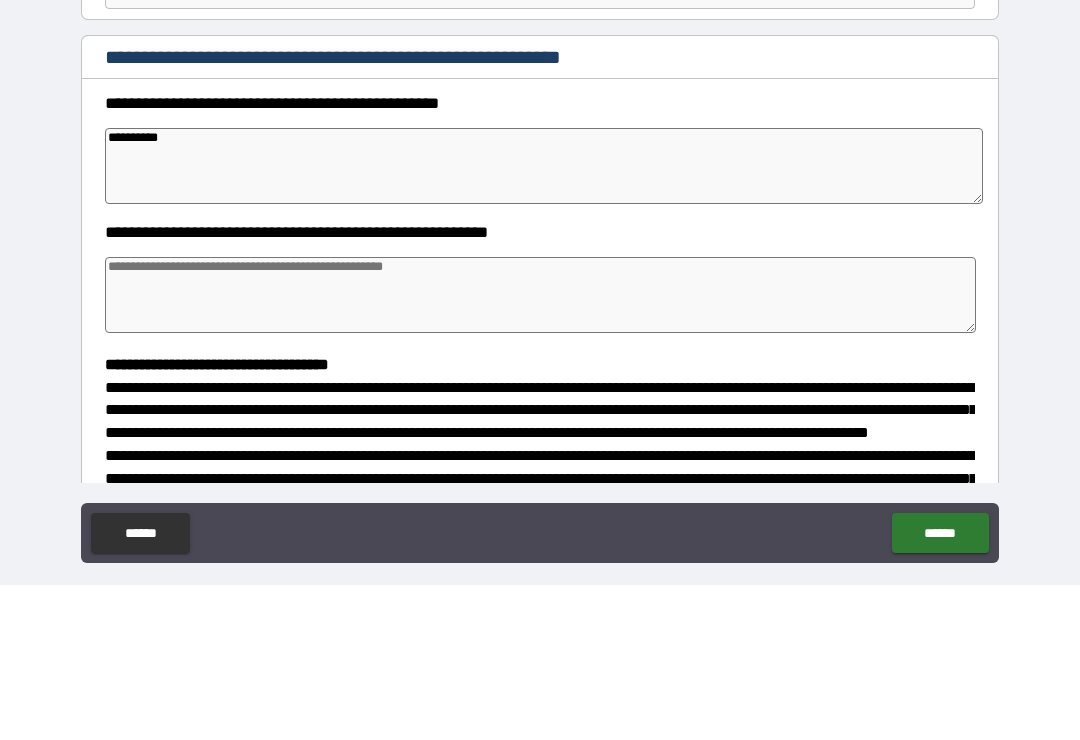type on "*" 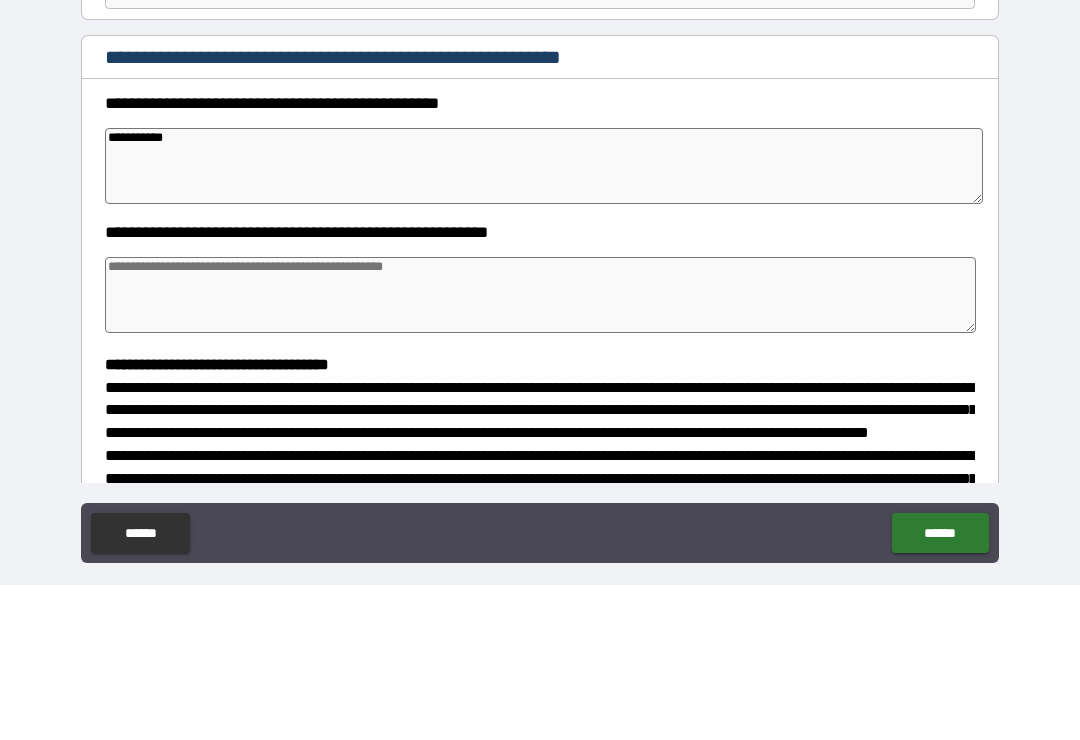 type on "*" 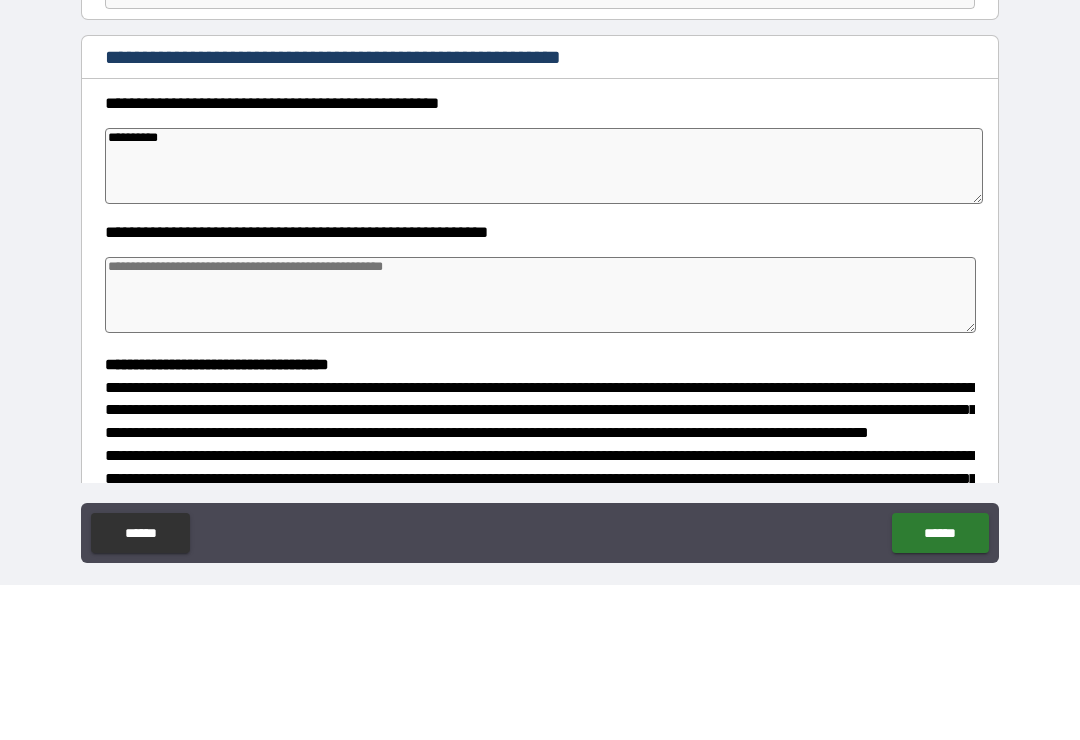 type on "*********" 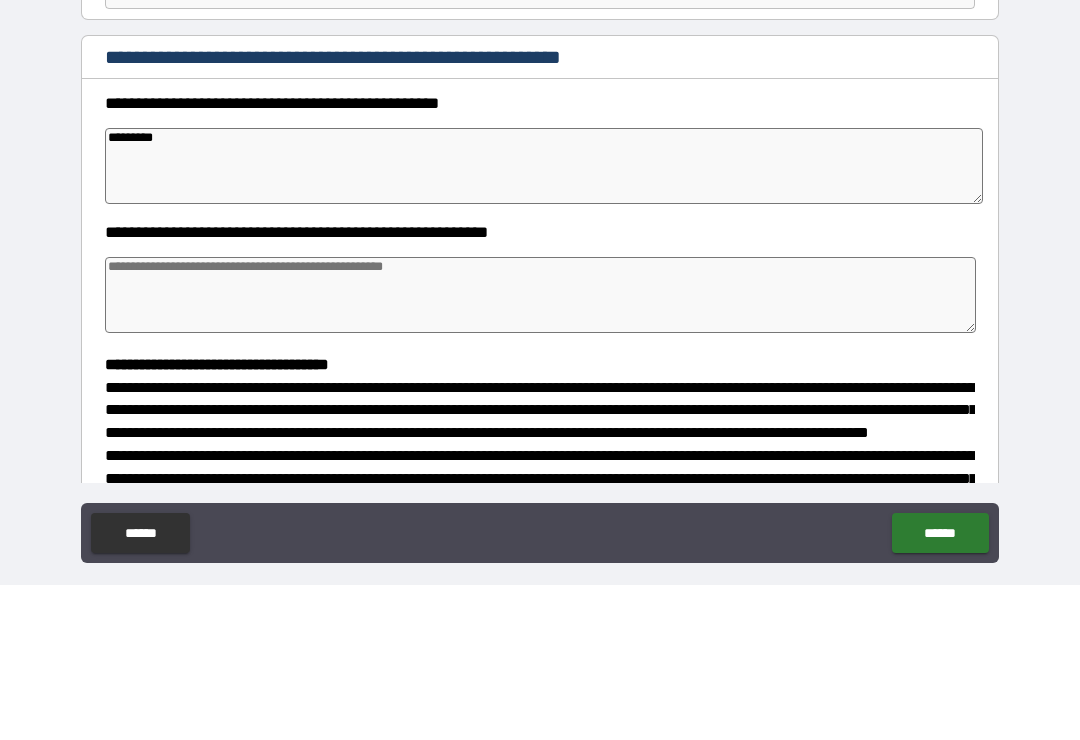 type on "*" 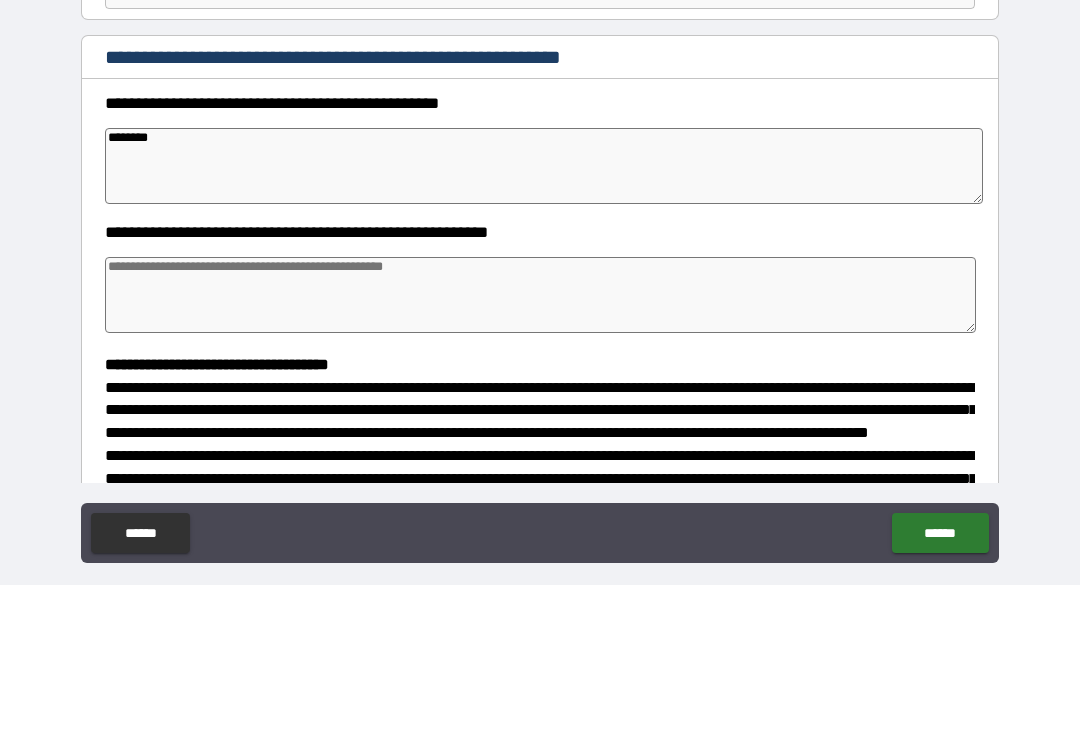 type on "*" 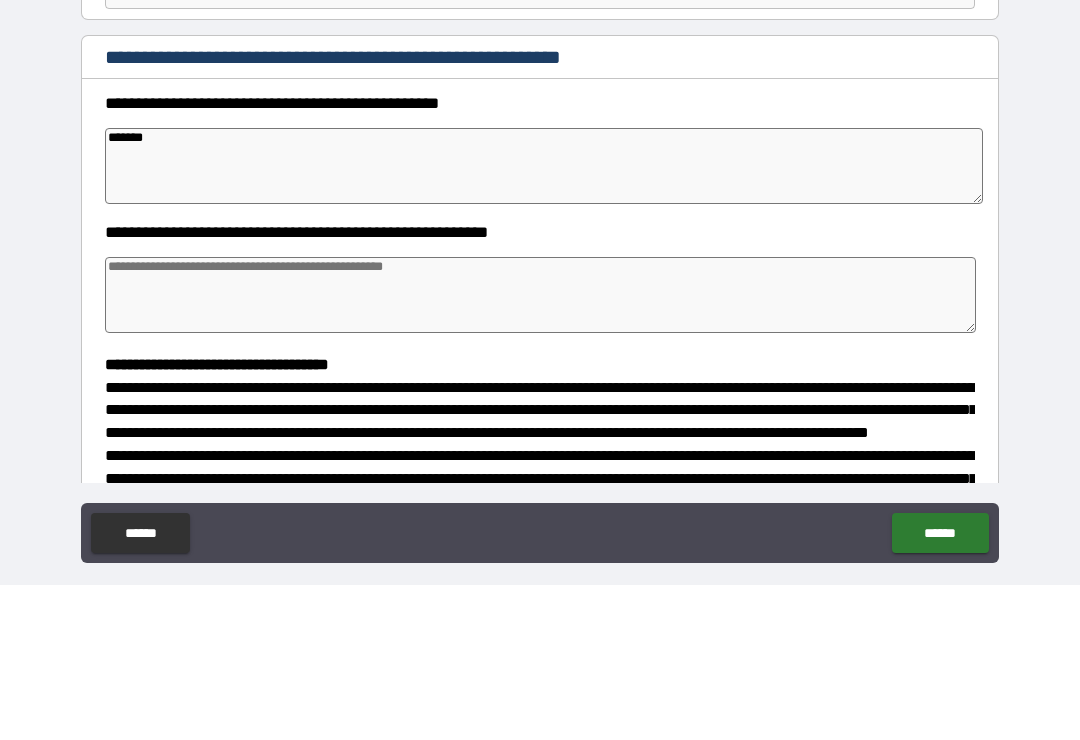 type on "*****" 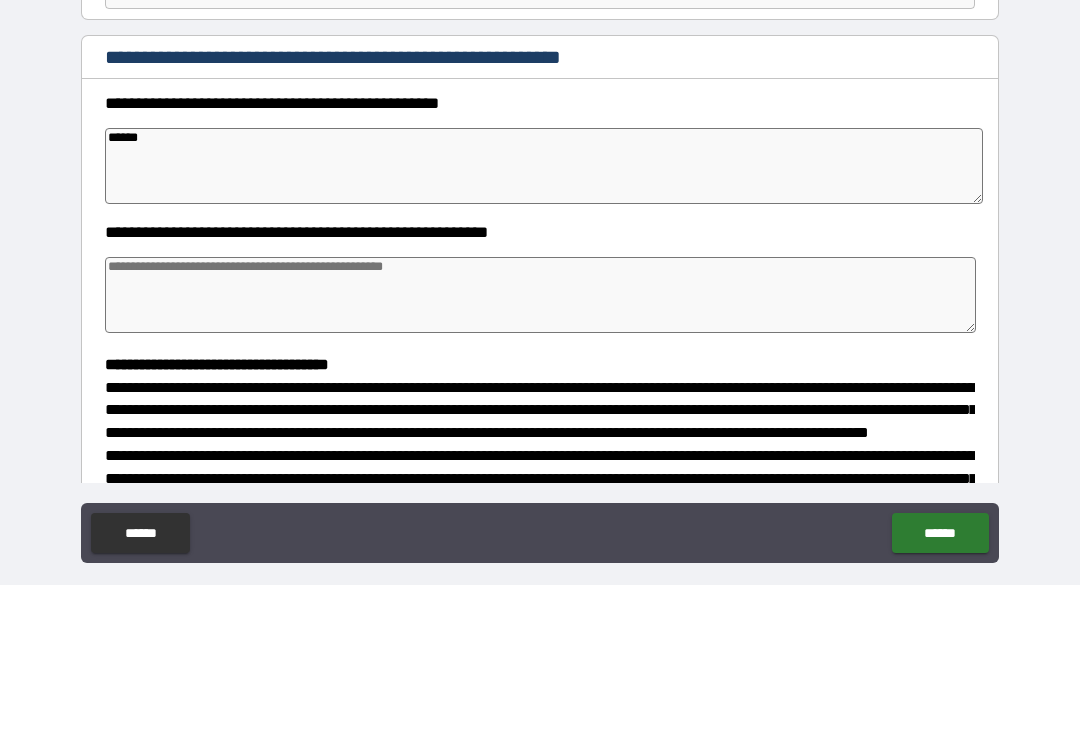 type on "*" 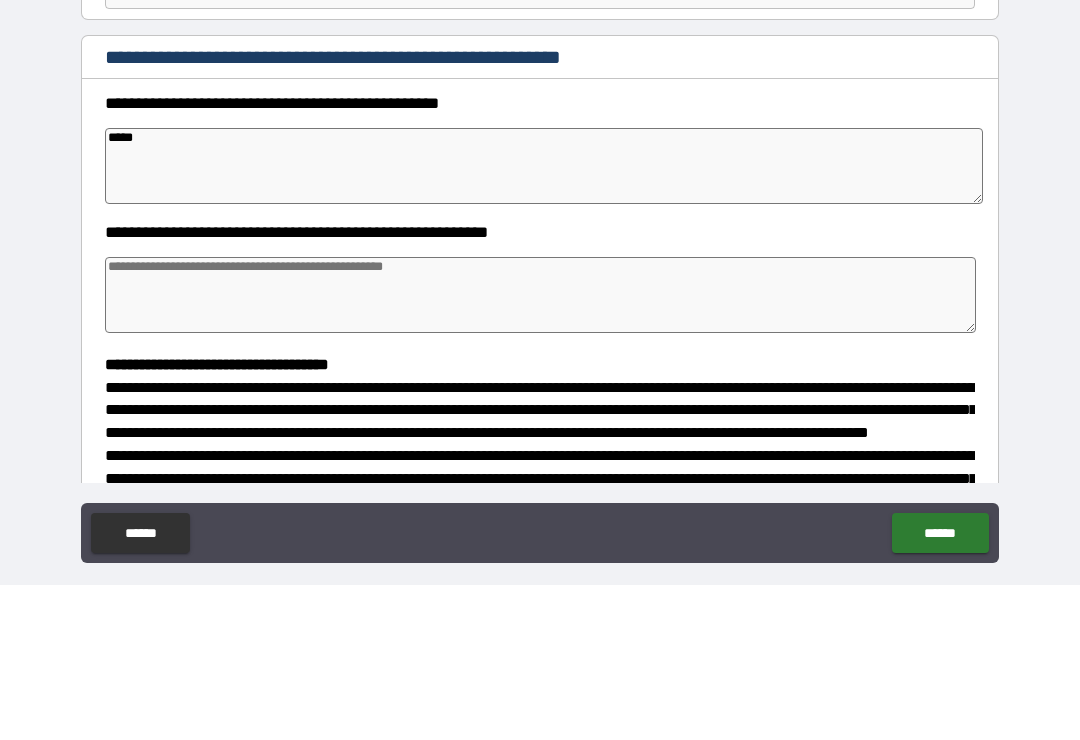 type on "*" 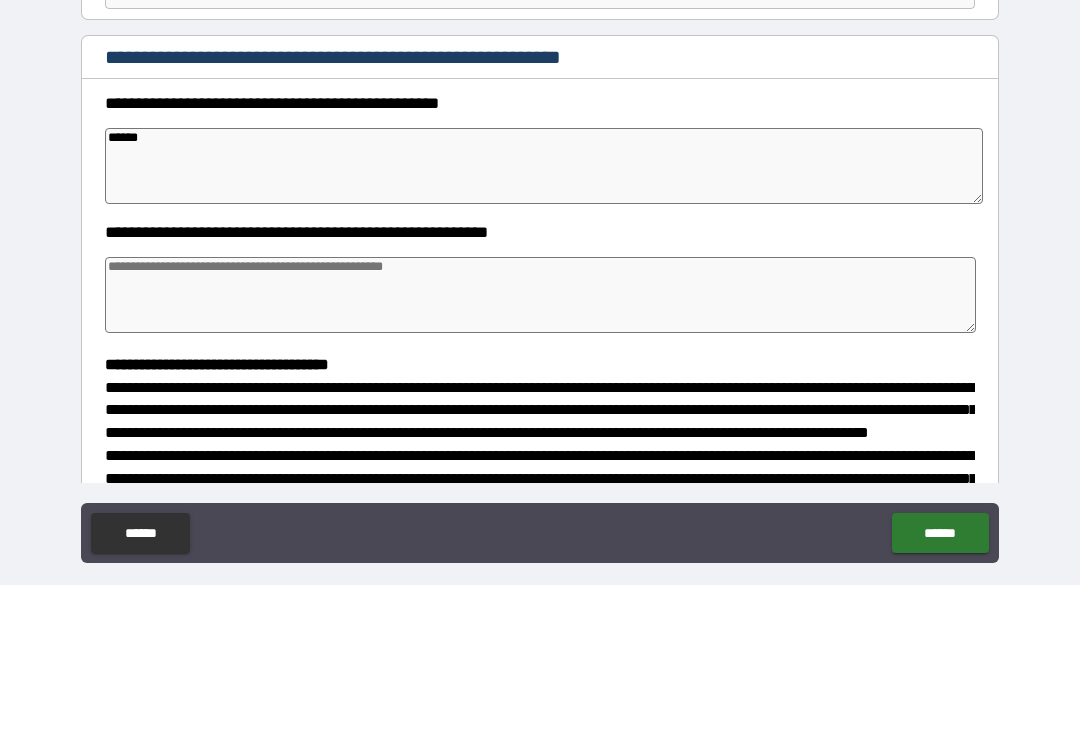 type on "*" 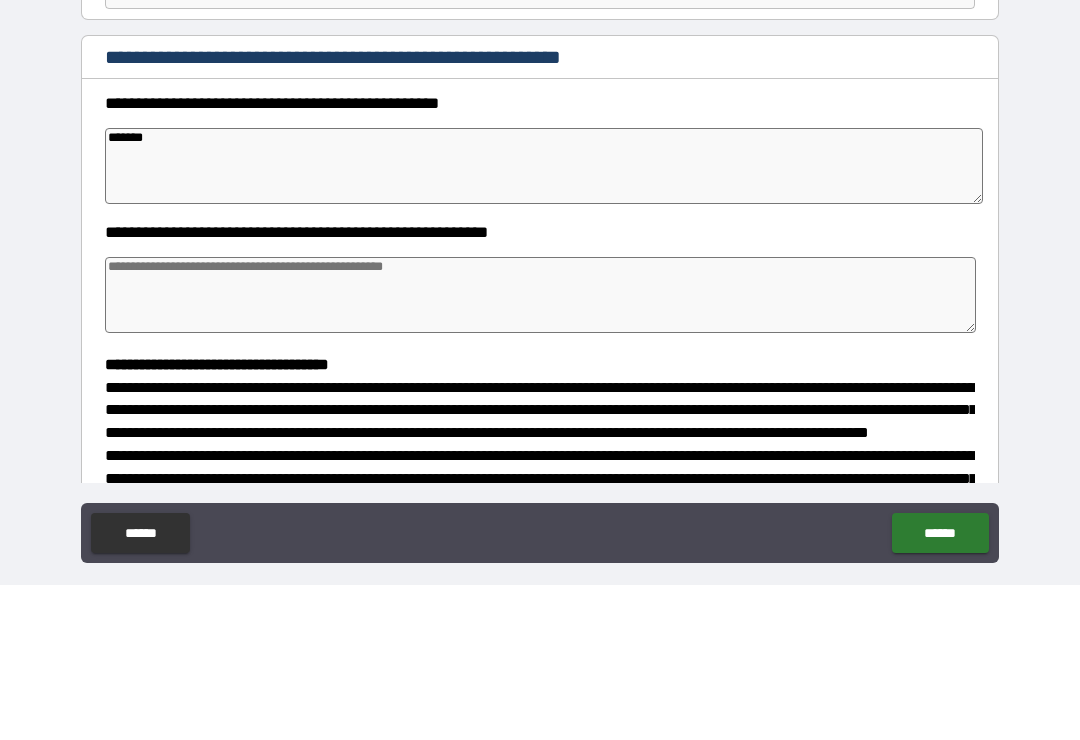 type on "*" 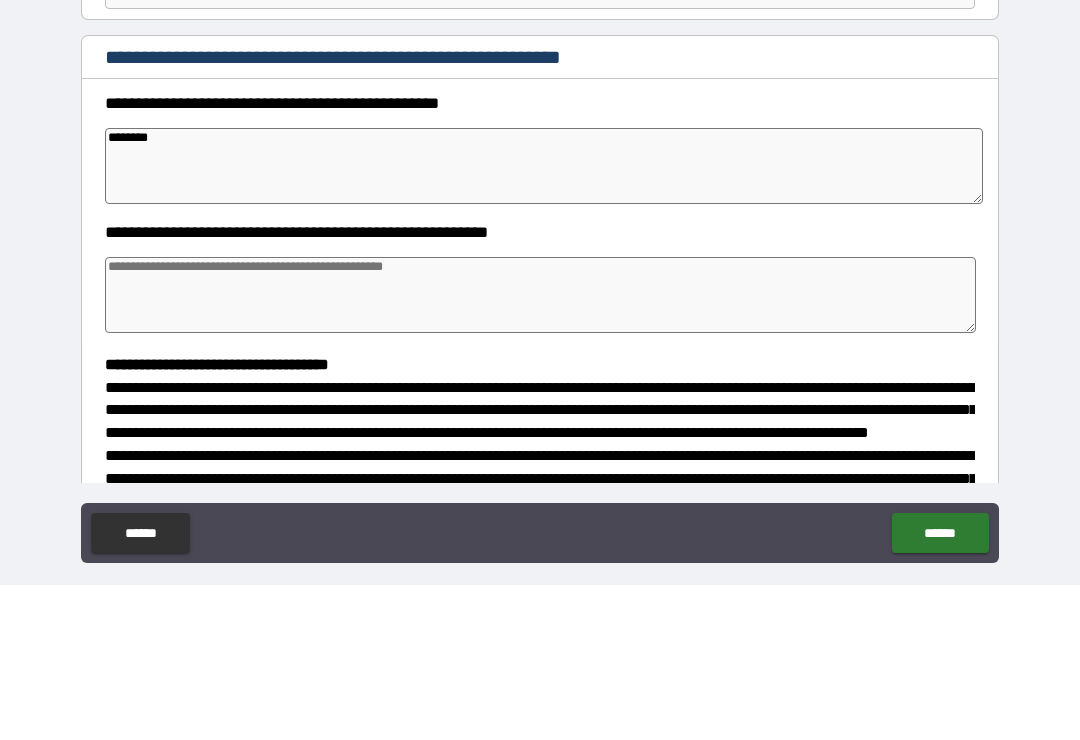 type on "*" 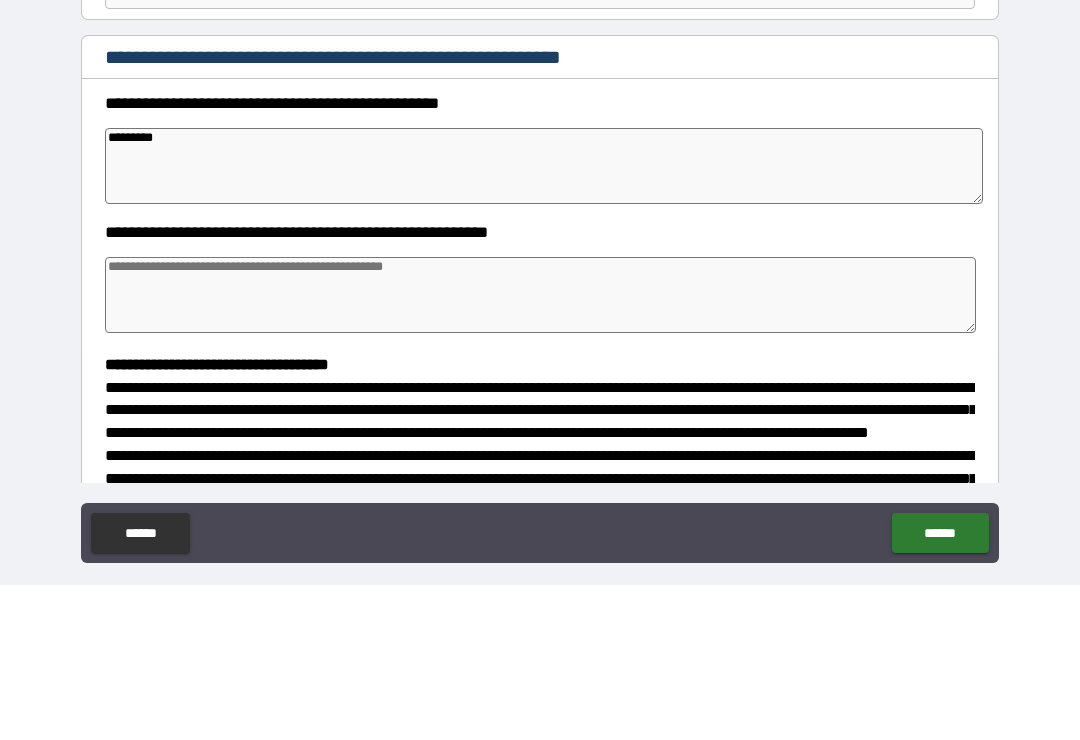 type on "*" 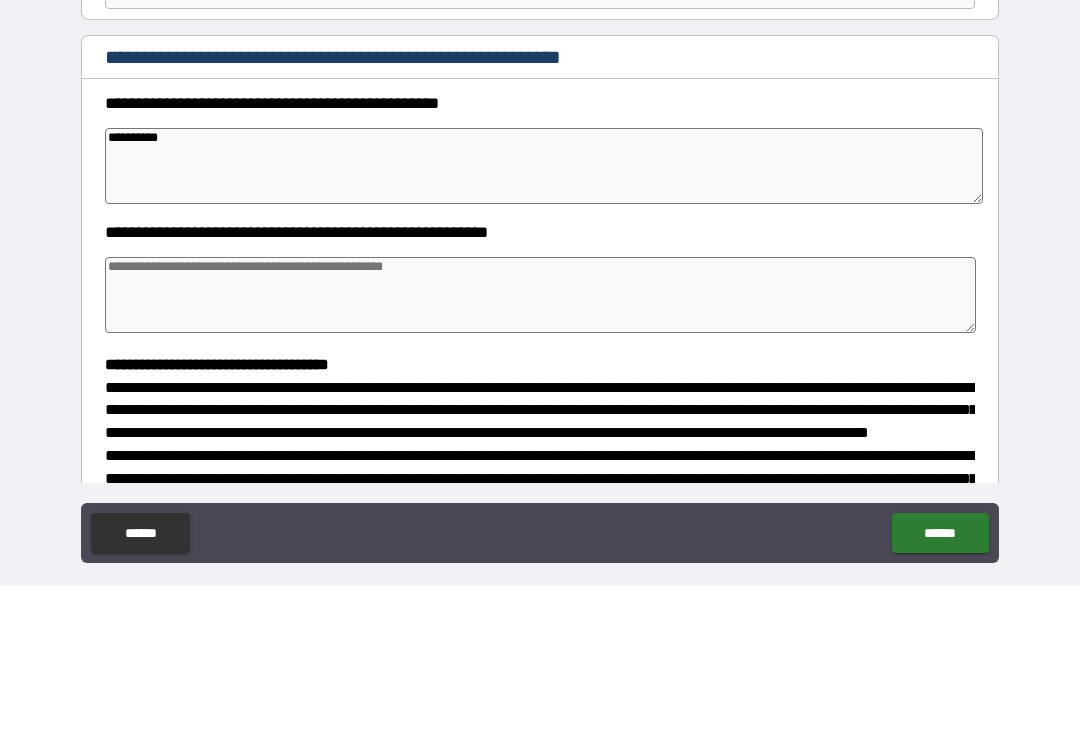type on "*" 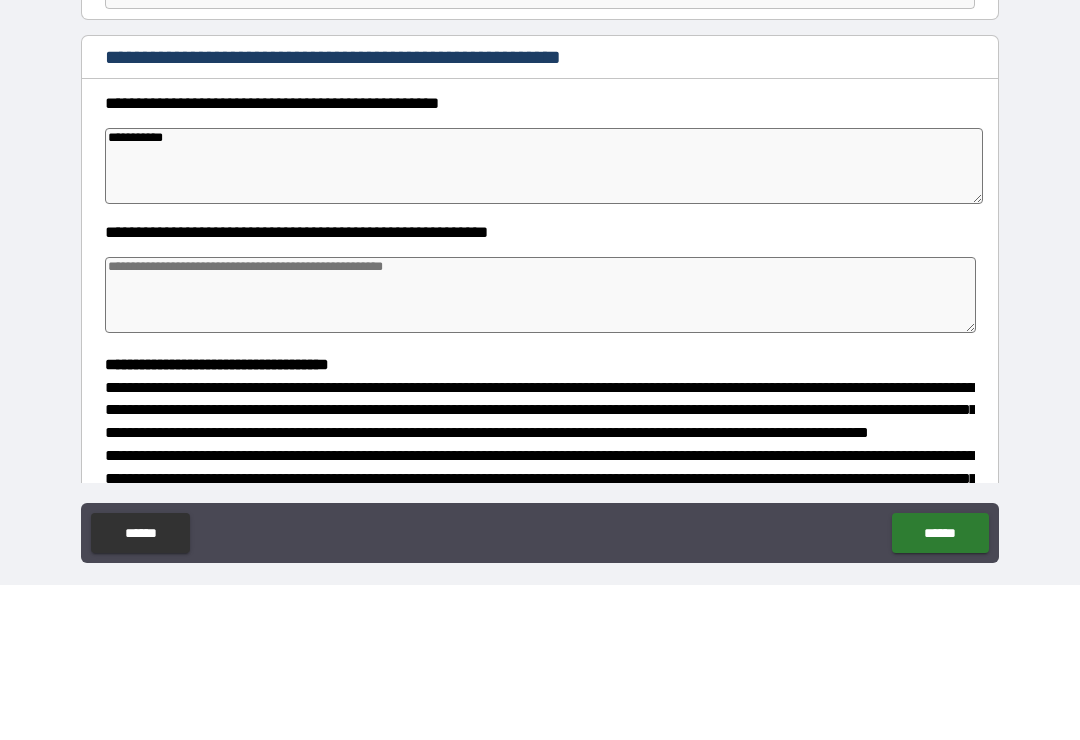 type on "*" 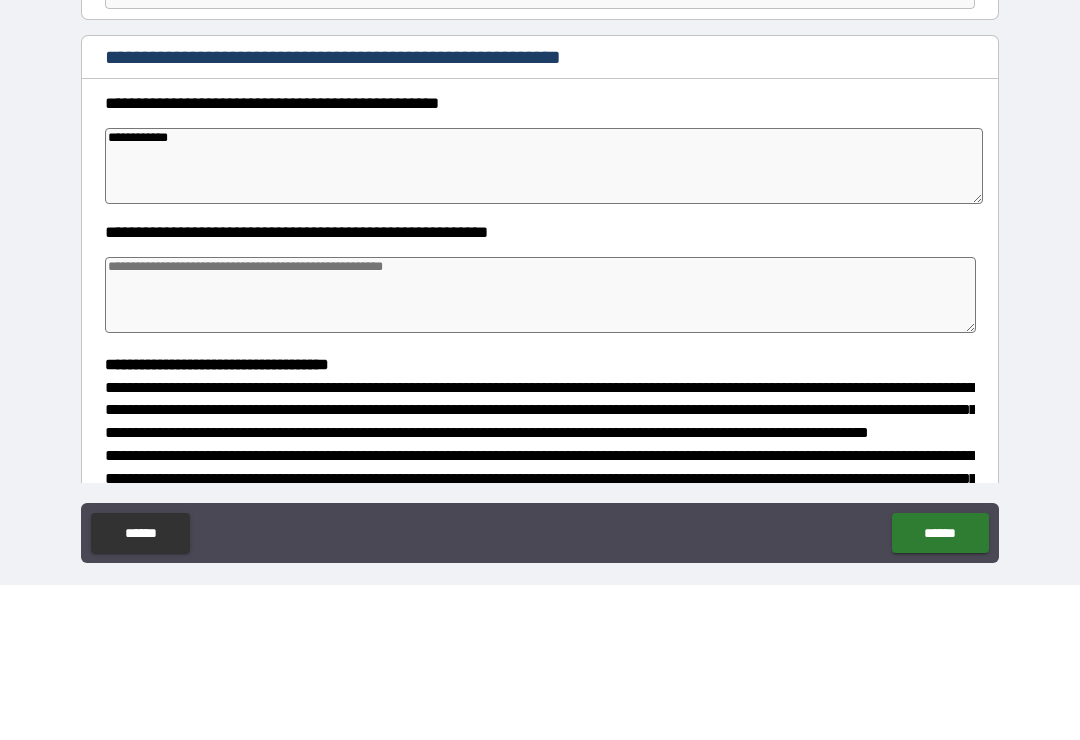 type on "**********" 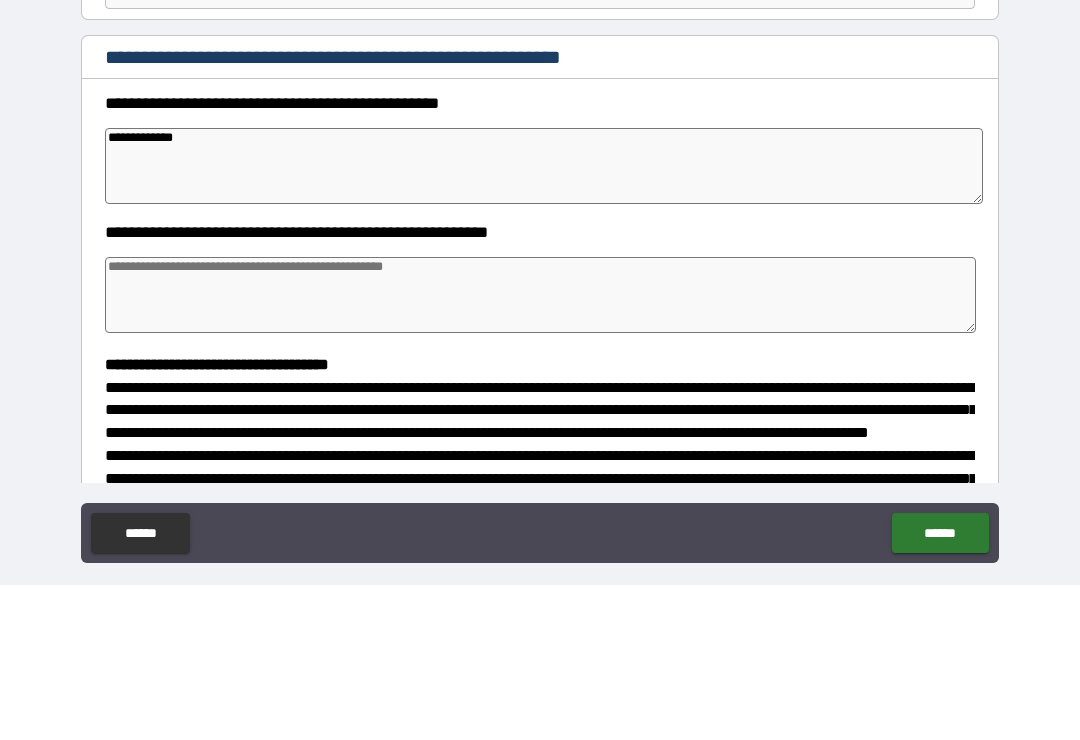 type on "*" 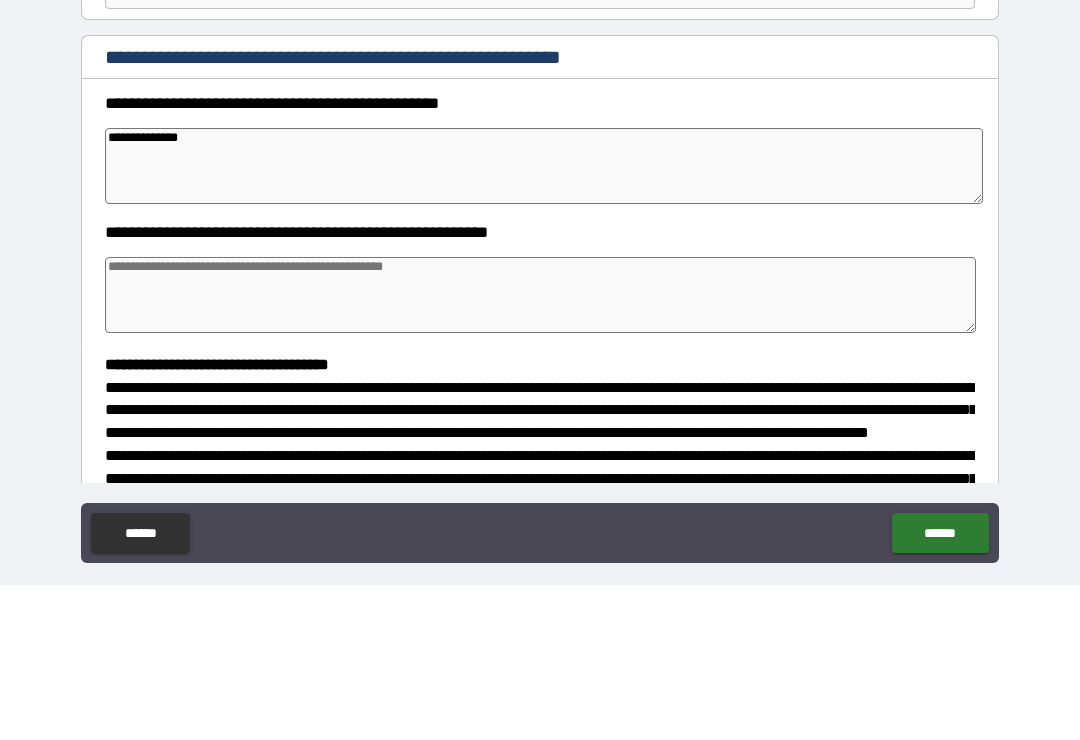 type on "*" 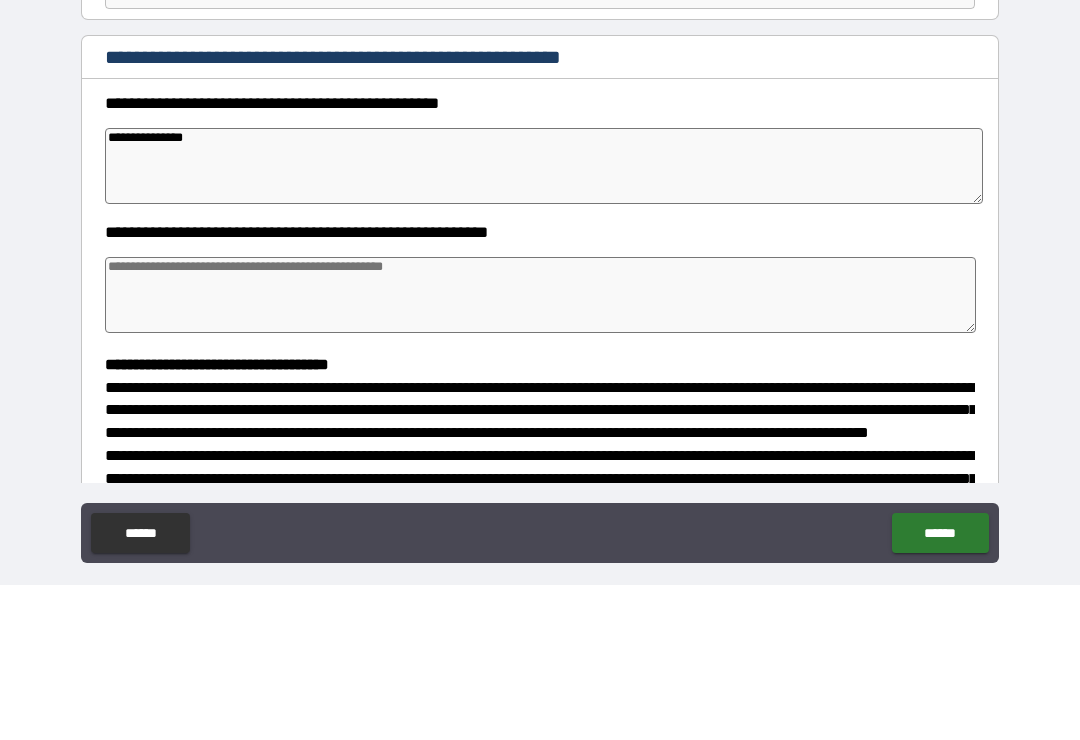 type on "*" 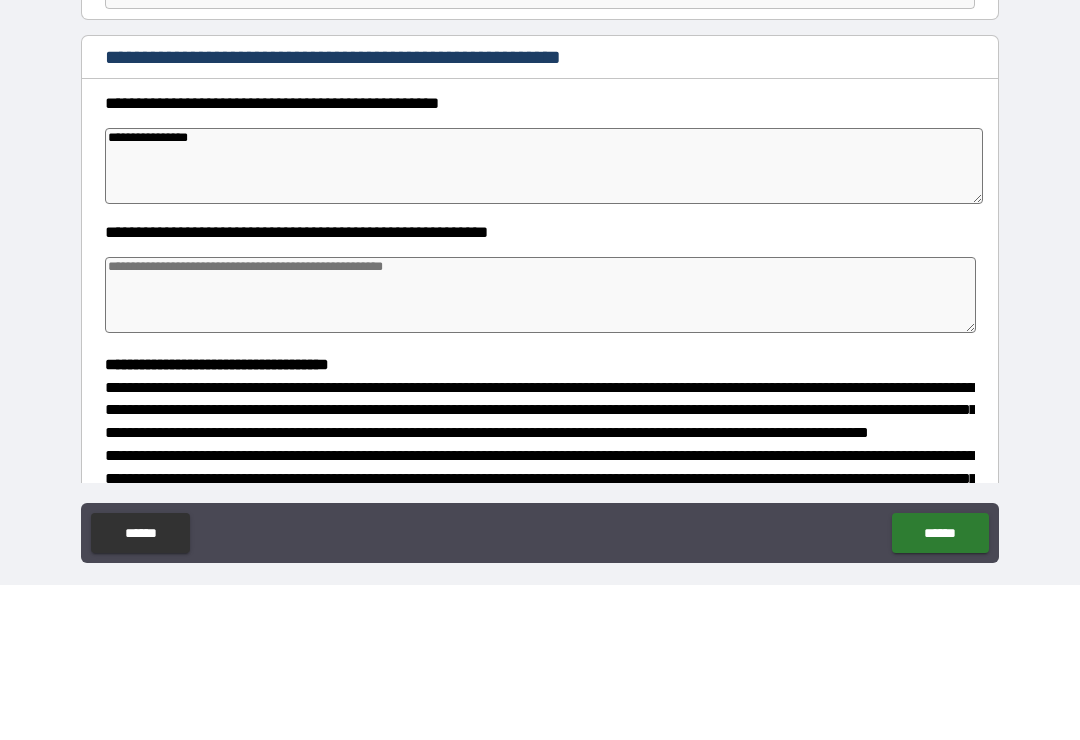 type on "*" 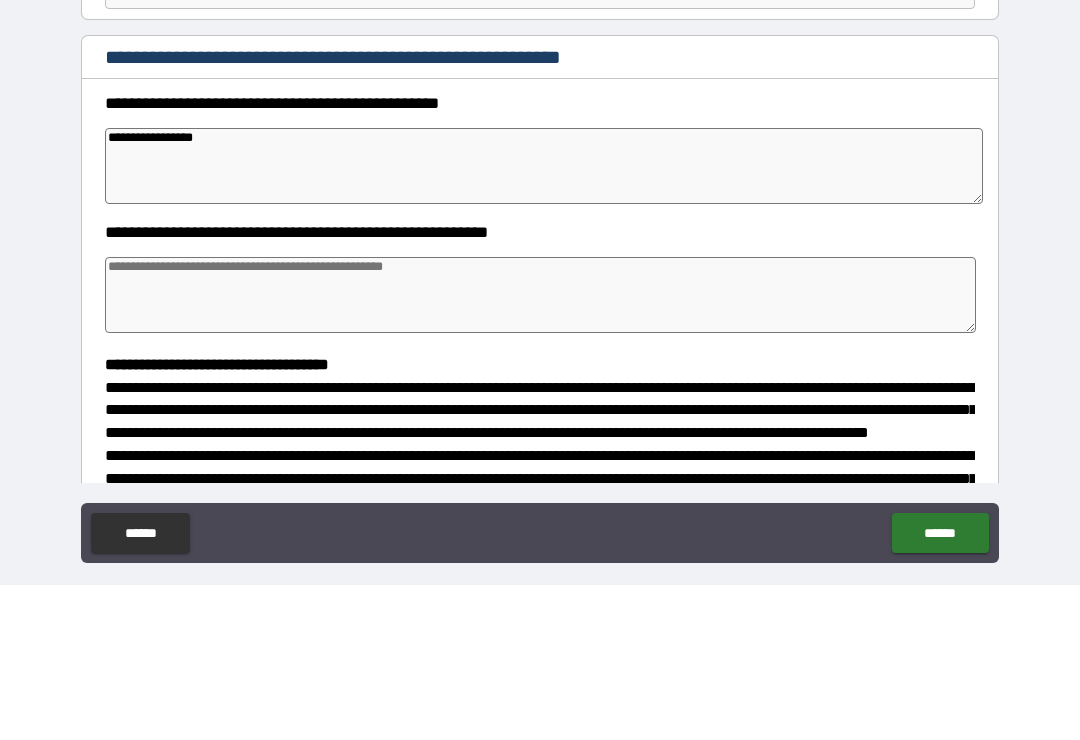 type on "*" 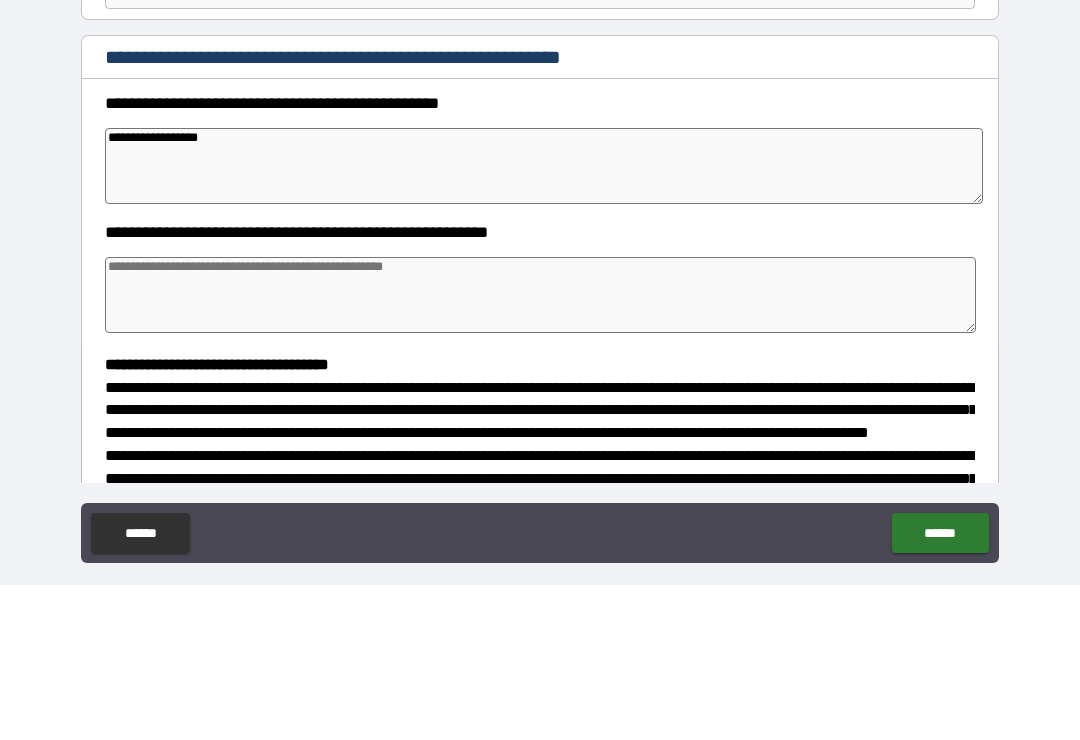 type on "*" 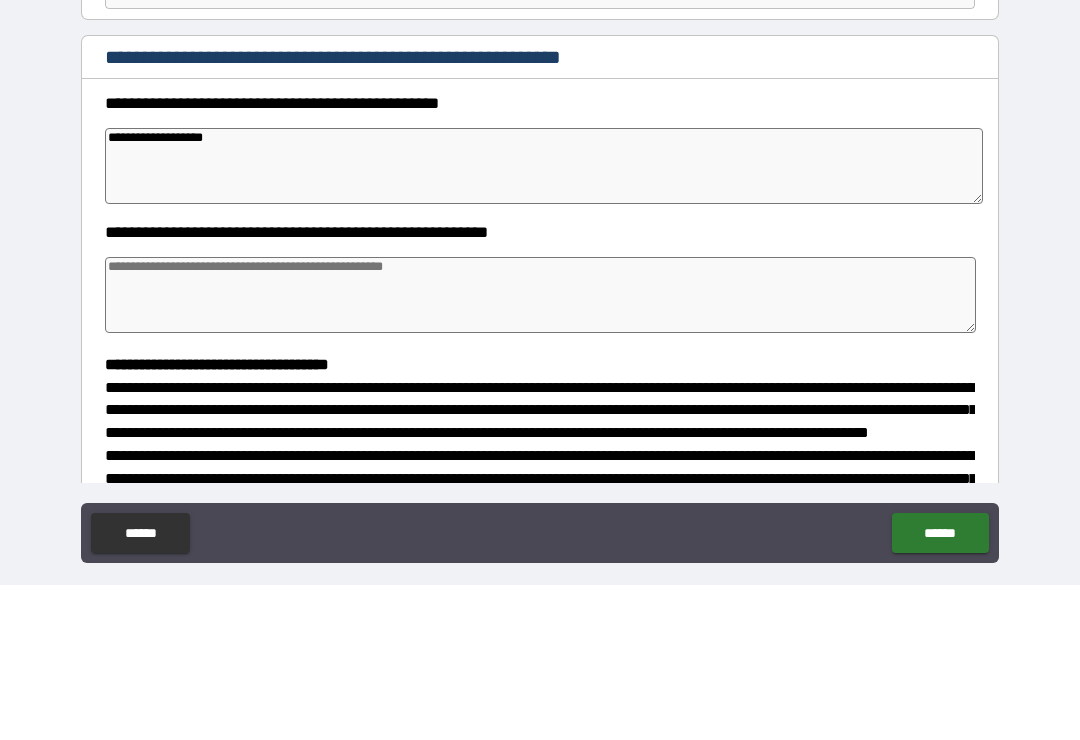 type on "**********" 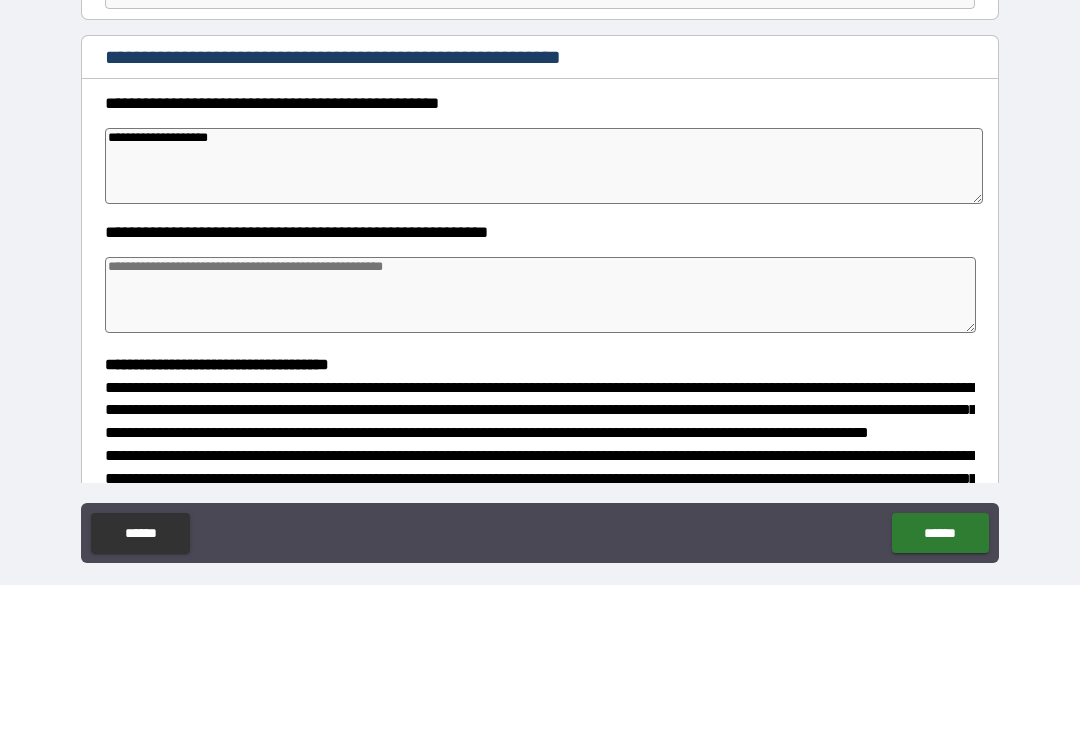 type on "*" 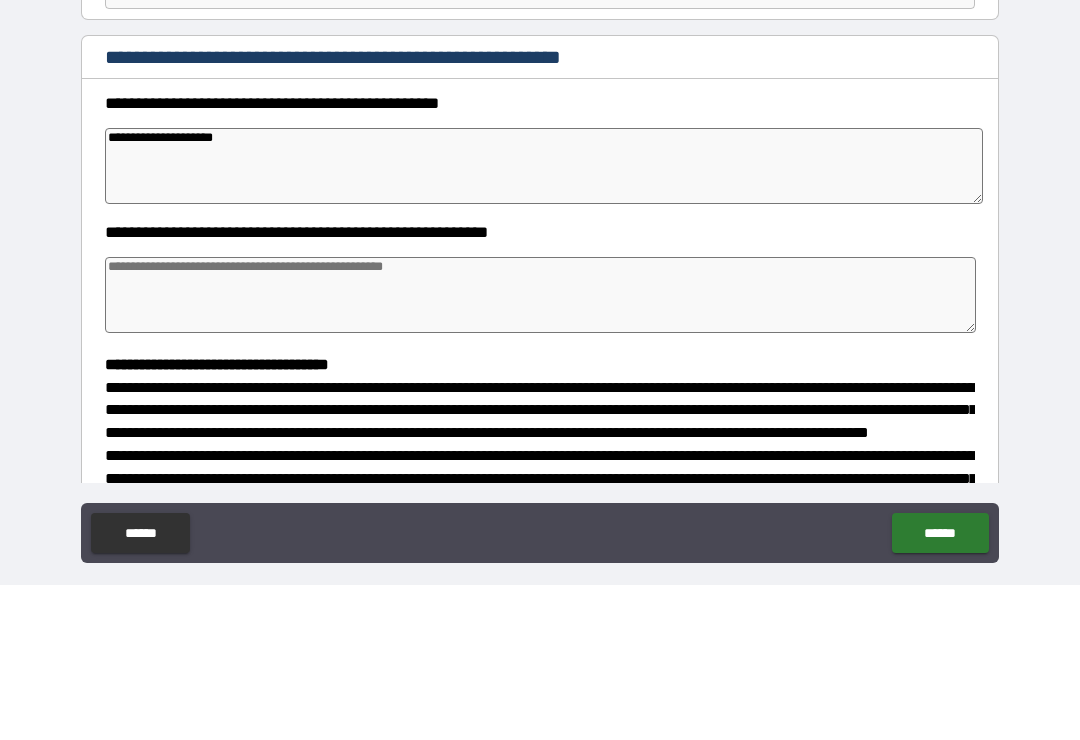 type on "*" 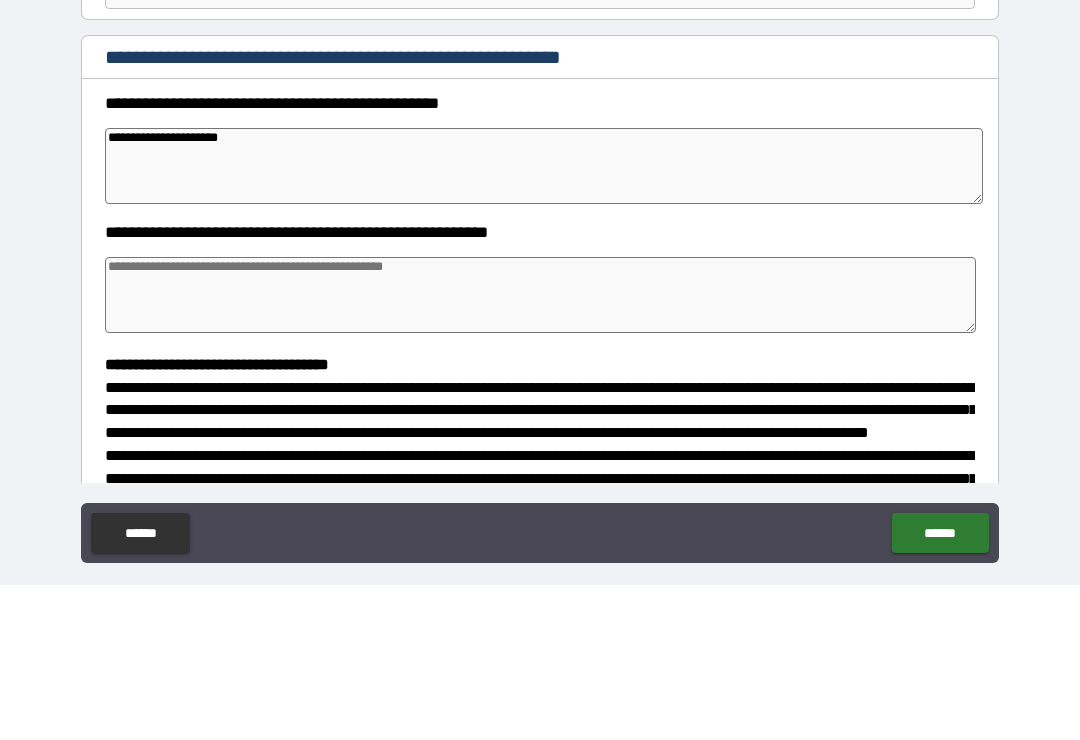 type on "*" 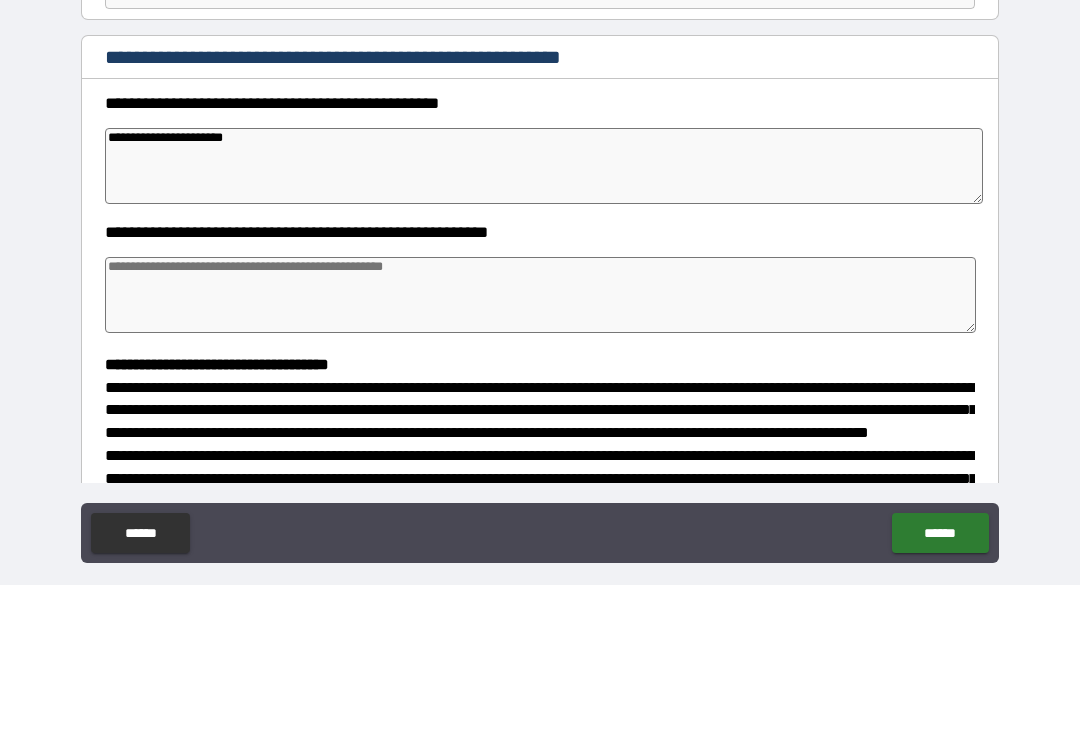 type on "**********" 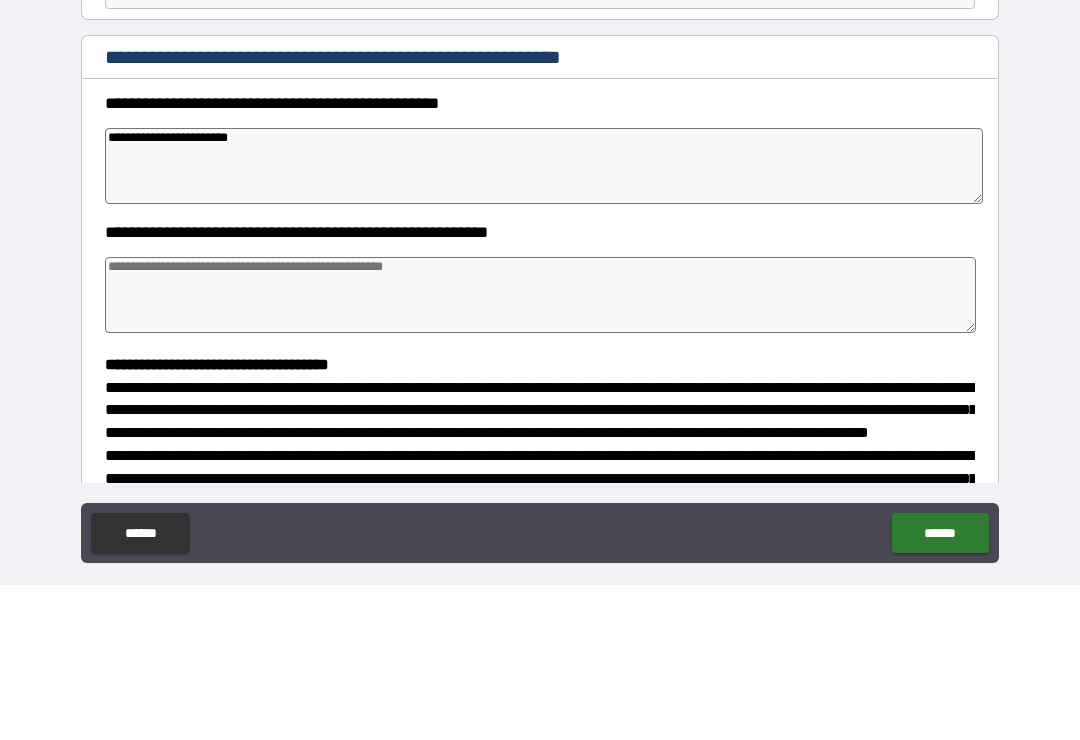 type on "*" 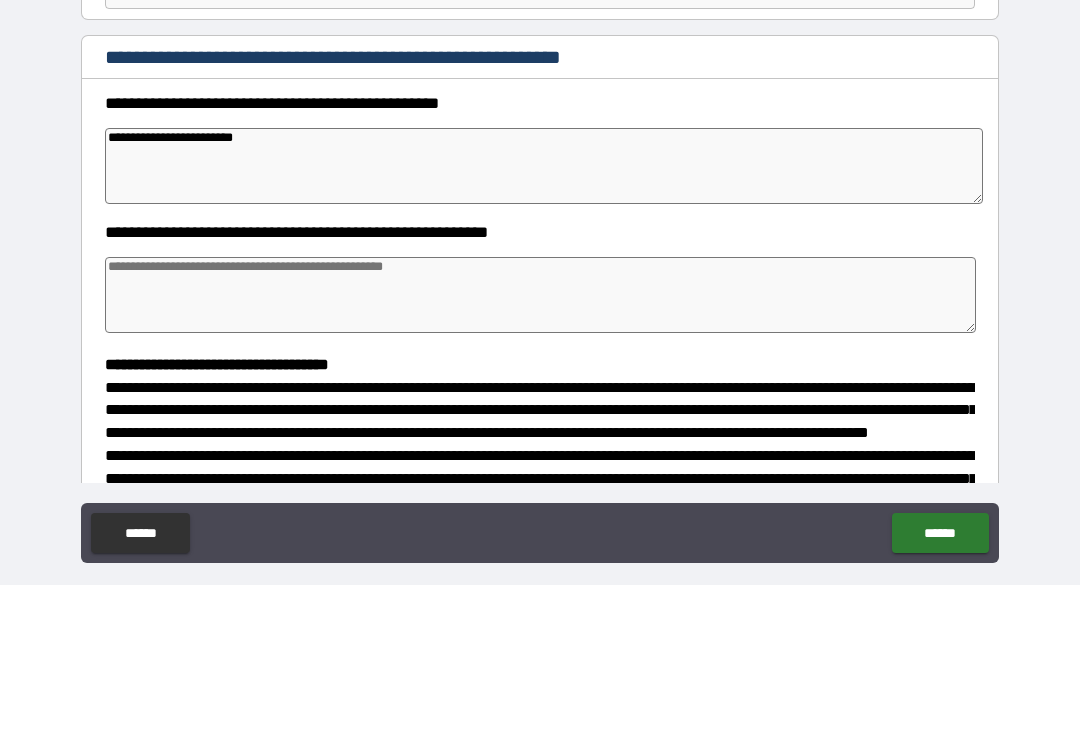 type on "*" 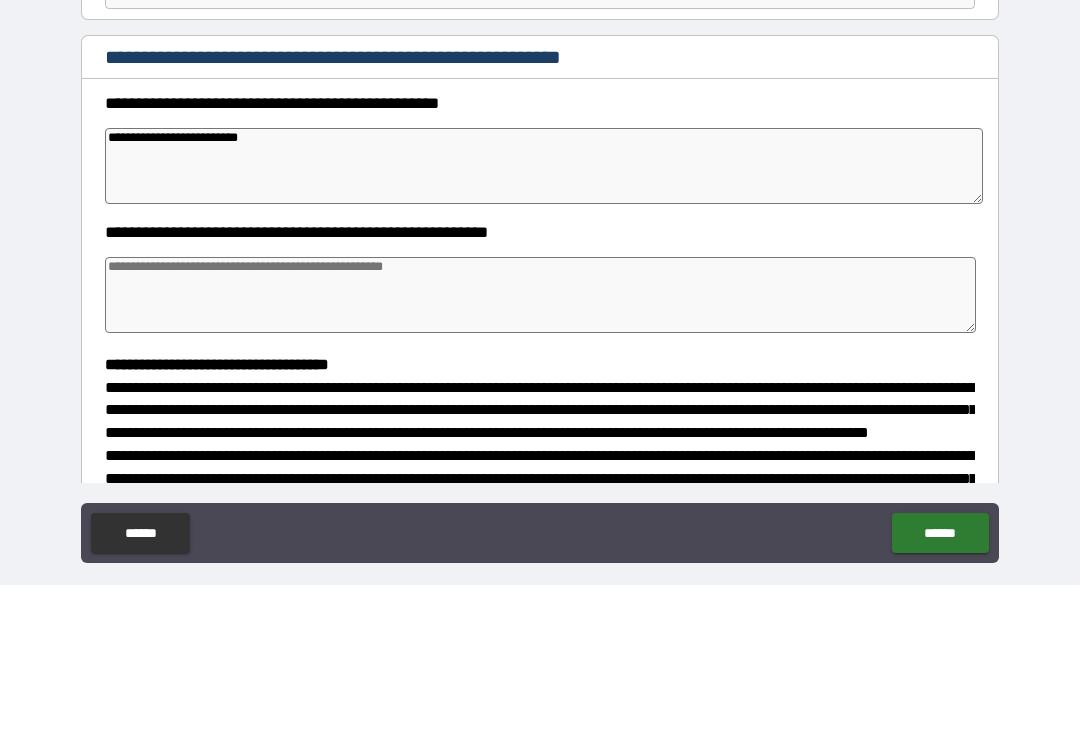 type on "*" 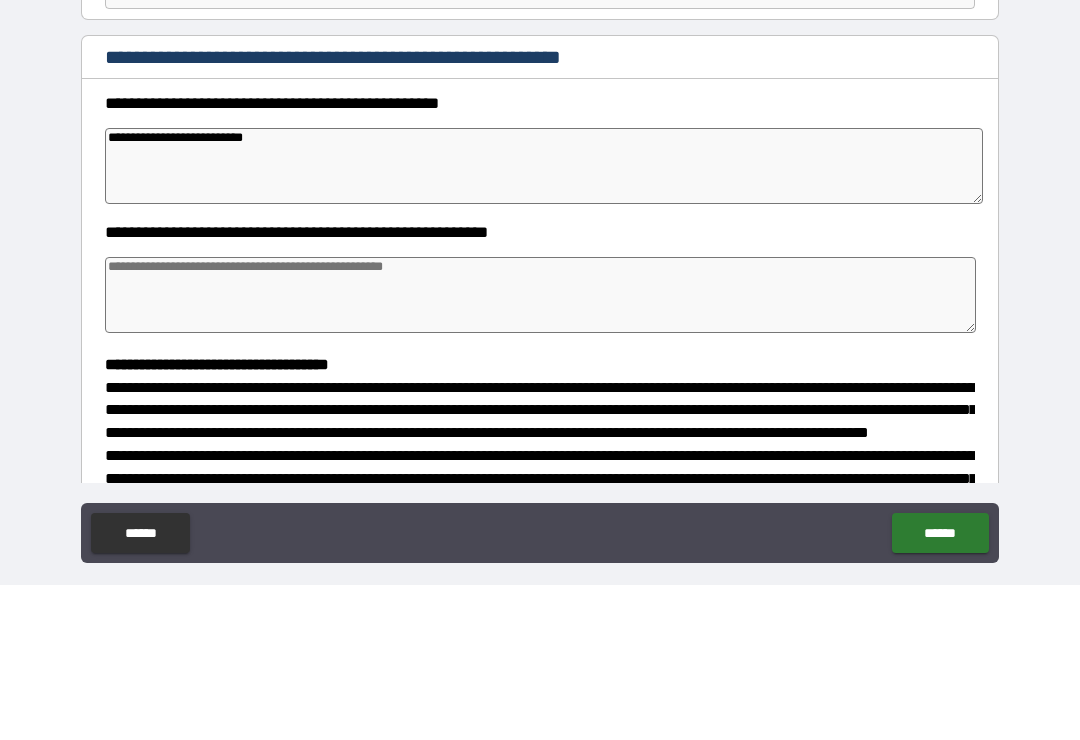 type on "*" 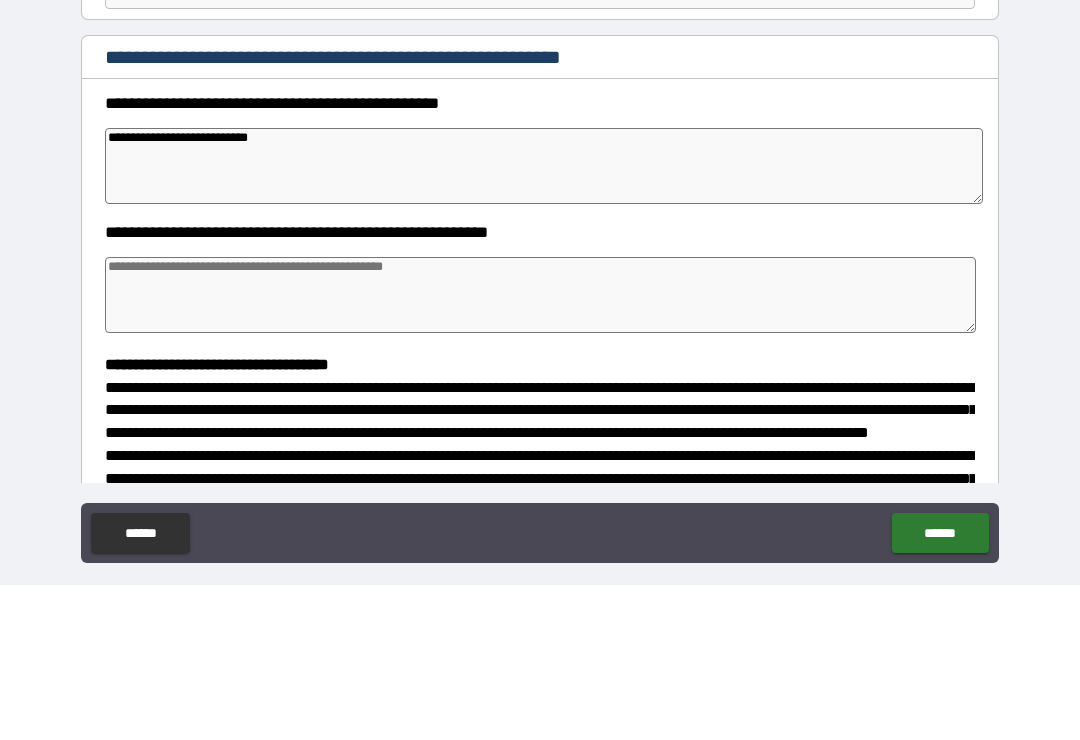 type on "*" 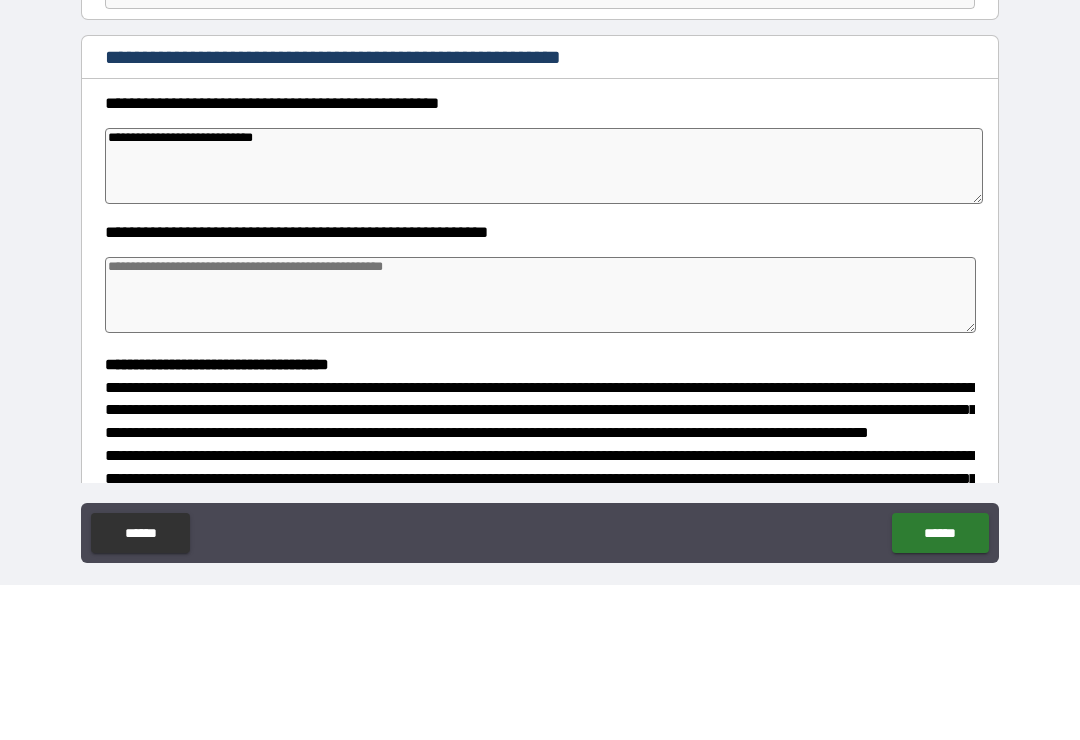 type on "*" 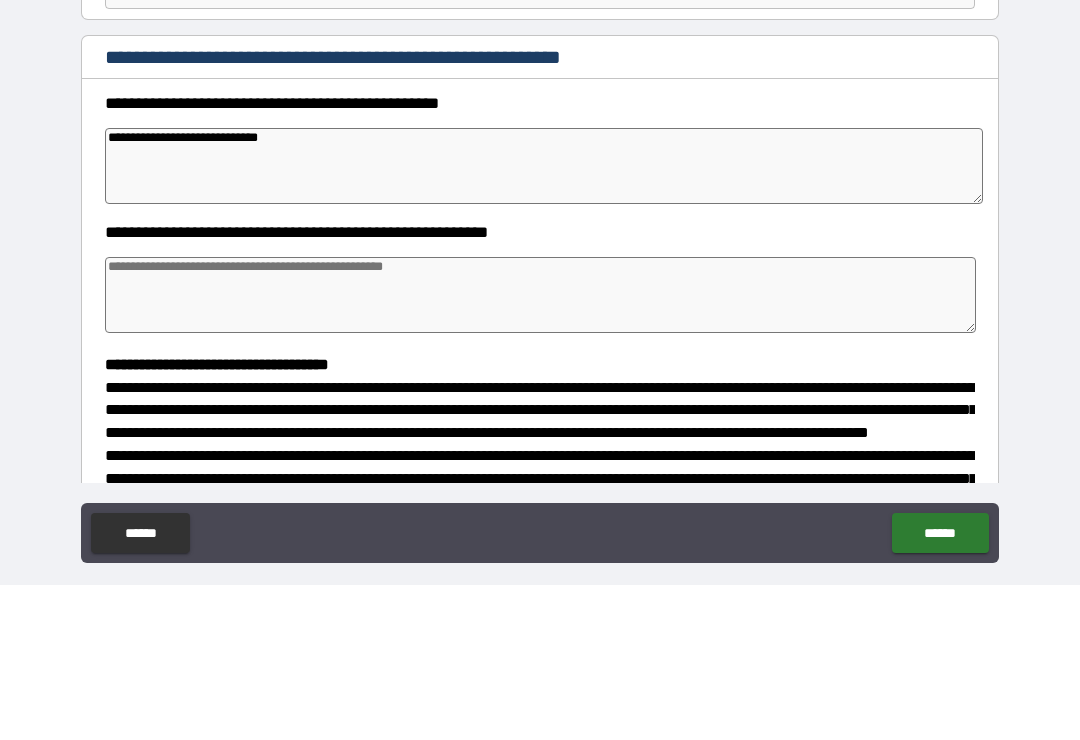type on "*" 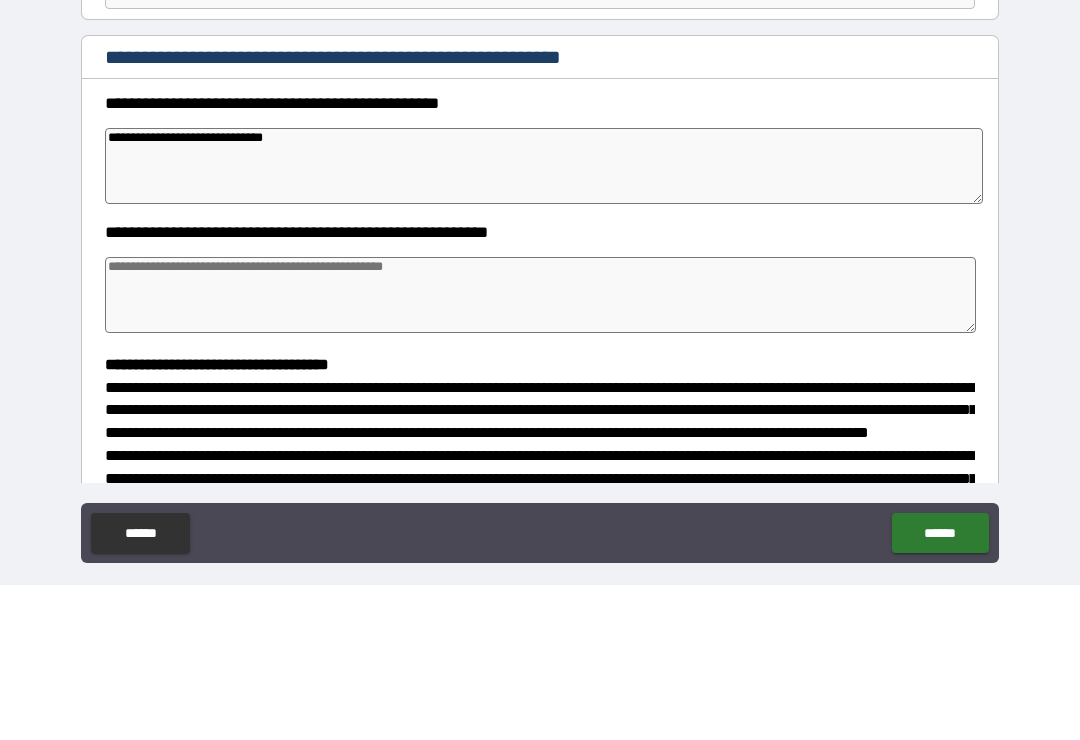 type on "*" 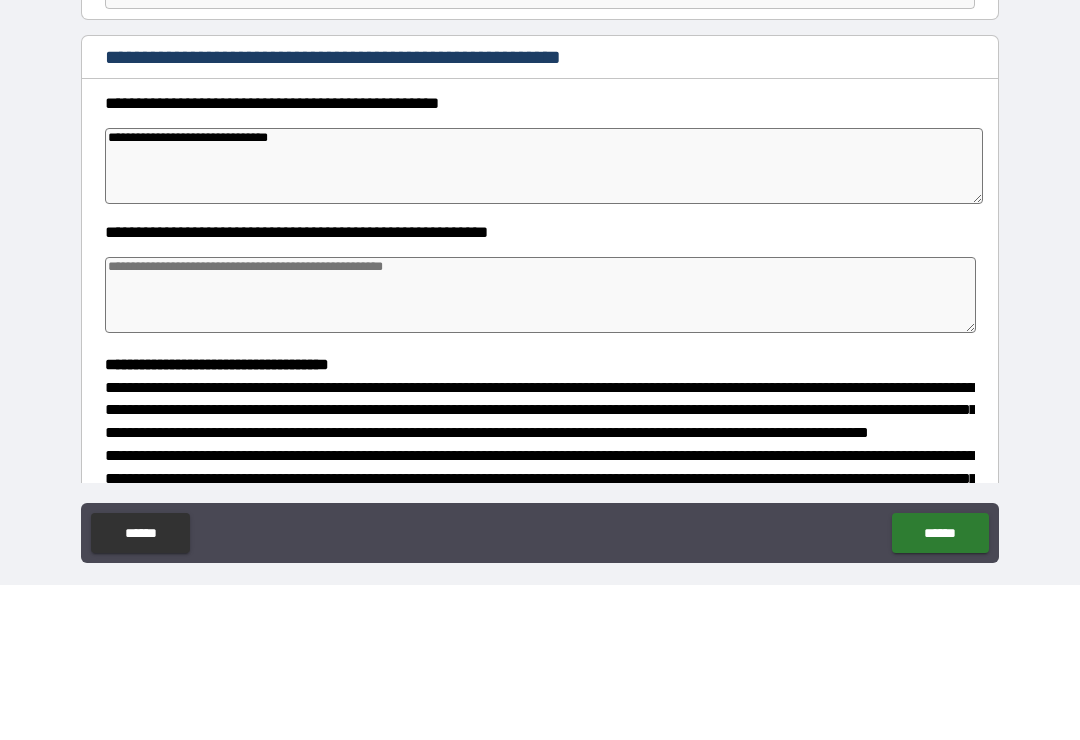 type 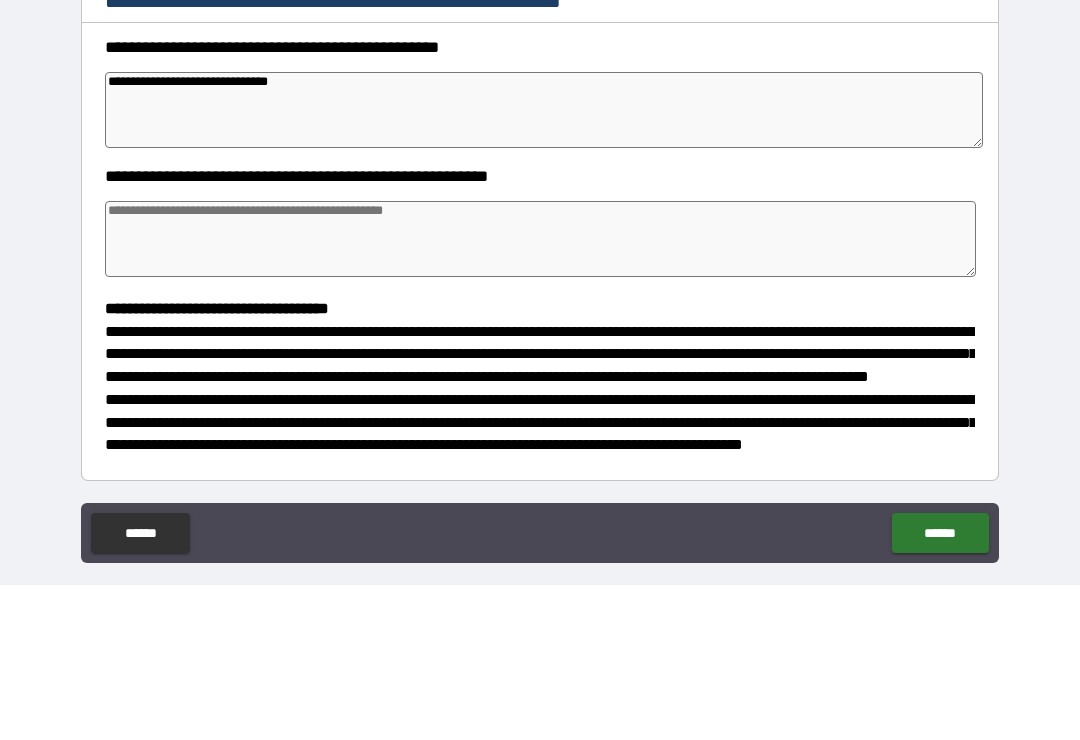scroll, scrollTop: 178, scrollLeft: 0, axis: vertical 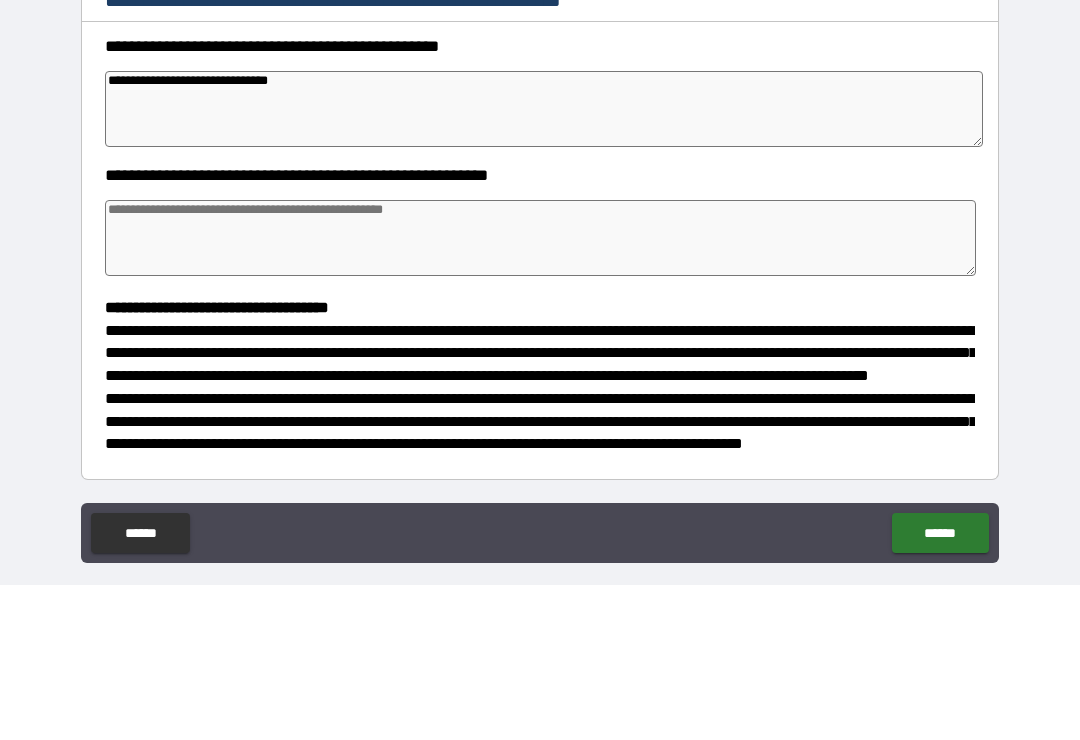 click at bounding box center (540, 393) 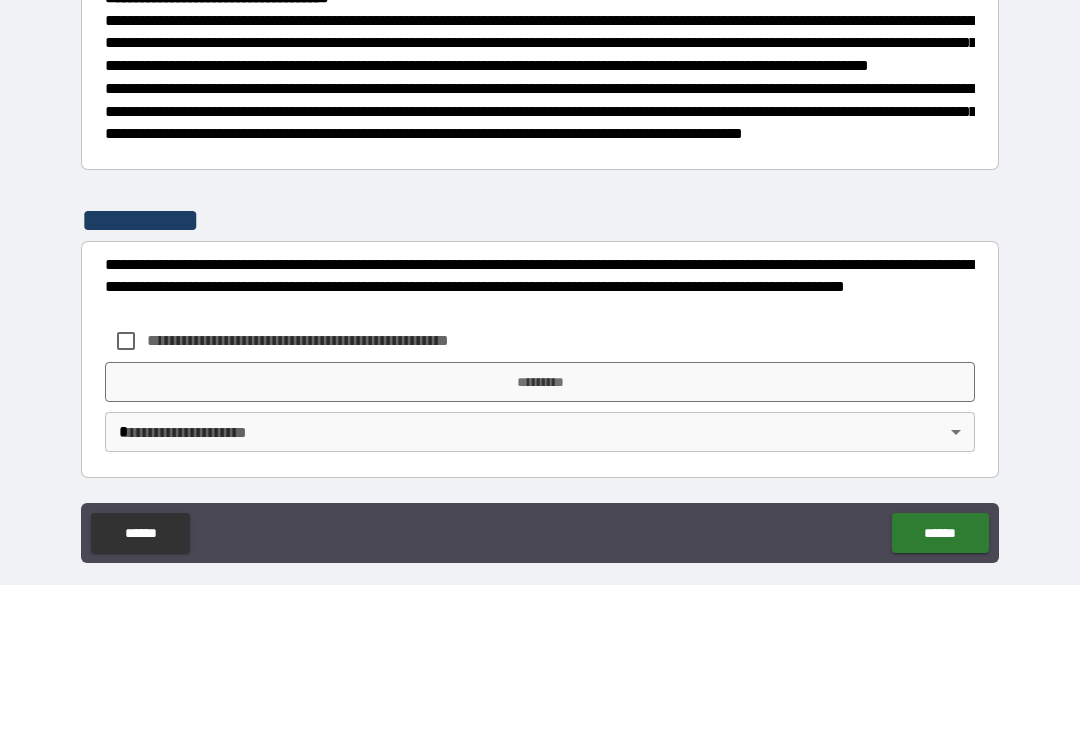 scroll, scrollTop: 526, scrollLeft: 0, axis: vertical 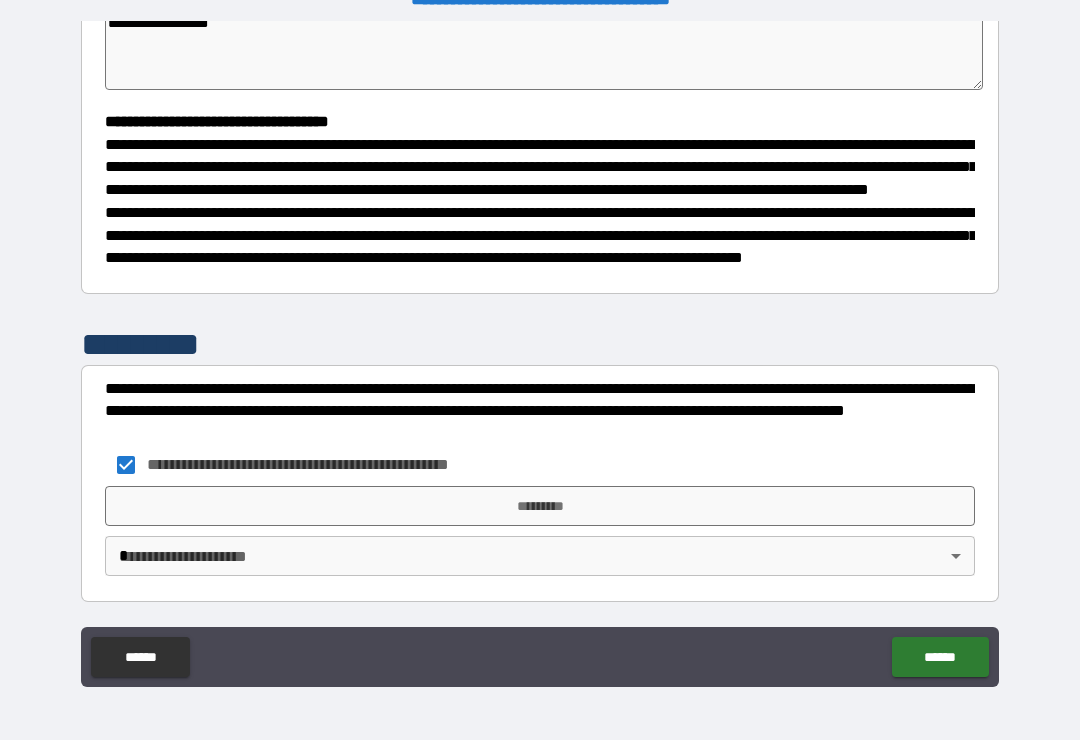 click on "**********" at bounding box center [540, 354] 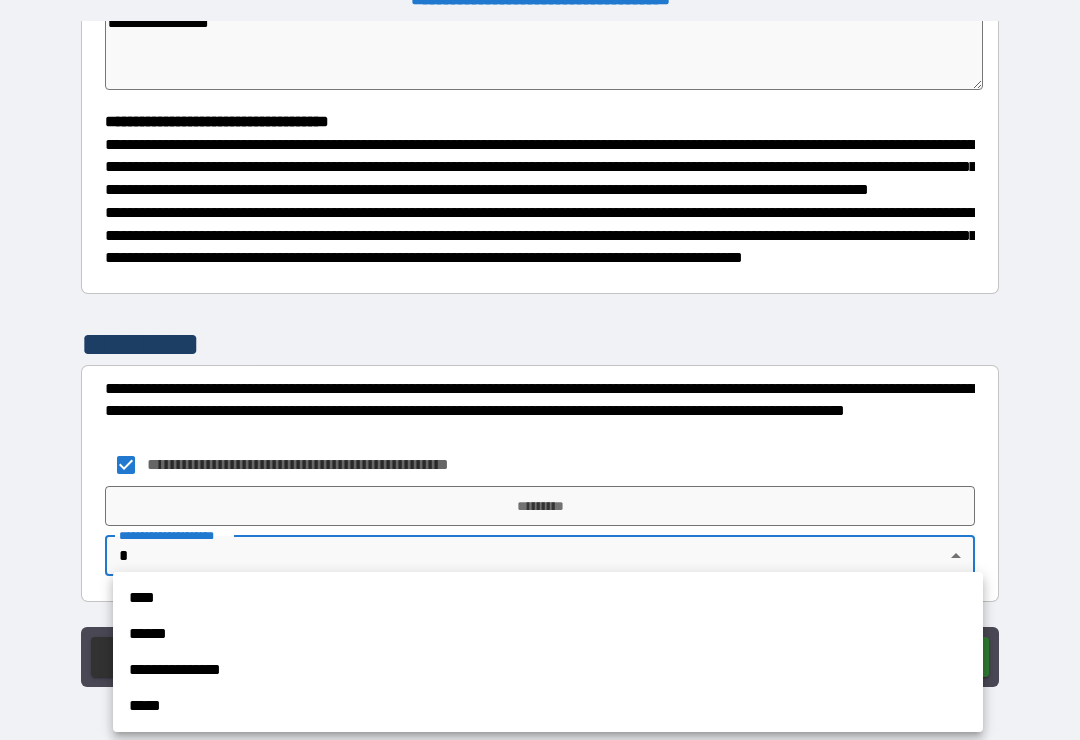 click on "**********" at bounding box center [548, 670] 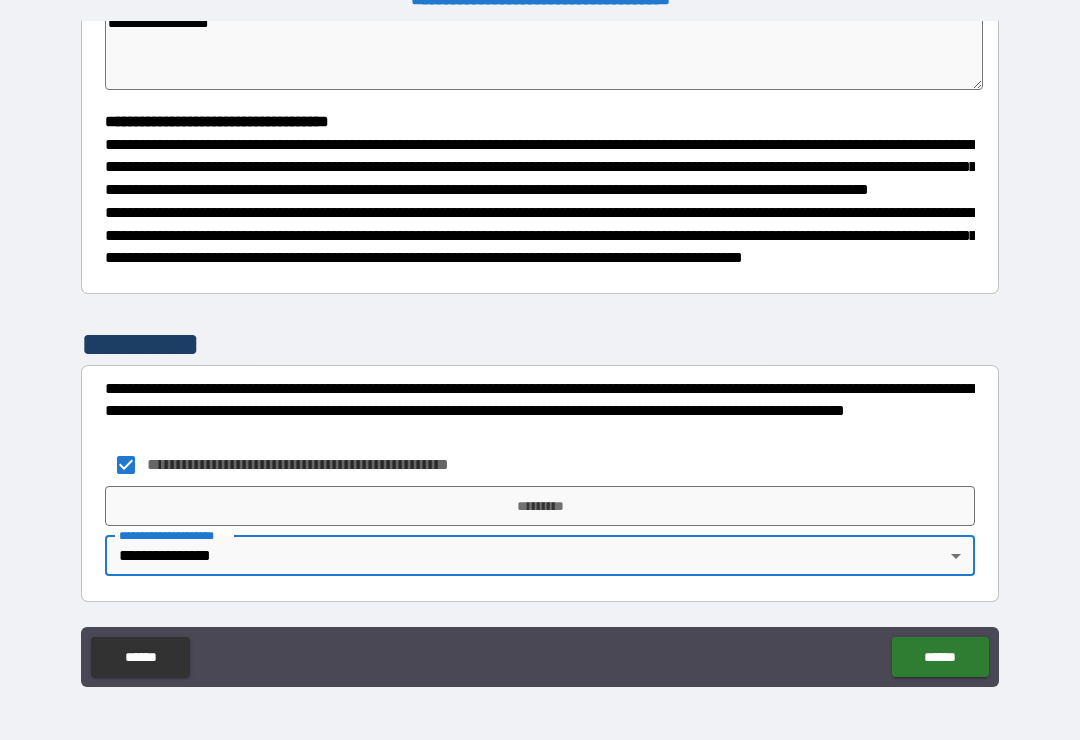 click on "******" at bounding box center [940, 657] 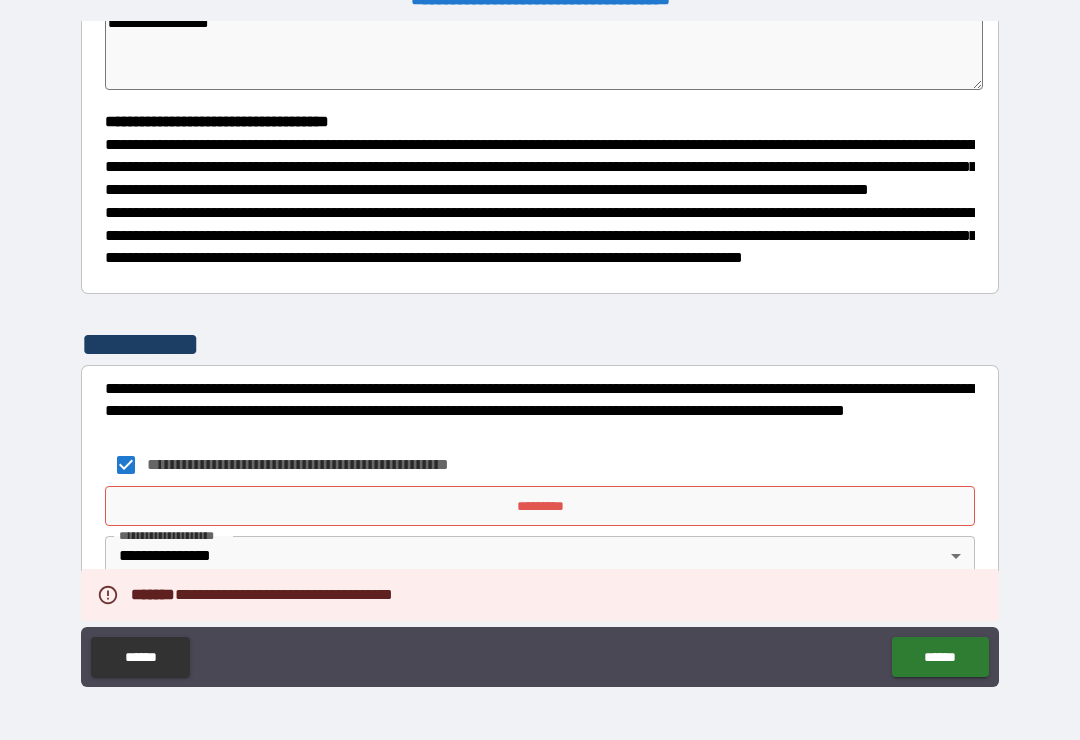 click on "*********" at bounding box center [540, 506] 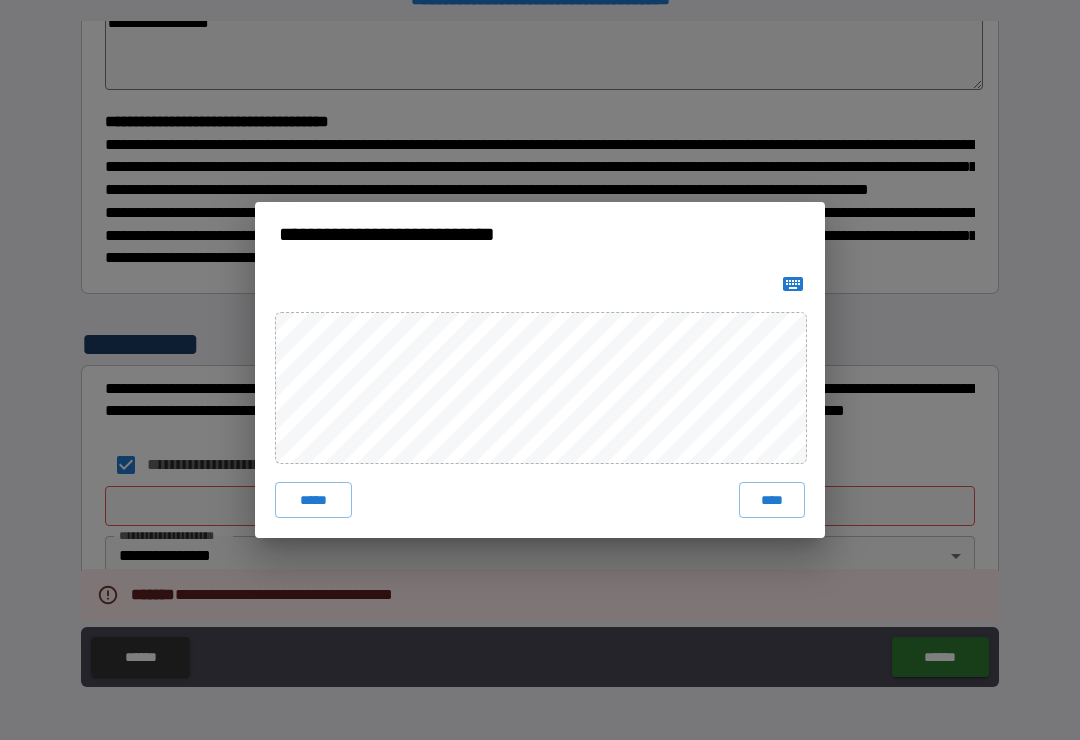 click on "****" at bounding box center [772, 500] 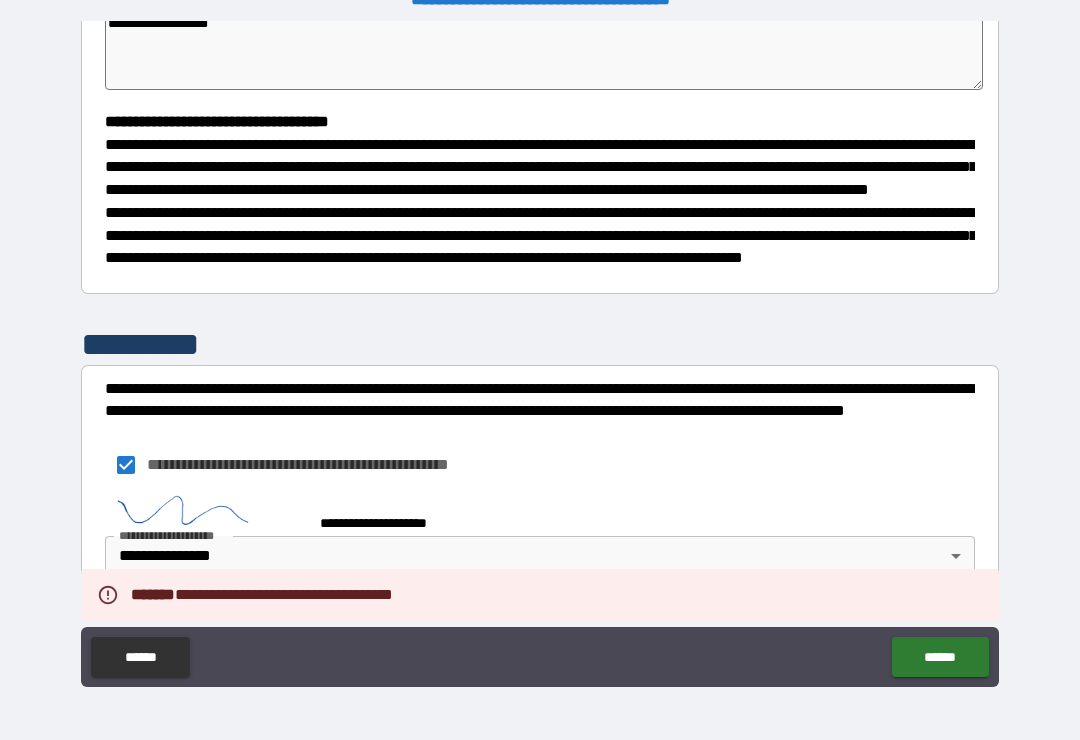 scroll, scrollTop: 516, scrollLeft: 0, axis: vertical 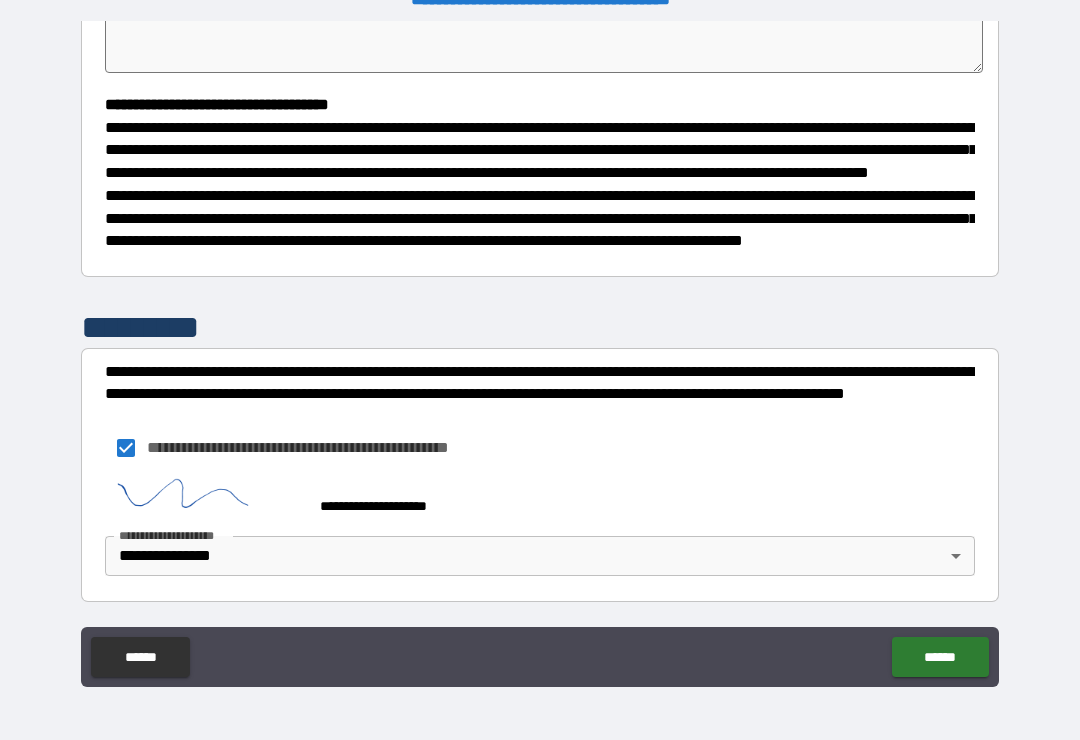 click on "******" at bounding box center [940, 657] 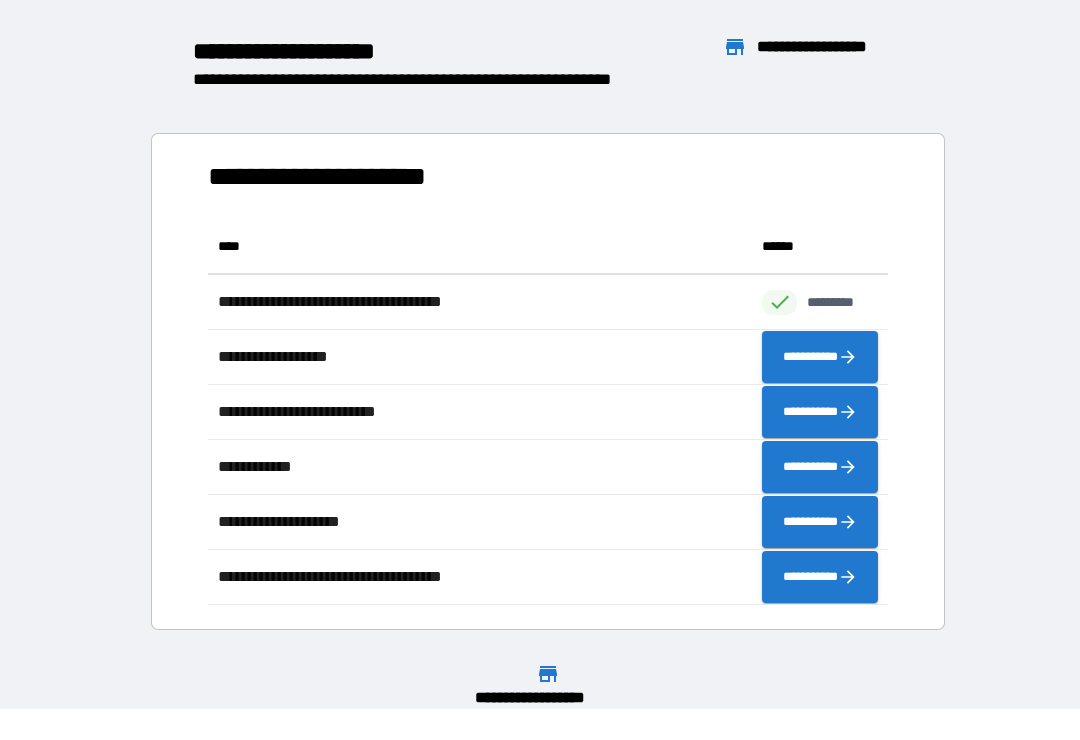 scroll, scrollTop: 1, scrollLeft: 1, axis: both 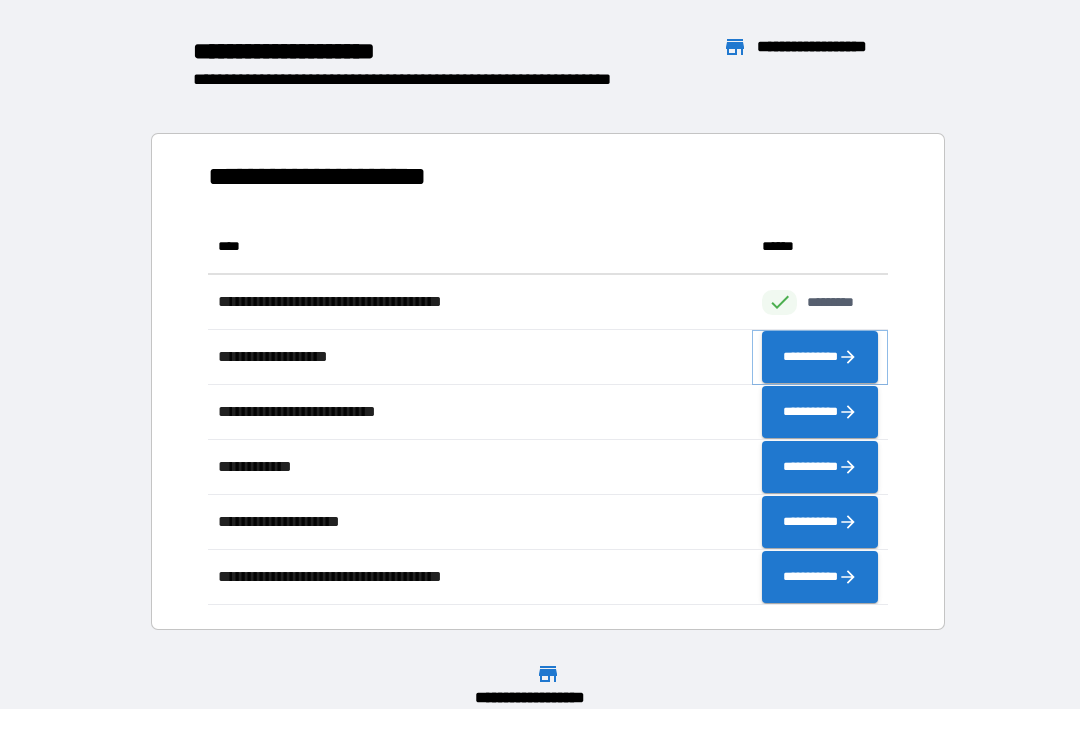 click 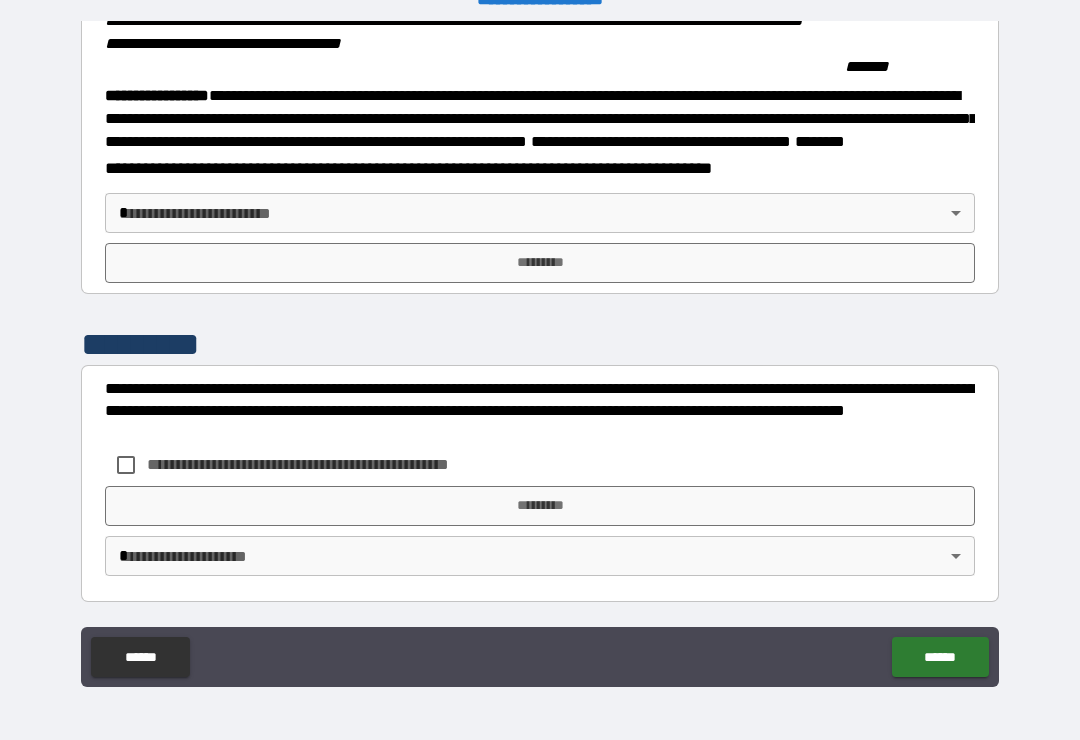 scroll, scrollTop: 2215, scrollLeft: 0, axis: vertical 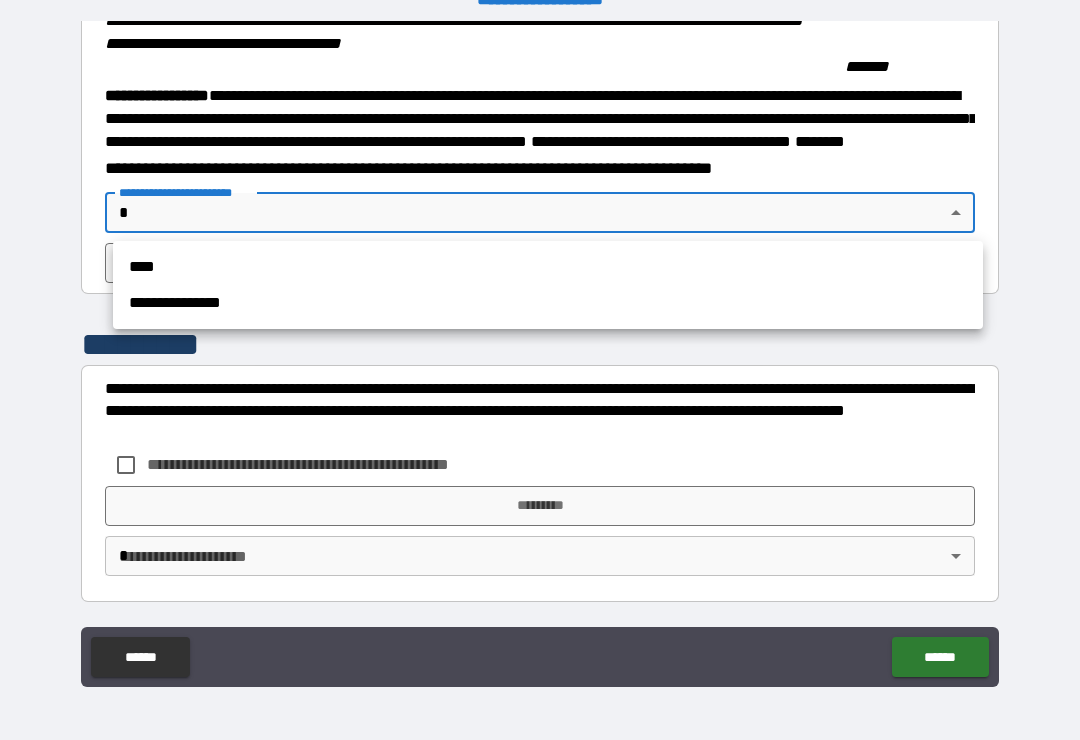 click on "**********" at bounding box center [548, 303] 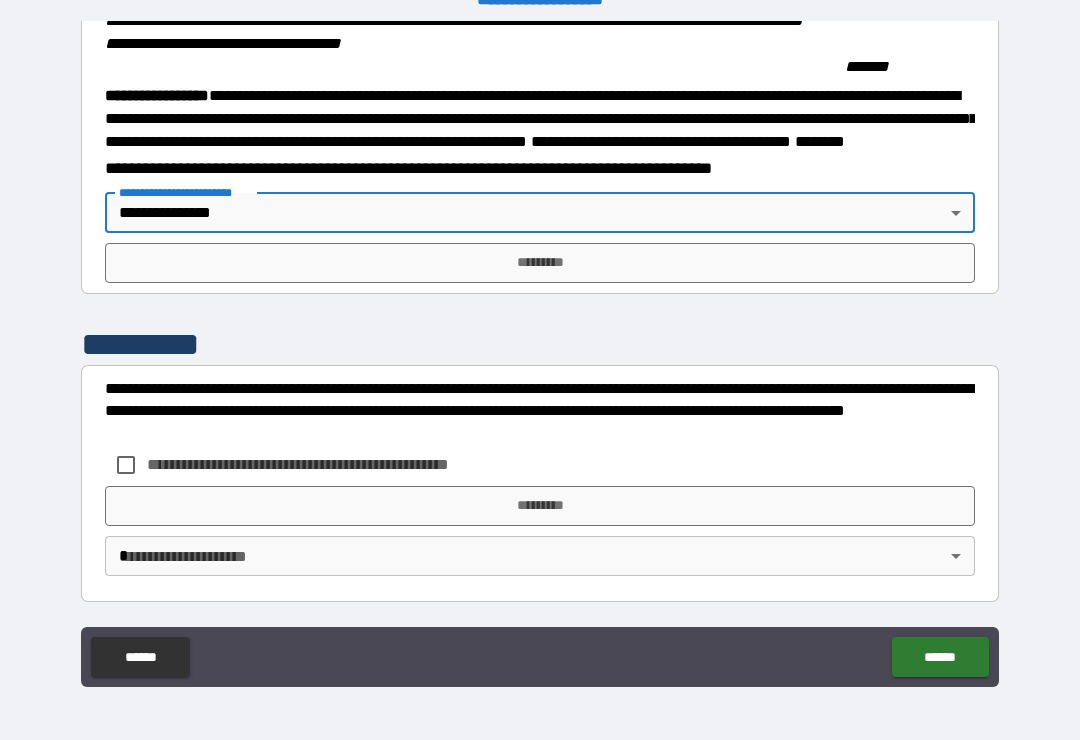 click on "*********" at bounding box center (540, 263) 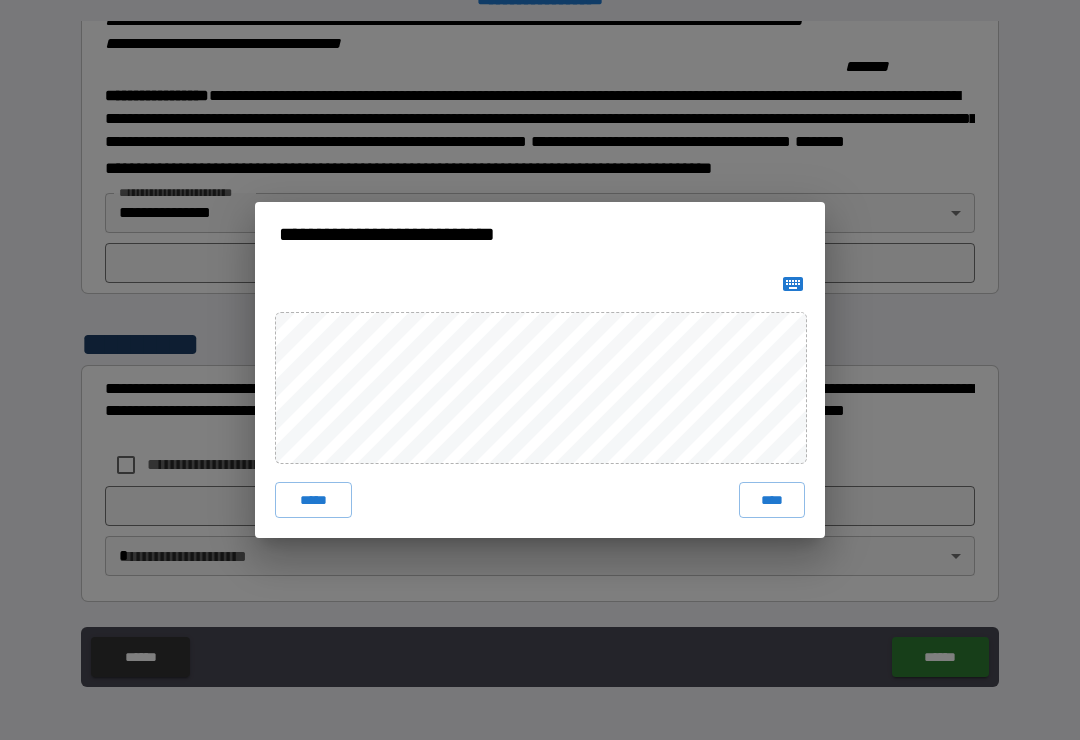 click on "****" at bounding box center (772, 500) 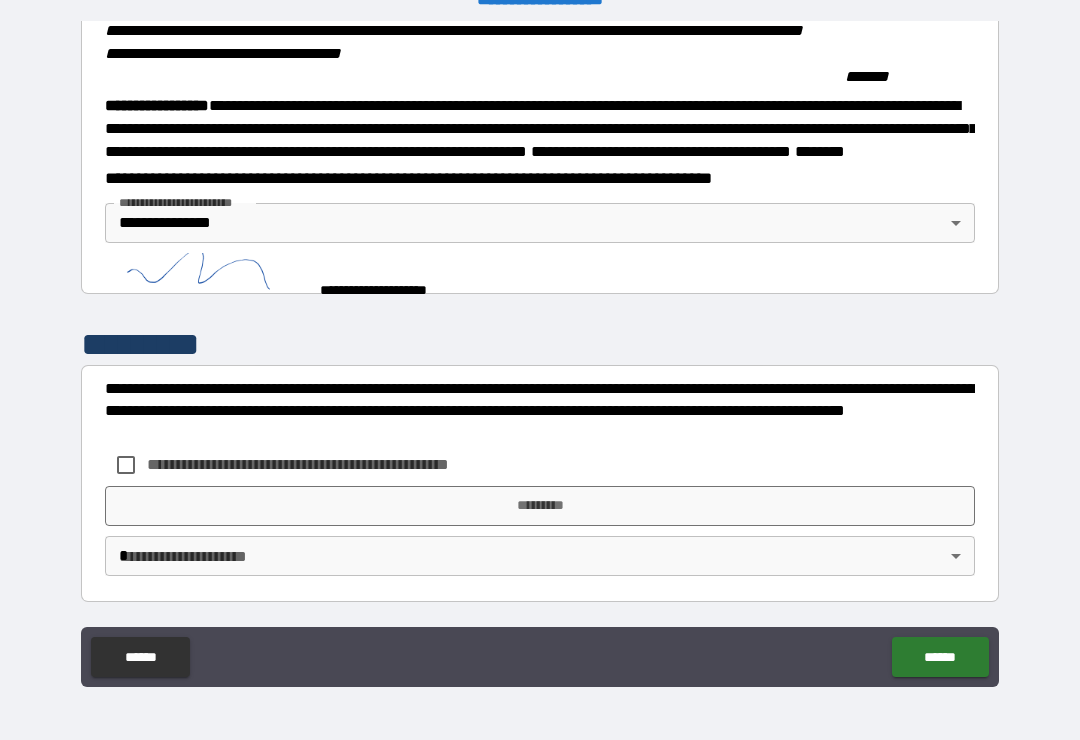 scroll, scrollTop: 2205, scrollLeft: 0, axis: vertical 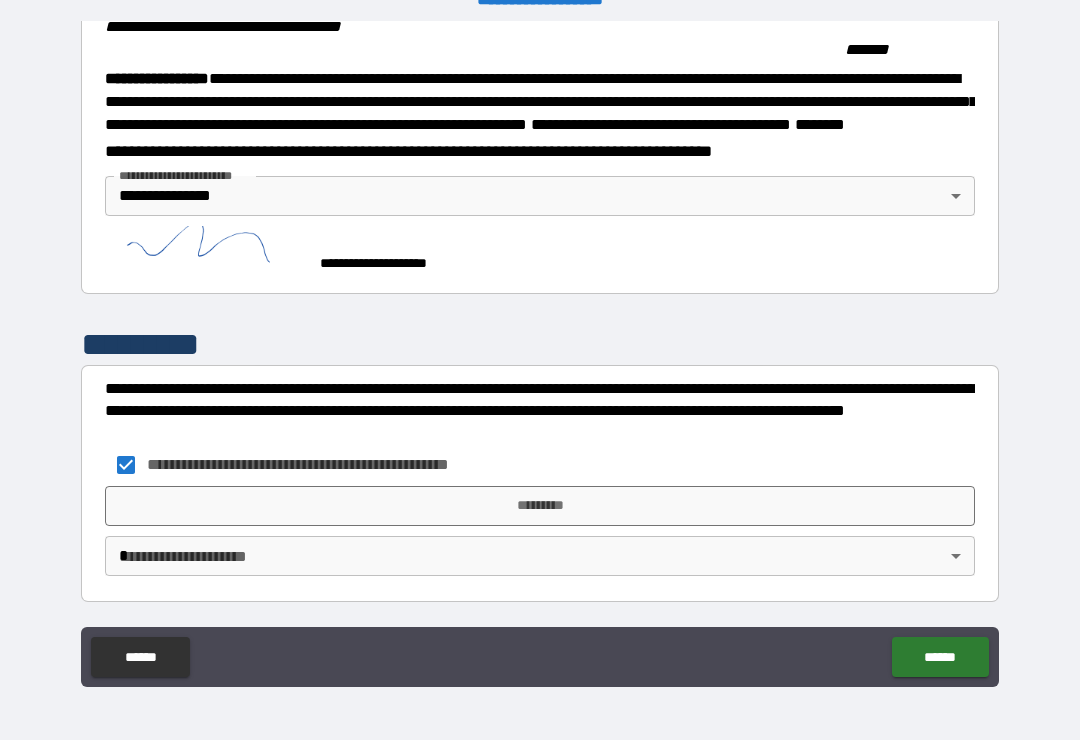 click on "*********" at bounding box center [540, 506] 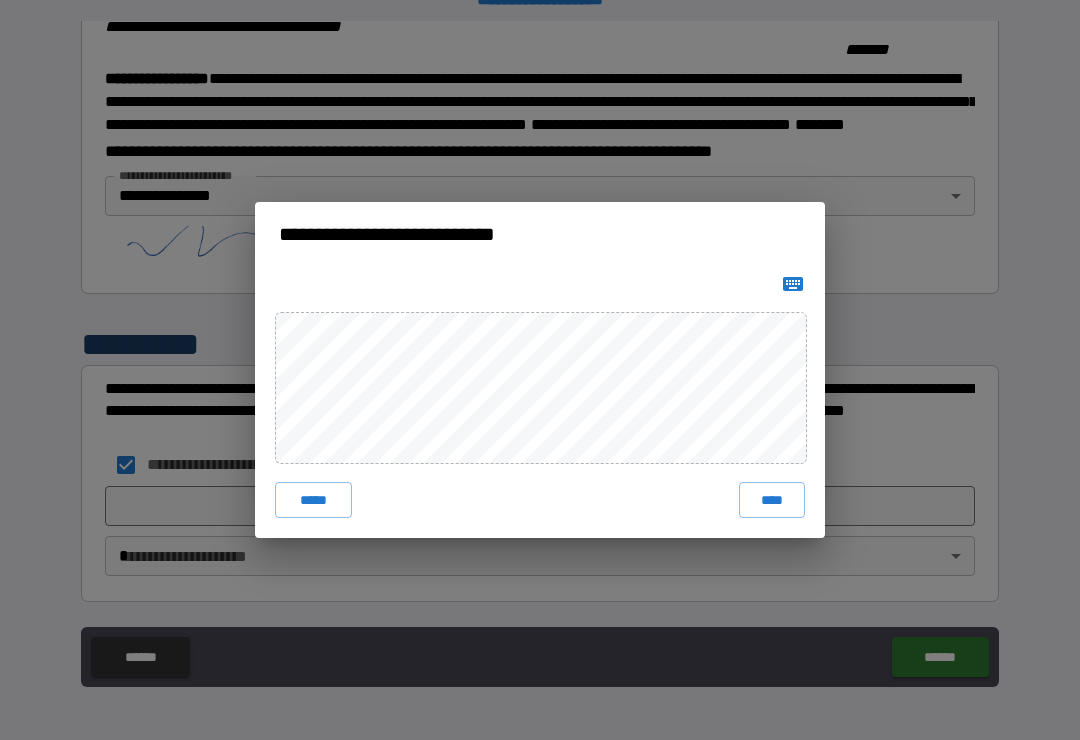 click on "****" at bounding box center (772, 500) 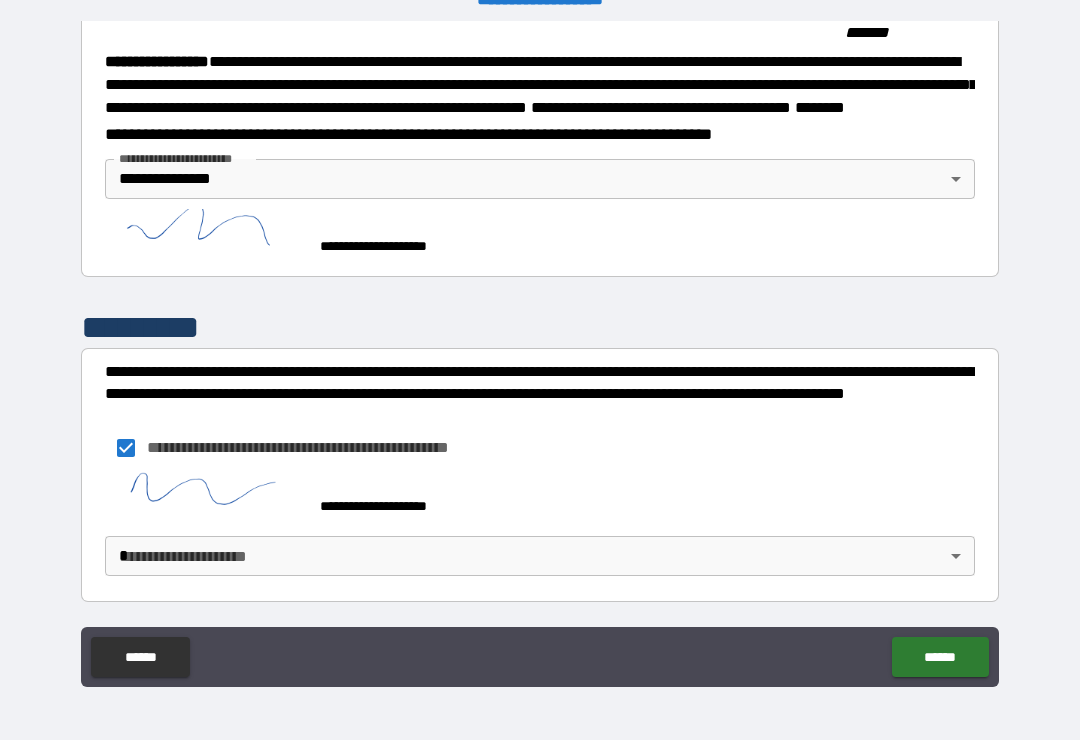 scroll, scrollTop: 2249, scrollLeft: 0, axis: vertical 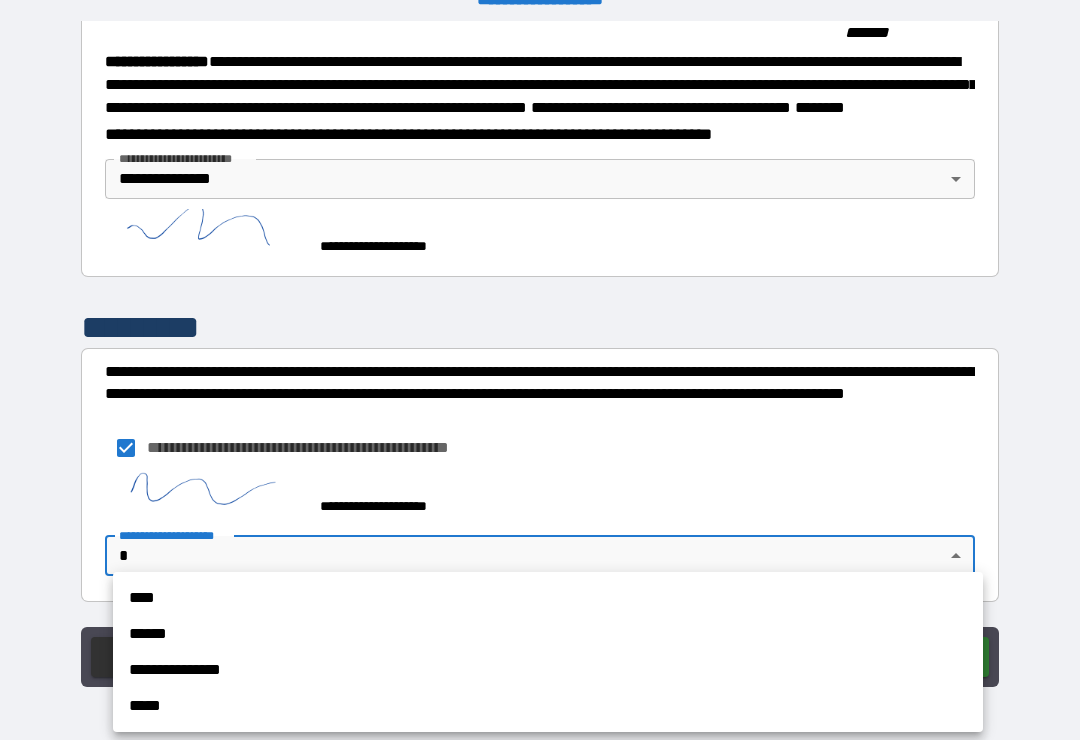 click on "**********" at bounding box center (548, 670) 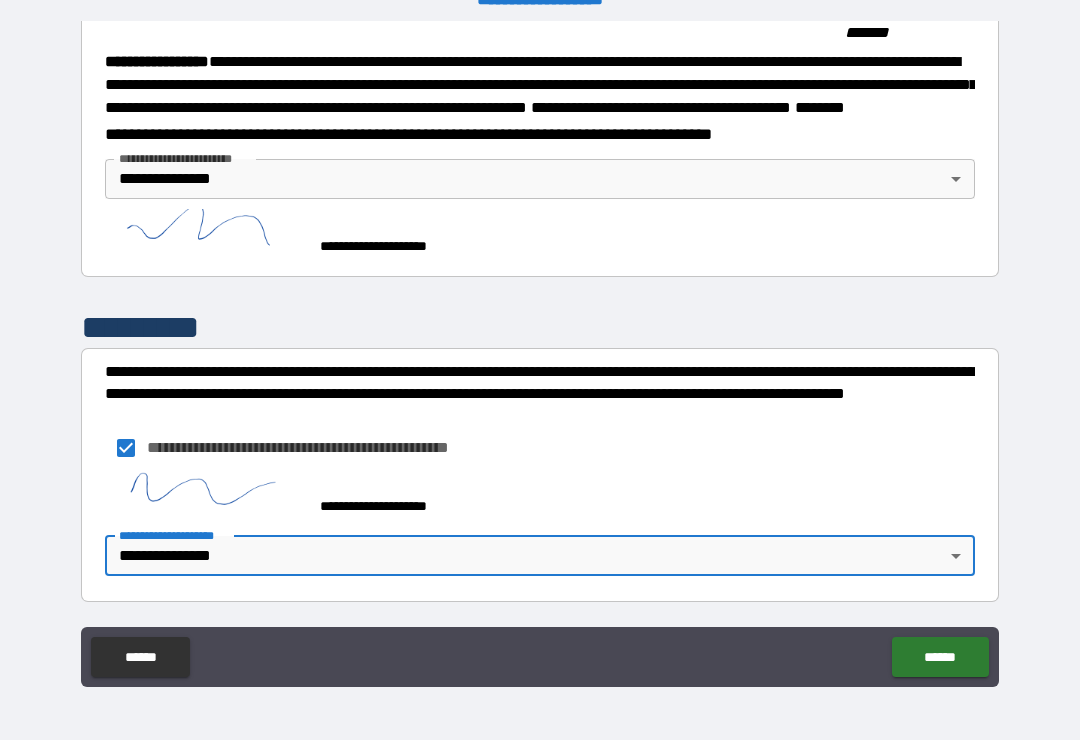 click on "******" at bounding box center (940, 657) 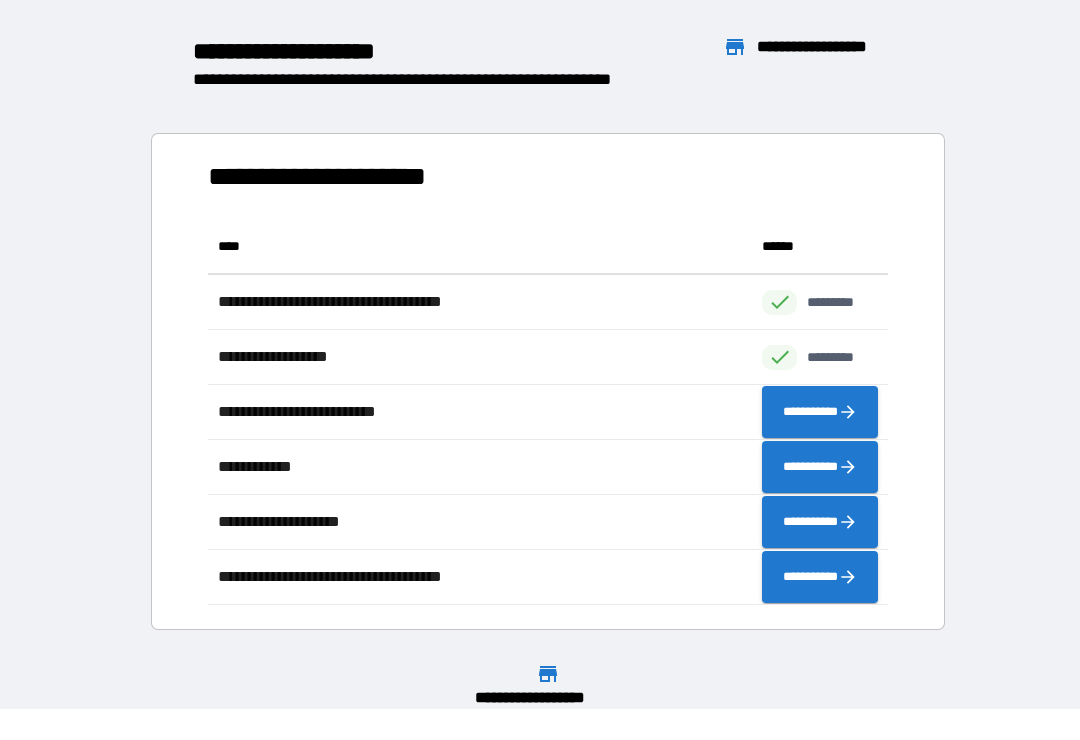 scroll, scrollTop: 1, scrollLeft: 1, axis: both 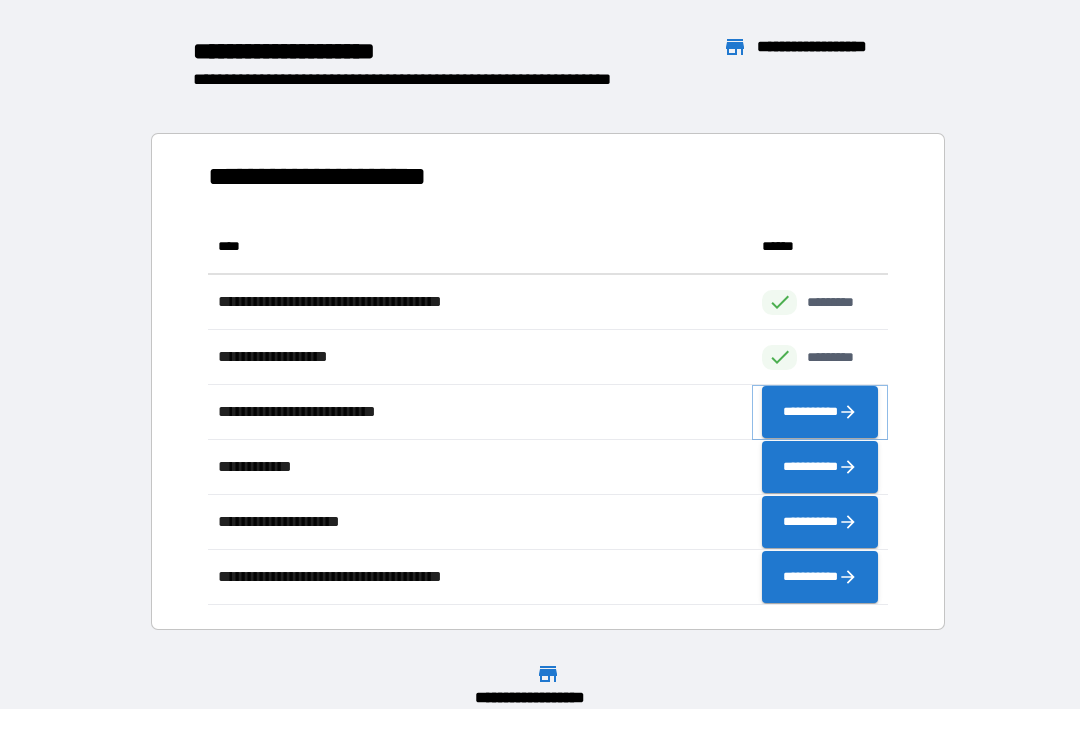 click on "**********" at bounding box center [820, 412] 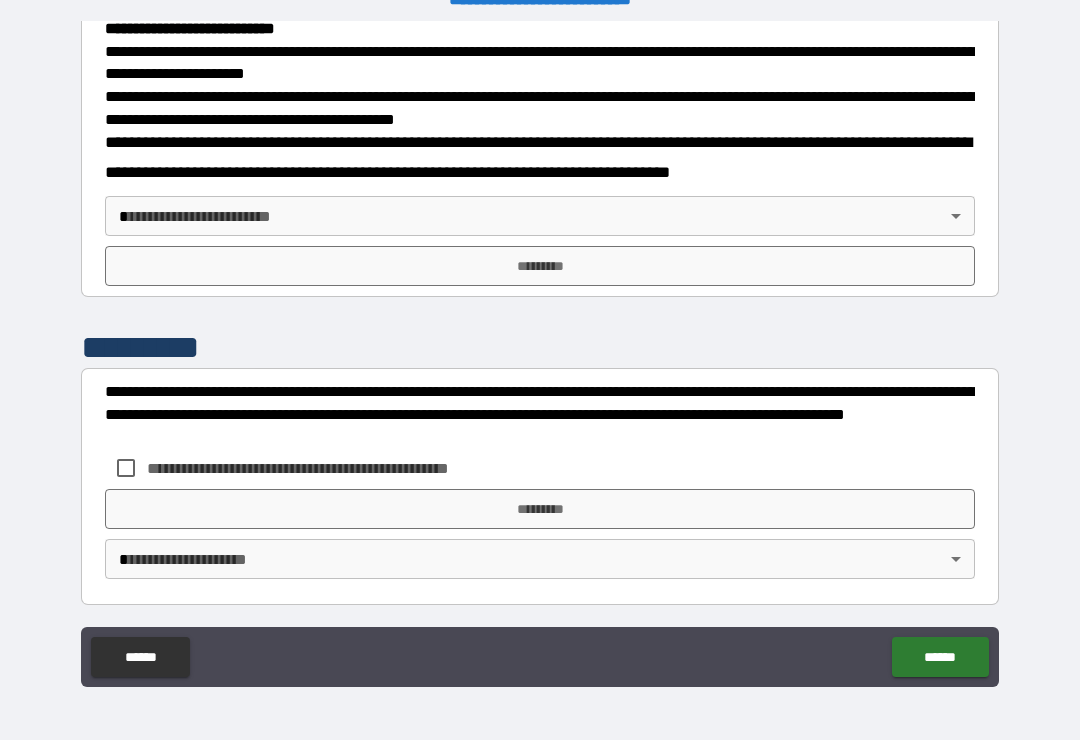 scroll, scrollTop: 721, scrollLeft: 0, axis: vertical 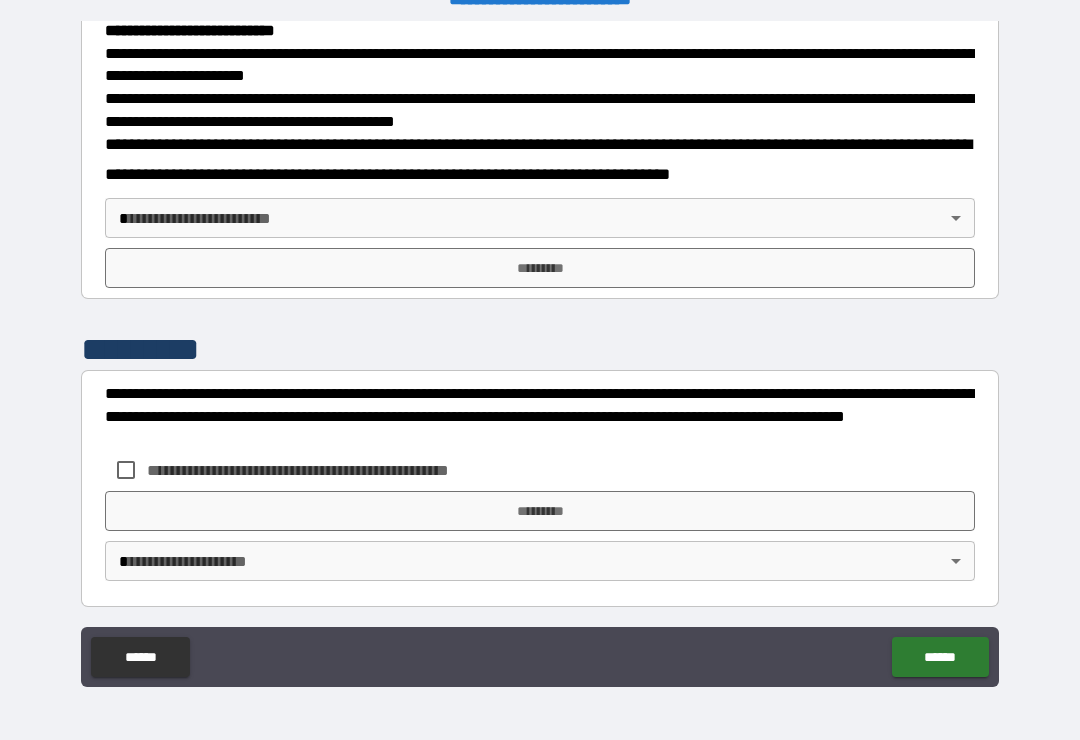 click on "**********" at bounding box center (540, 354) 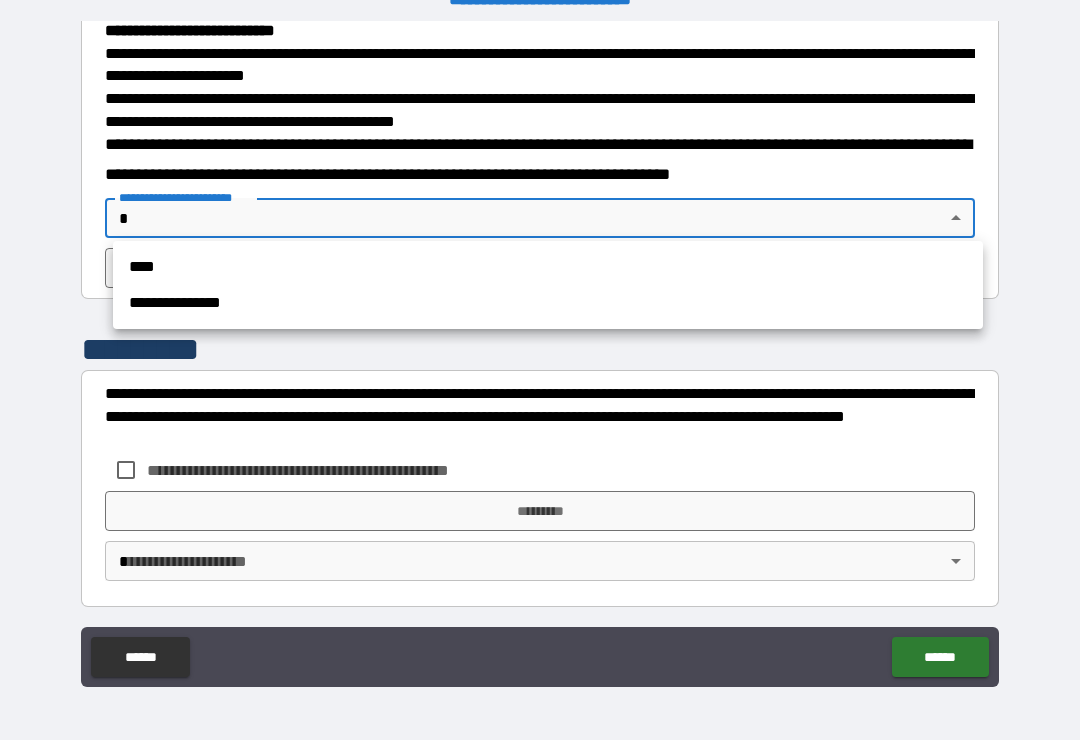 click on "**********" at bounding box center (548, 303) 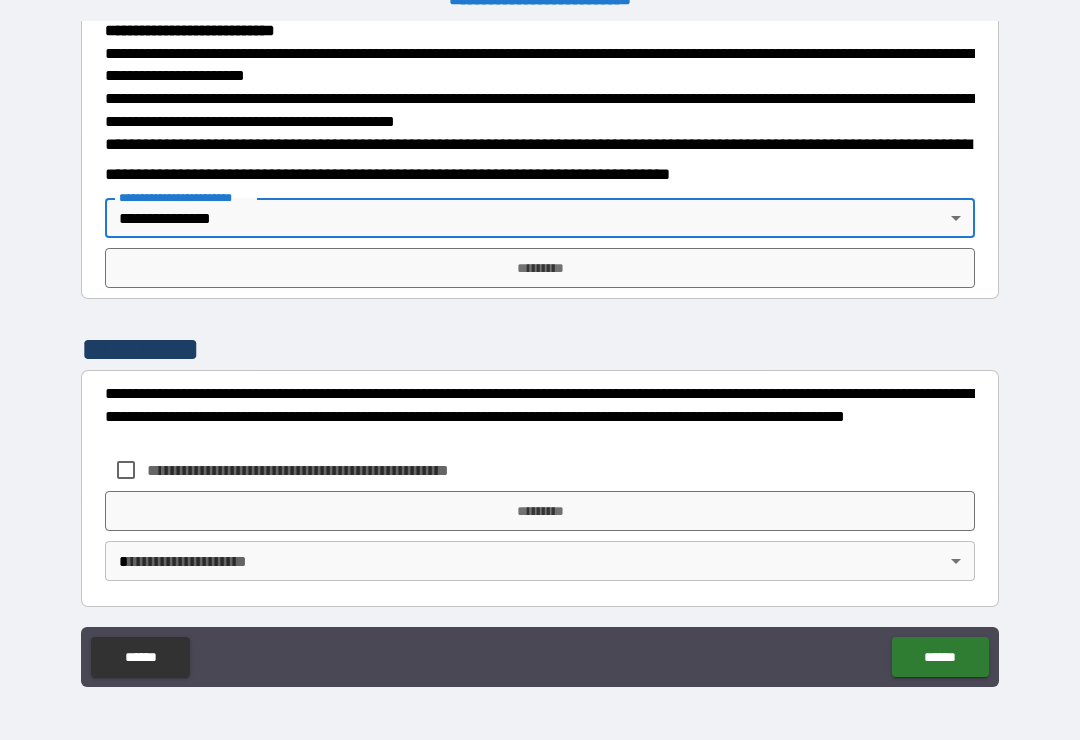 click on "*********" at bounding box center [540, 268] 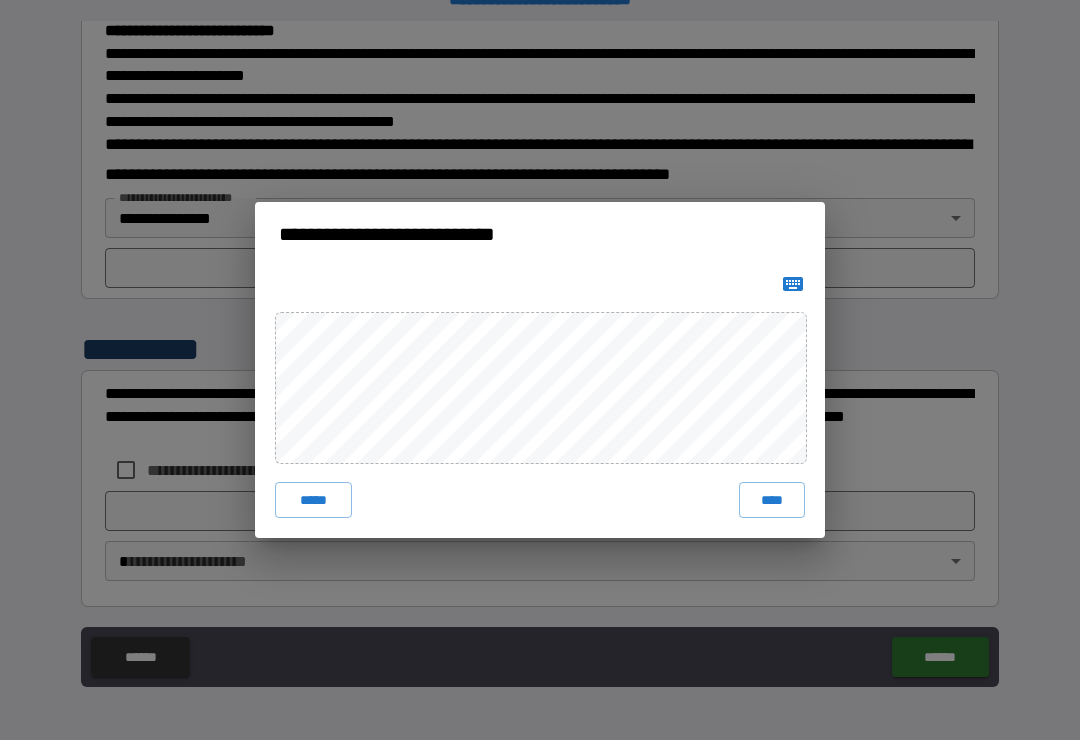 click on "****" at bounding box center (772, 500) 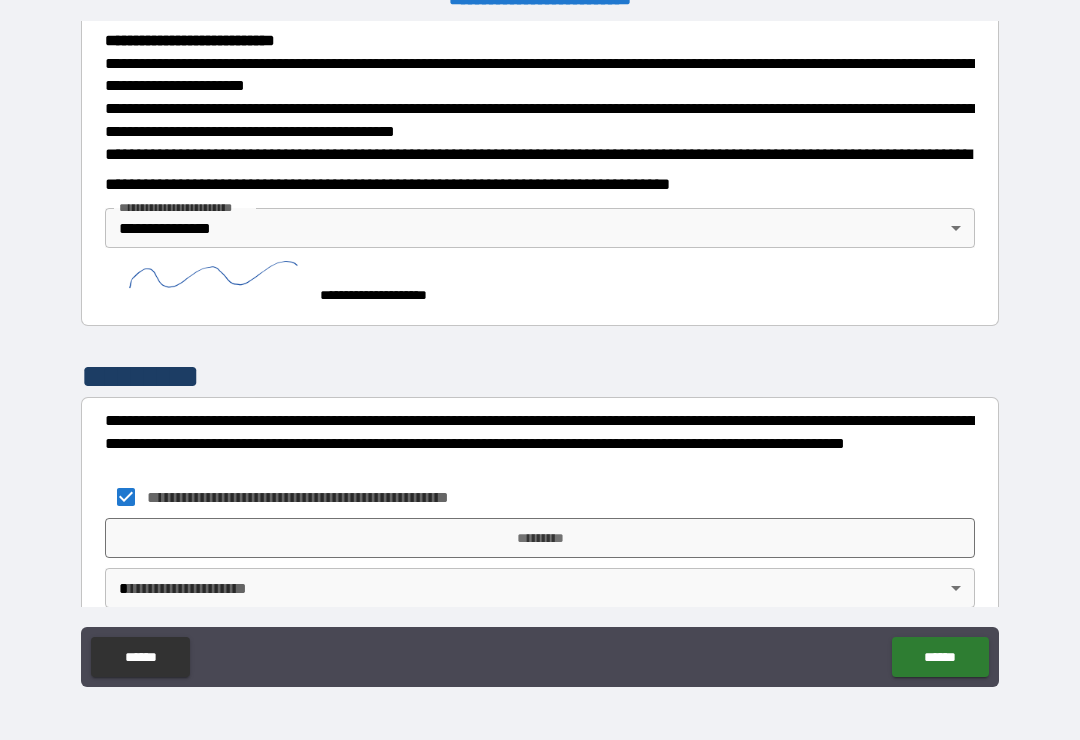 click on "*********" at bounding box center (540, 538) 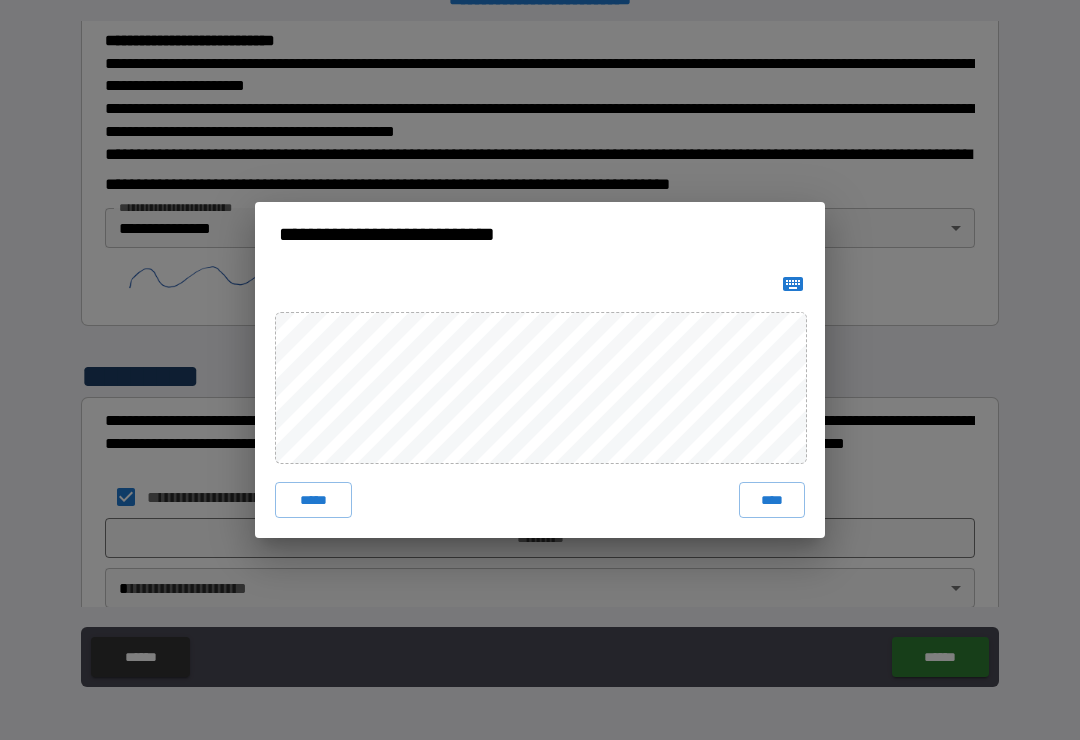 click on "****" at bounding box center [772, 500] 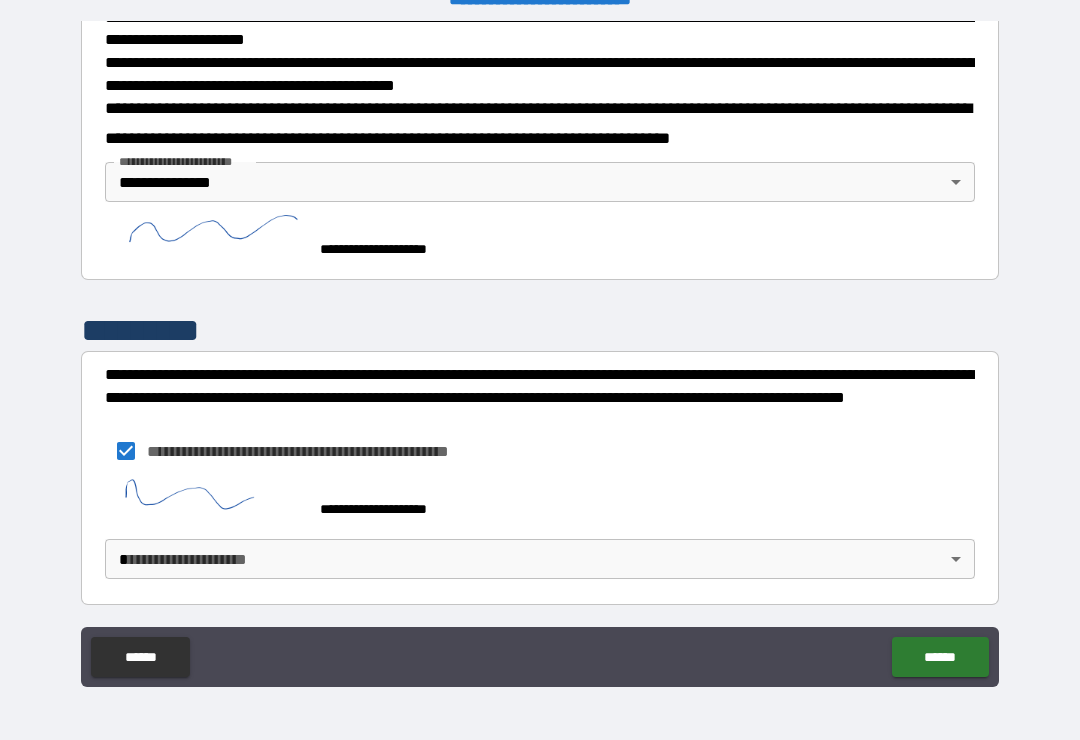 scroll, scrollTop: 755, scrollLeft: 0, axis: vertical 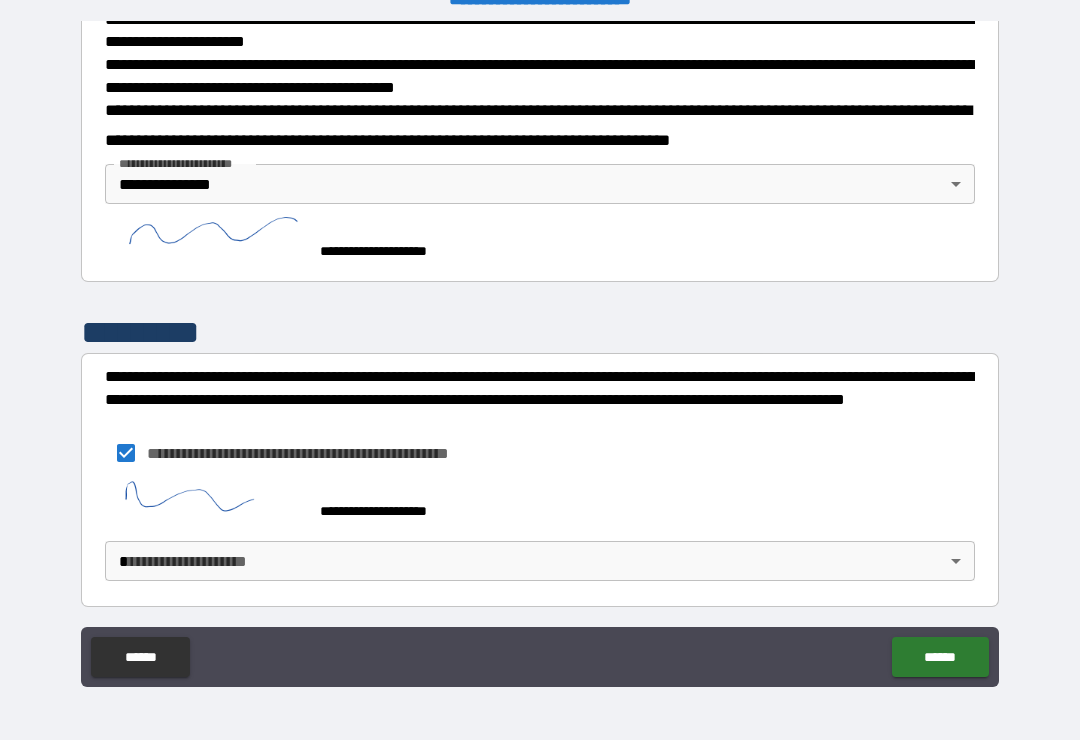 click on "**********" at bounding box center [540, 354] 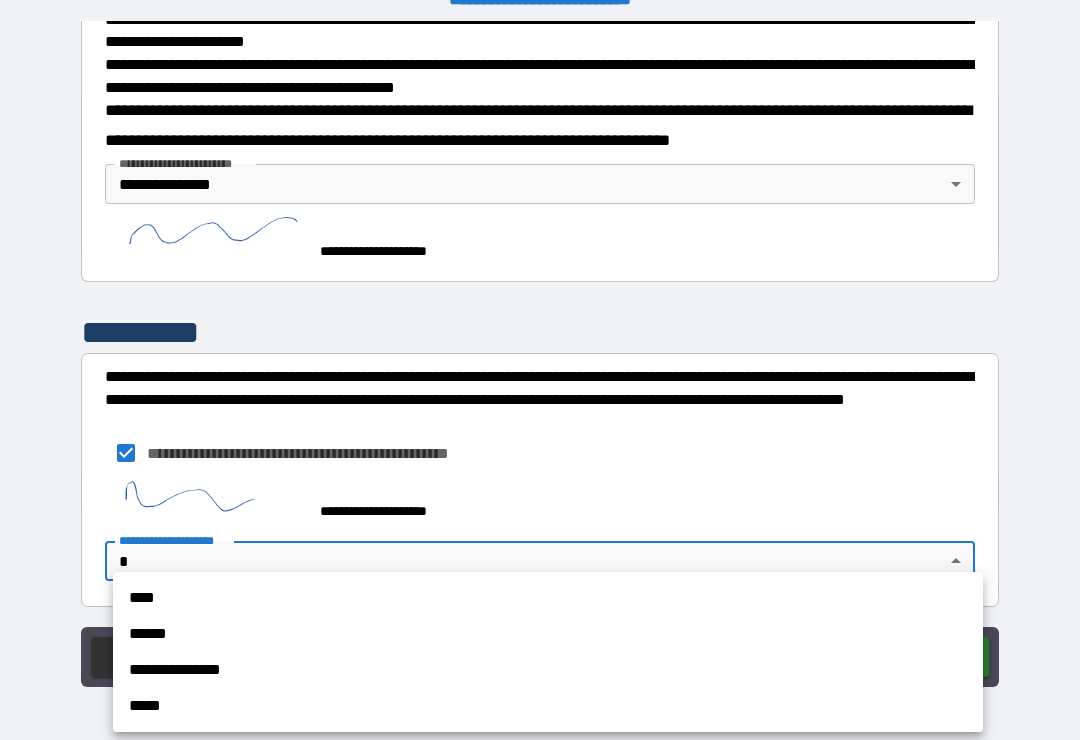 click on "**********" at bounding box center (548, 670) 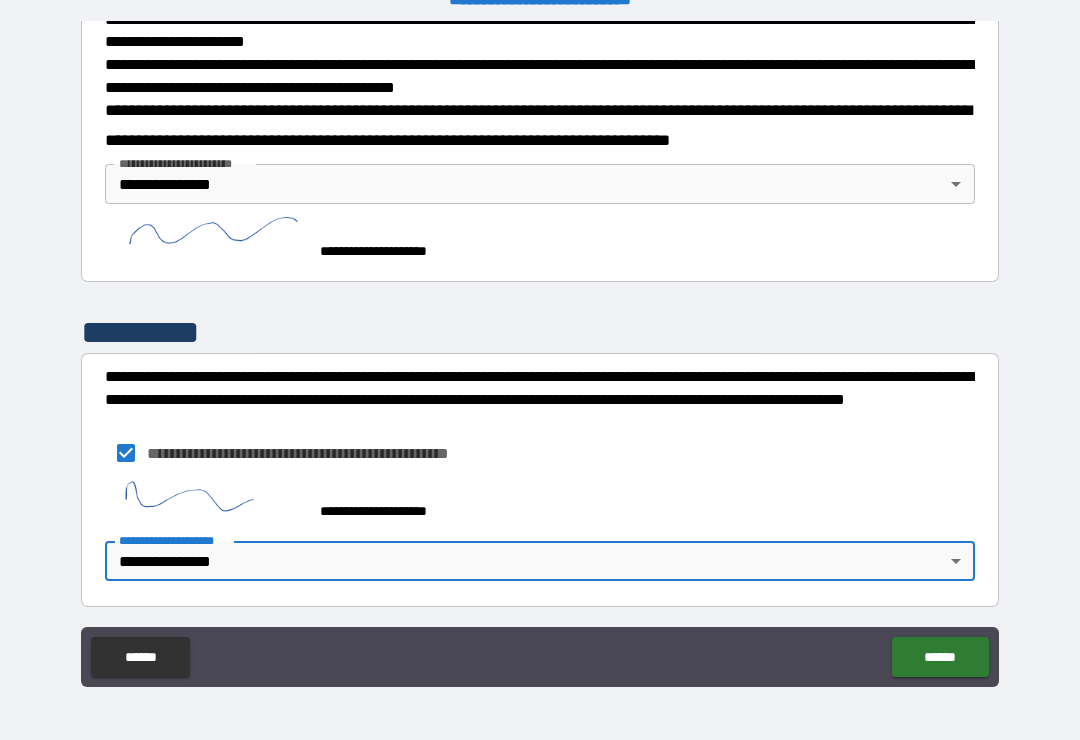 click on "******" at bounding box center [940, 657] 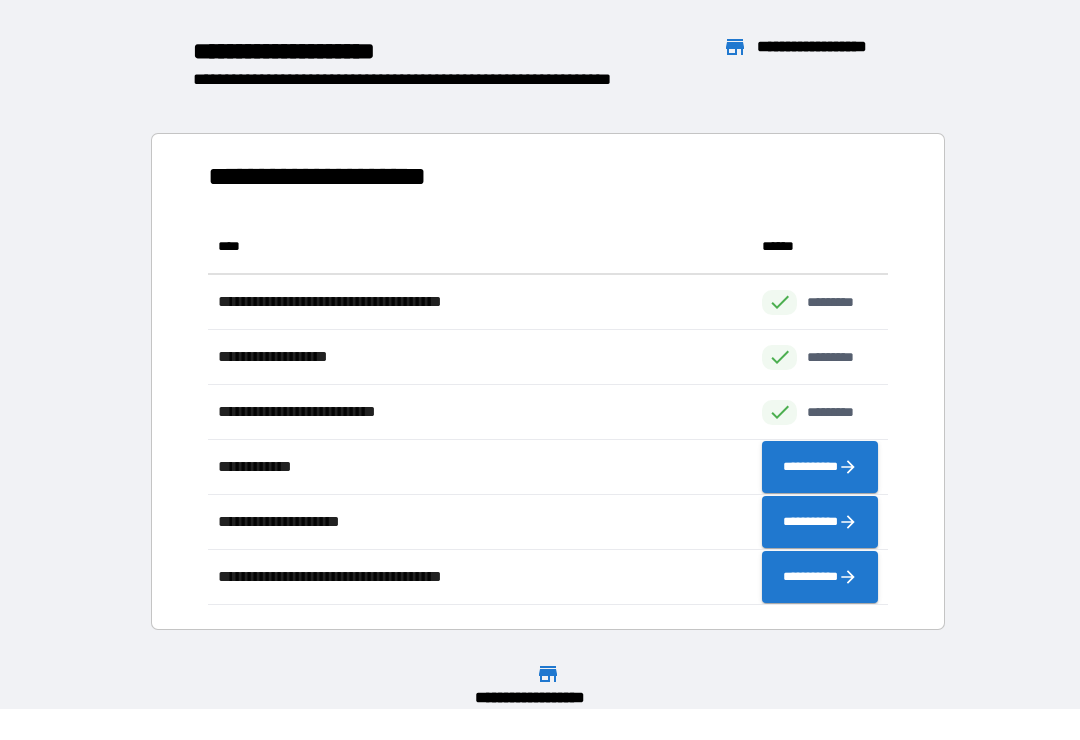 scroll, scrollTop: 386, scrollLeft: 680, axis: both 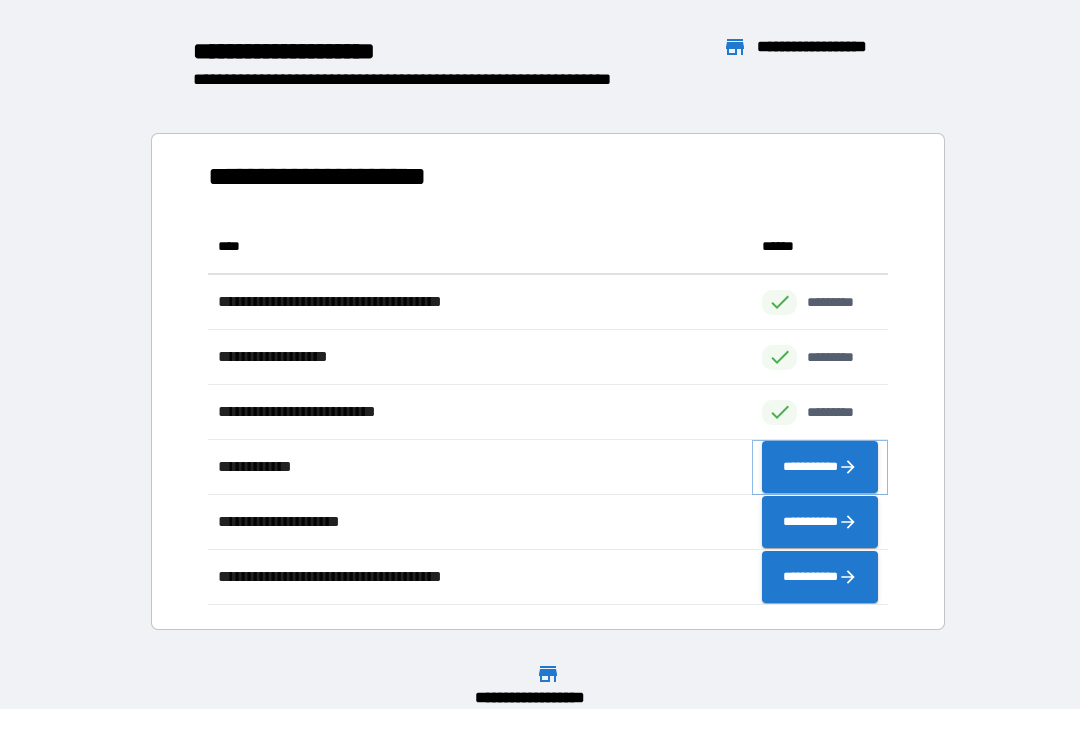 click on "**********" at bounding box center (820, 467) 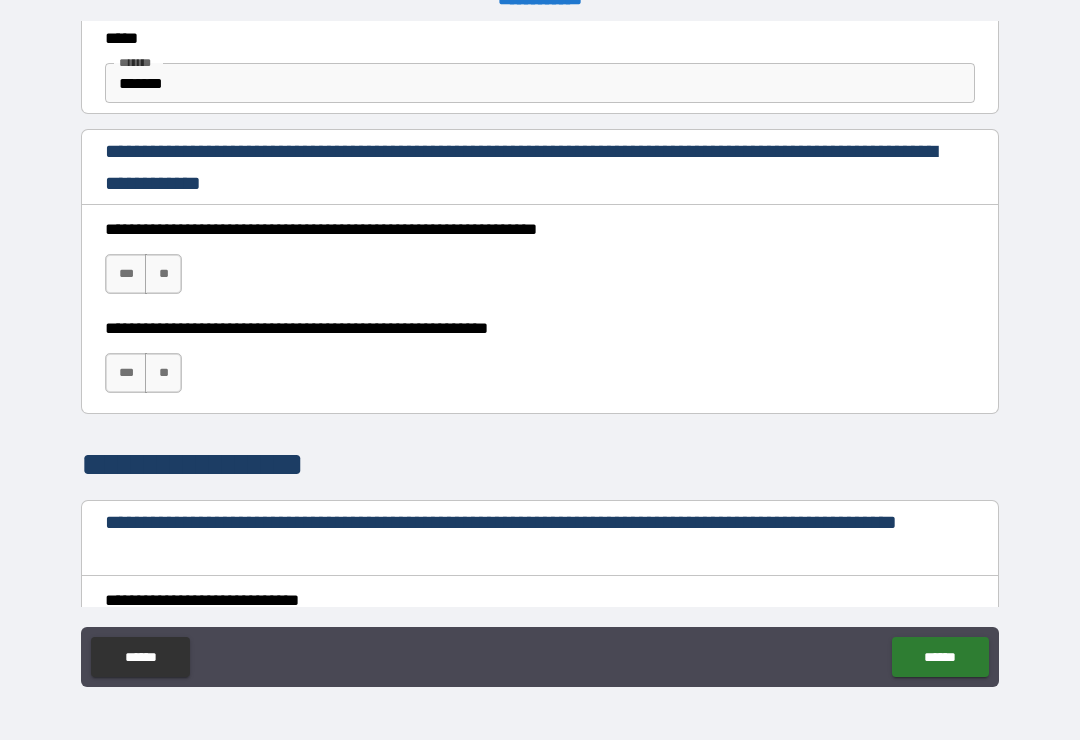 scroll, scrollTop: 1247, scrollLeft: 0, axis: vertical 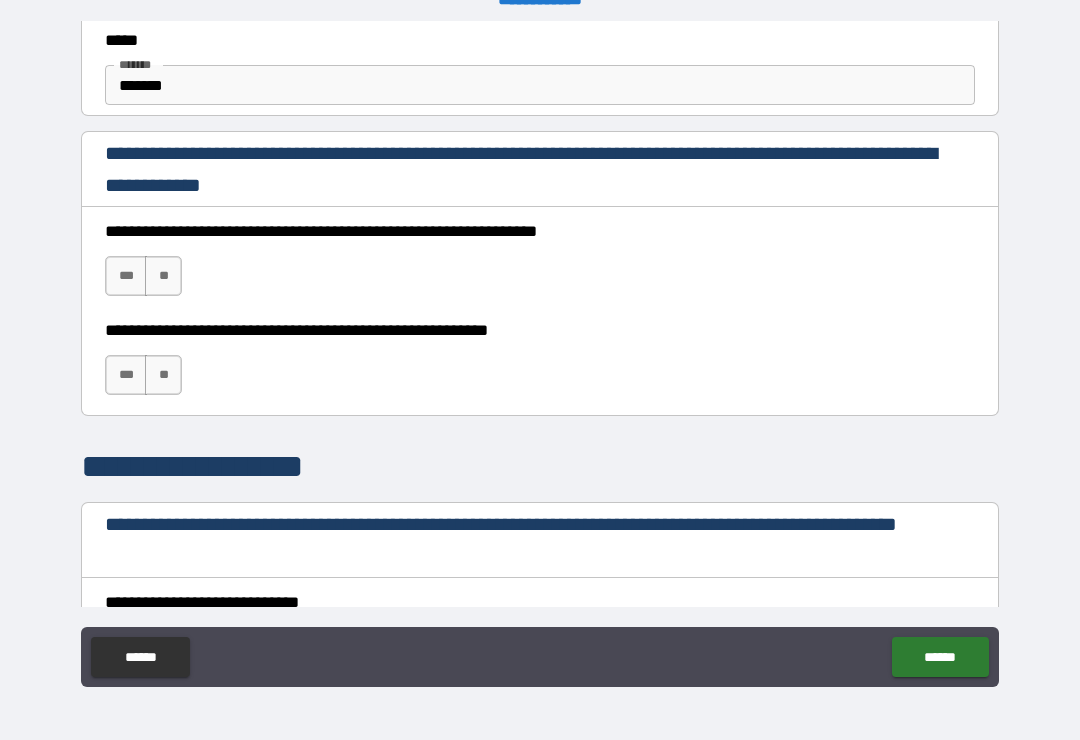click on "***" at bounding box center [126, 276] 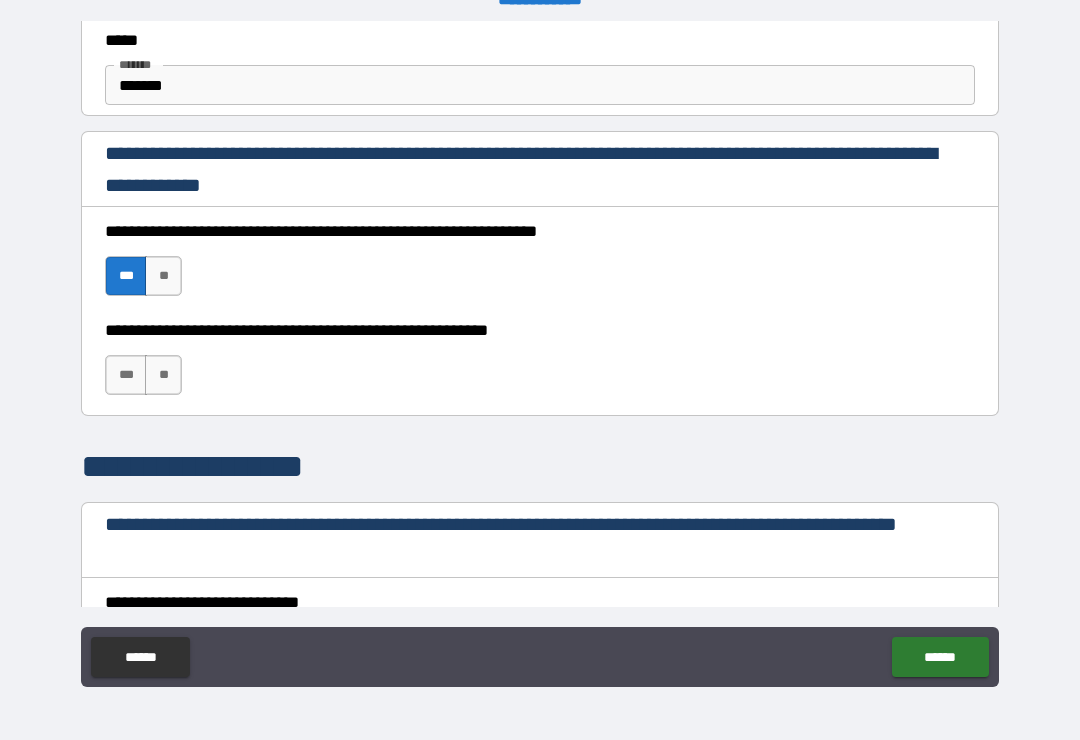 click on "***" at bounding box center [126, 375] 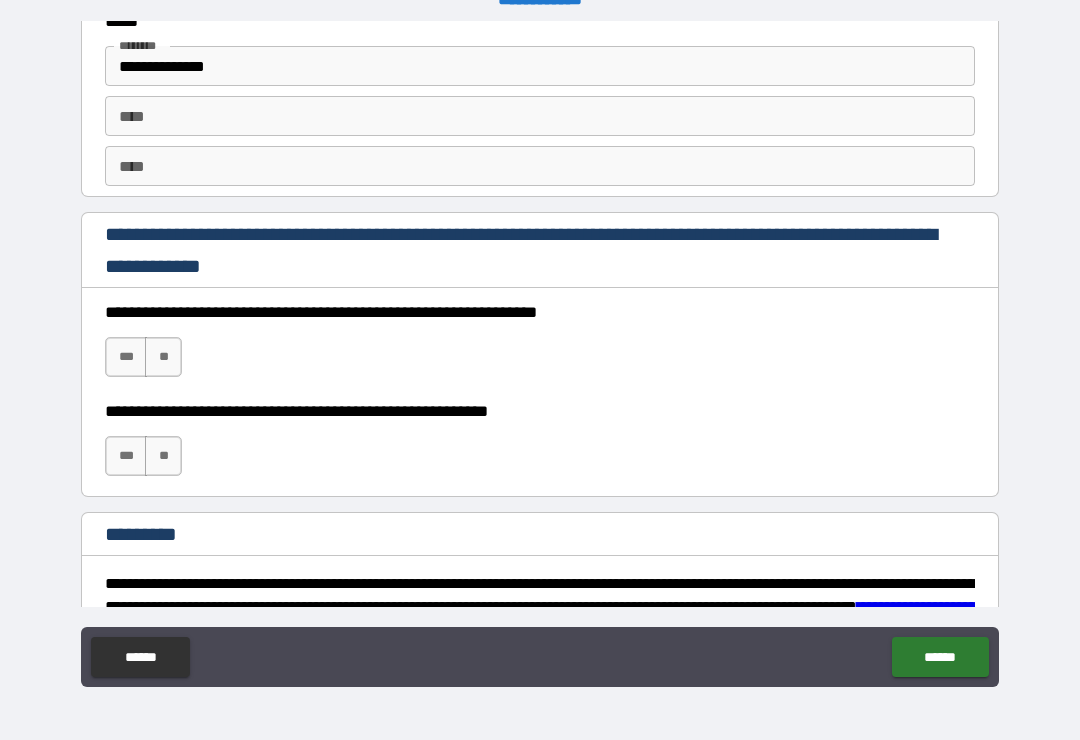 scroll, scrollTop: 2816, scrollLeft: 0, axis: vertical 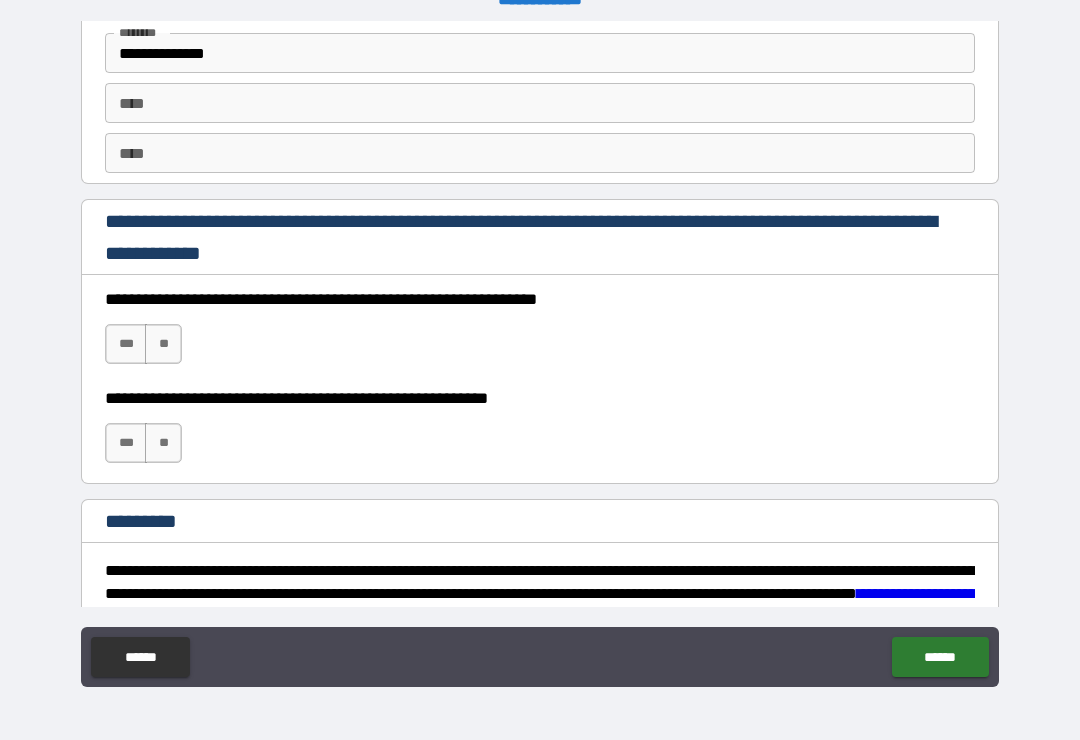 click on "***" at bounding box center (126, 344) 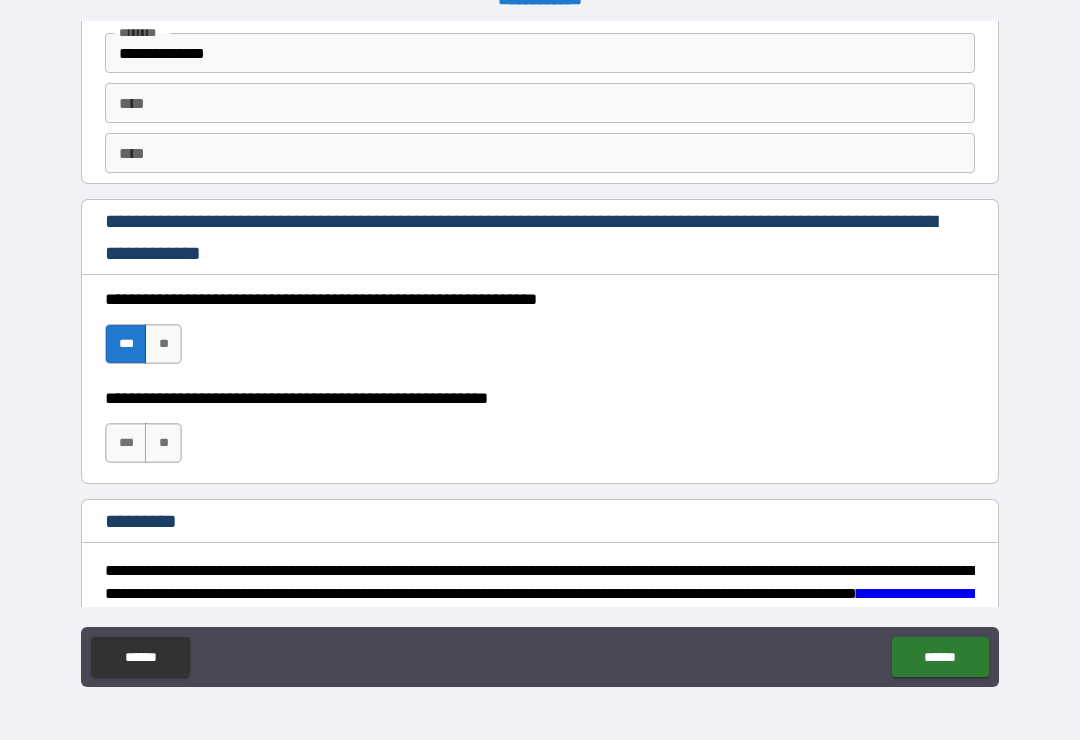 click on "***" at bounding box center [126, 443] 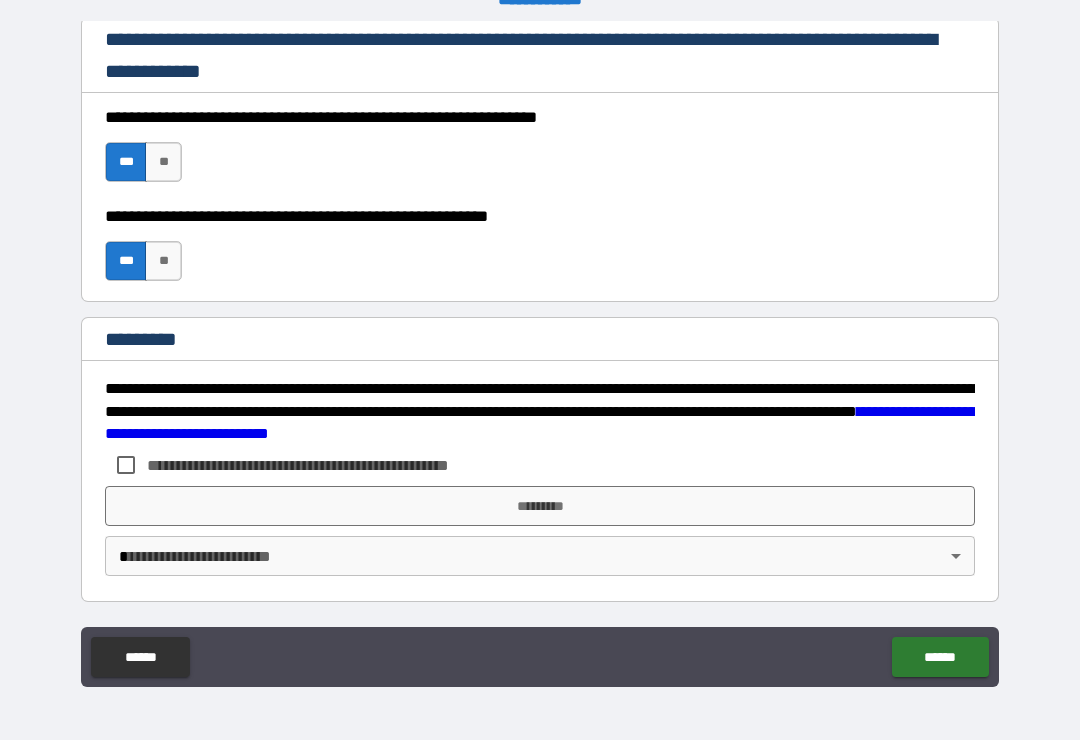 scroll, scrollTop: 2998, scrollLeft: 0, axis: vertical 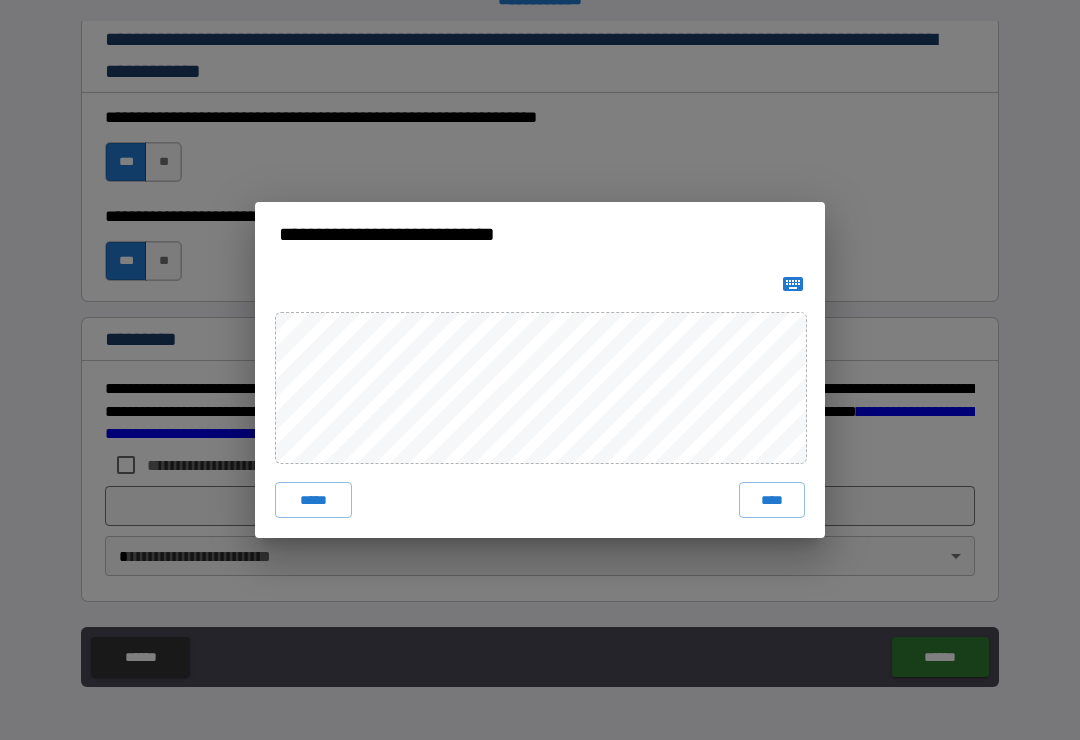 click on "****" at bounding box center [772, 500] 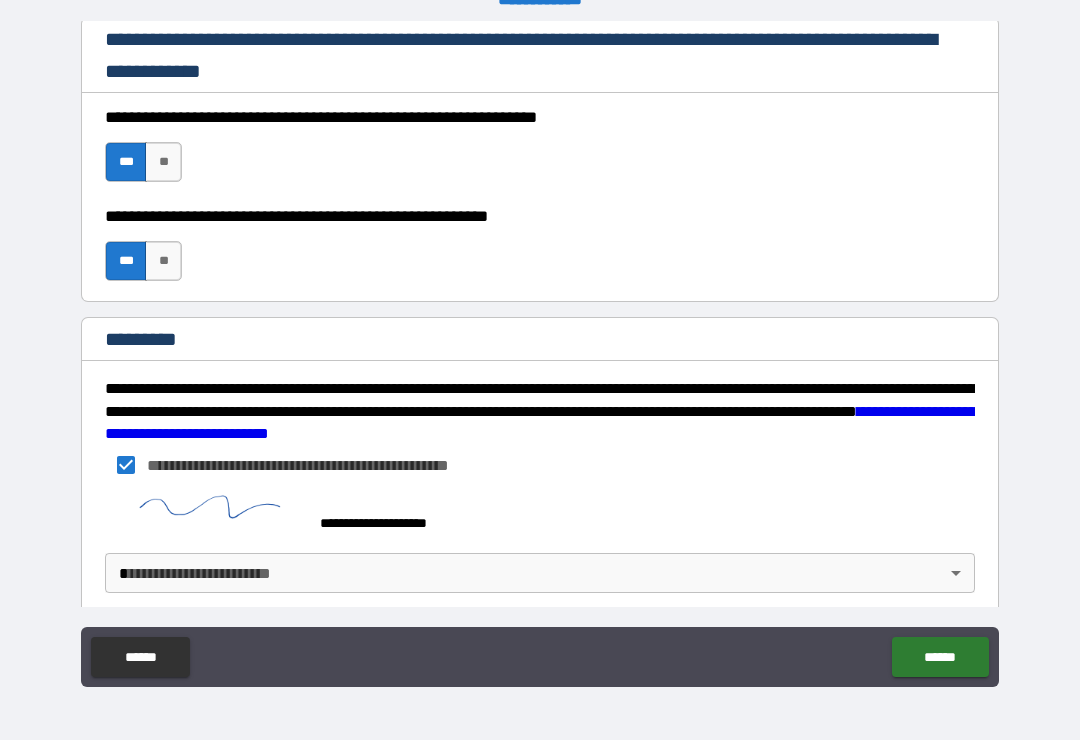 click on "**********" at bounding box center [540, 354] 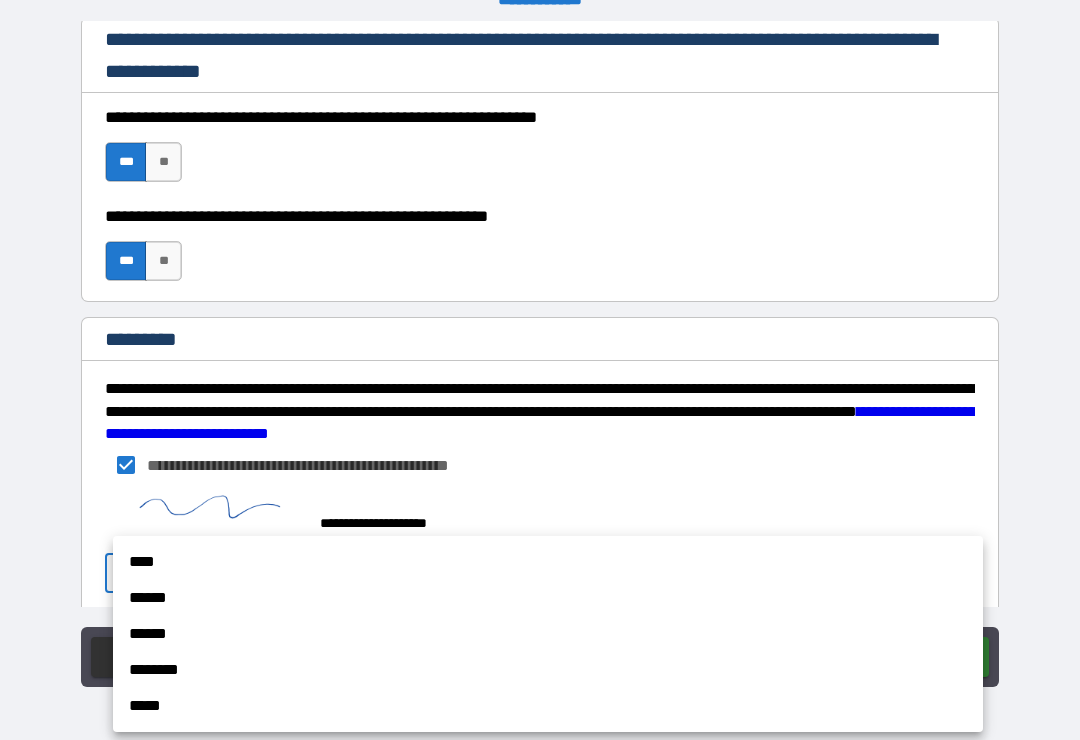 click on "******" at bounding box center [548, 598] 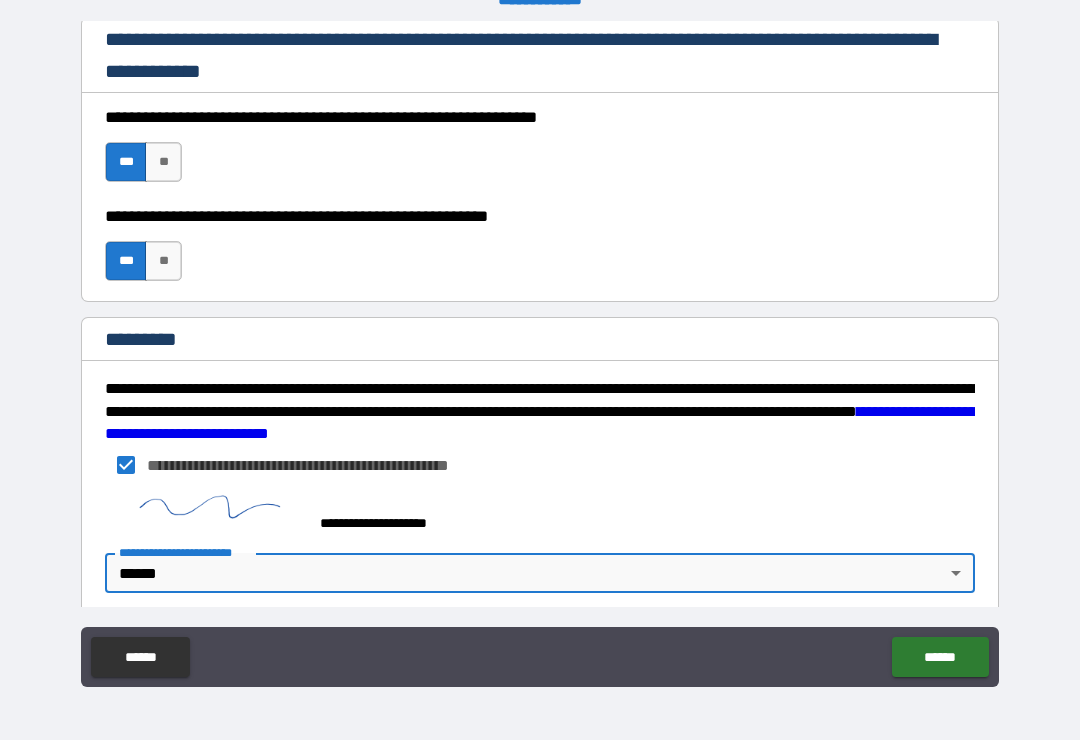 click on "******" at bounding box center [940, 657] 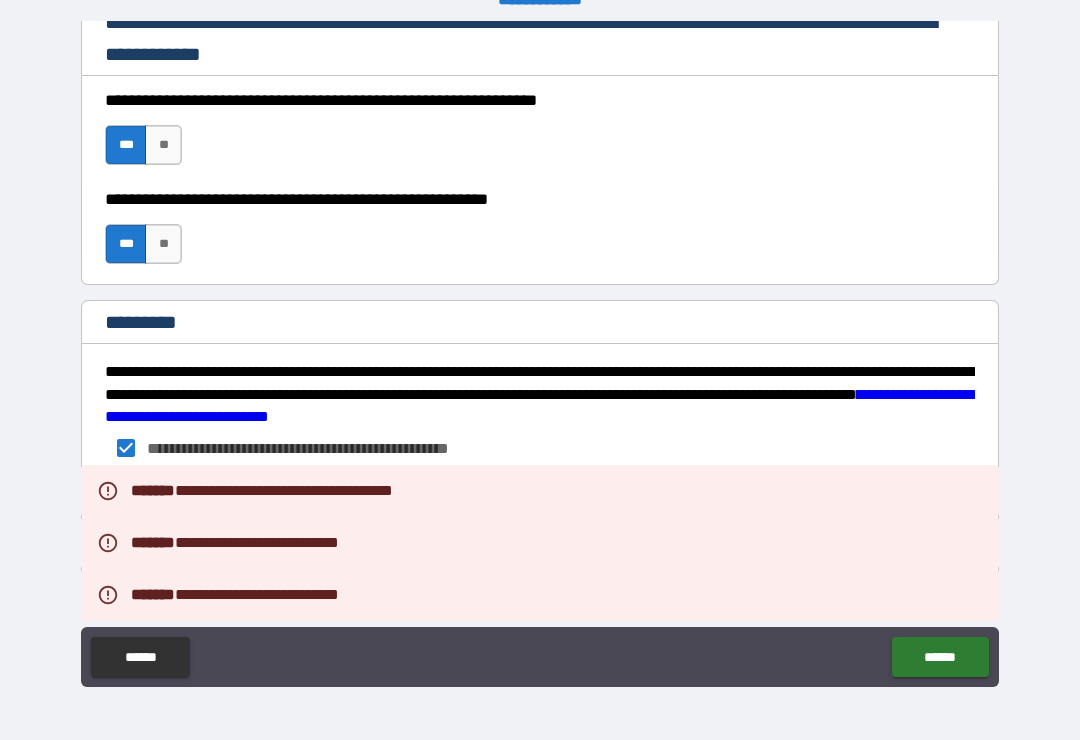 scroll, scrollTop: 3015, scrollLeft: 0, axis: vertical 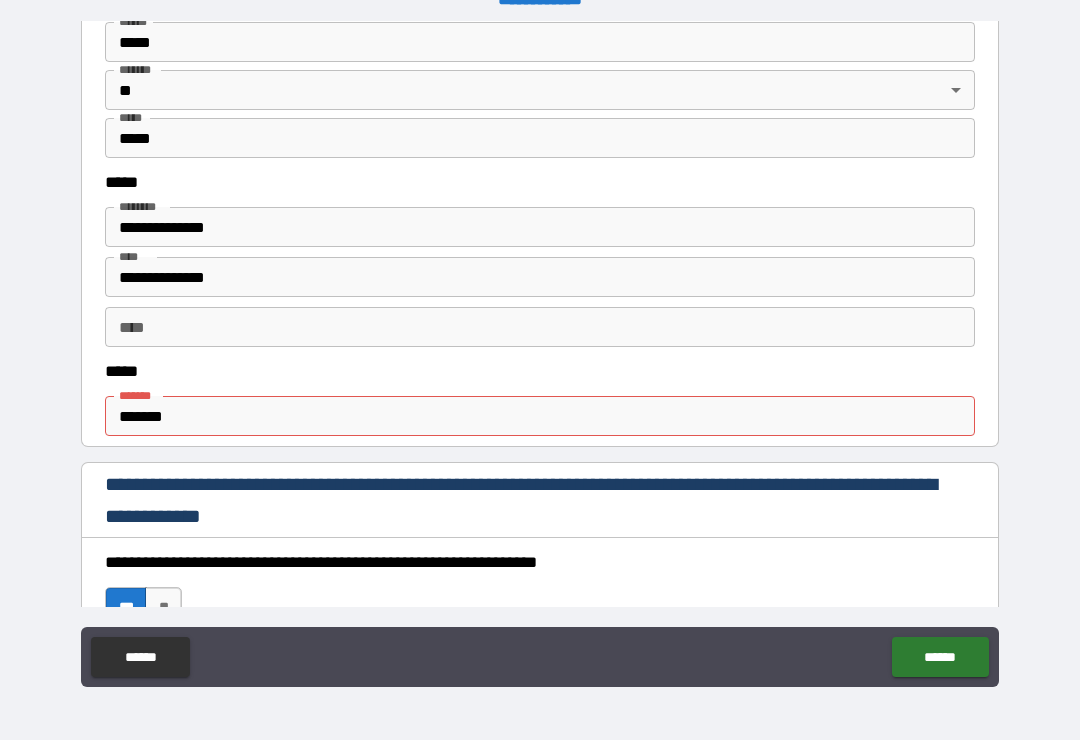 click on "*******" at bounding box center [540, 416] 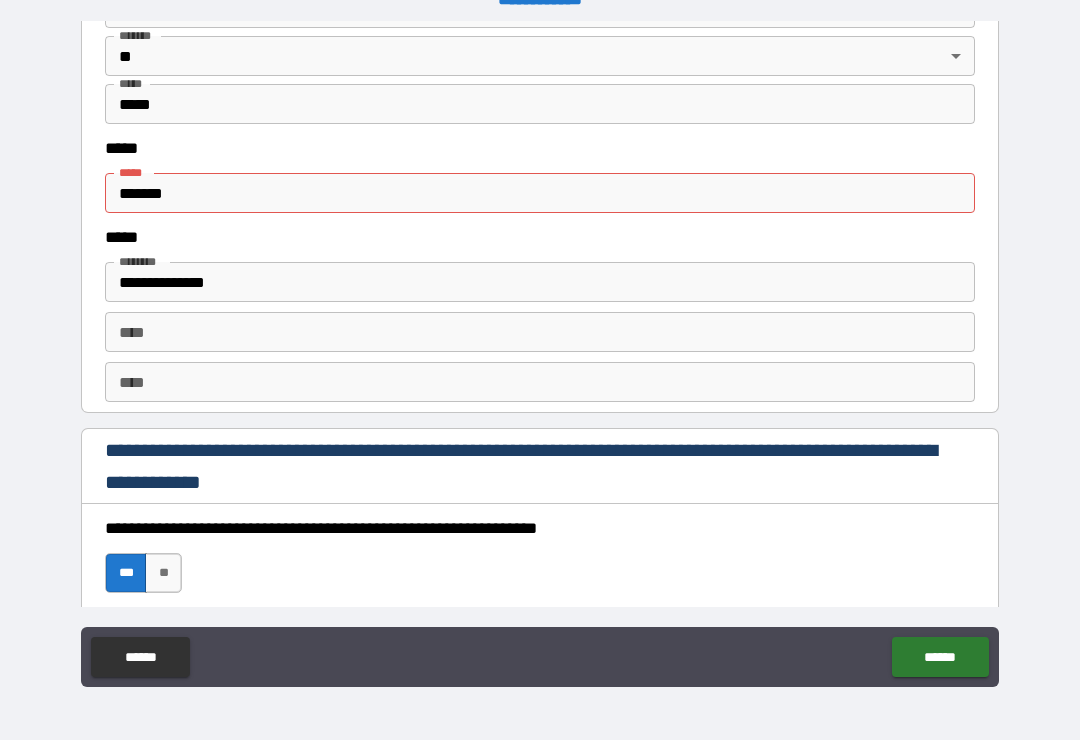 scroll, scrollTop: 2581, scrollLeft: 0, axis: vertical 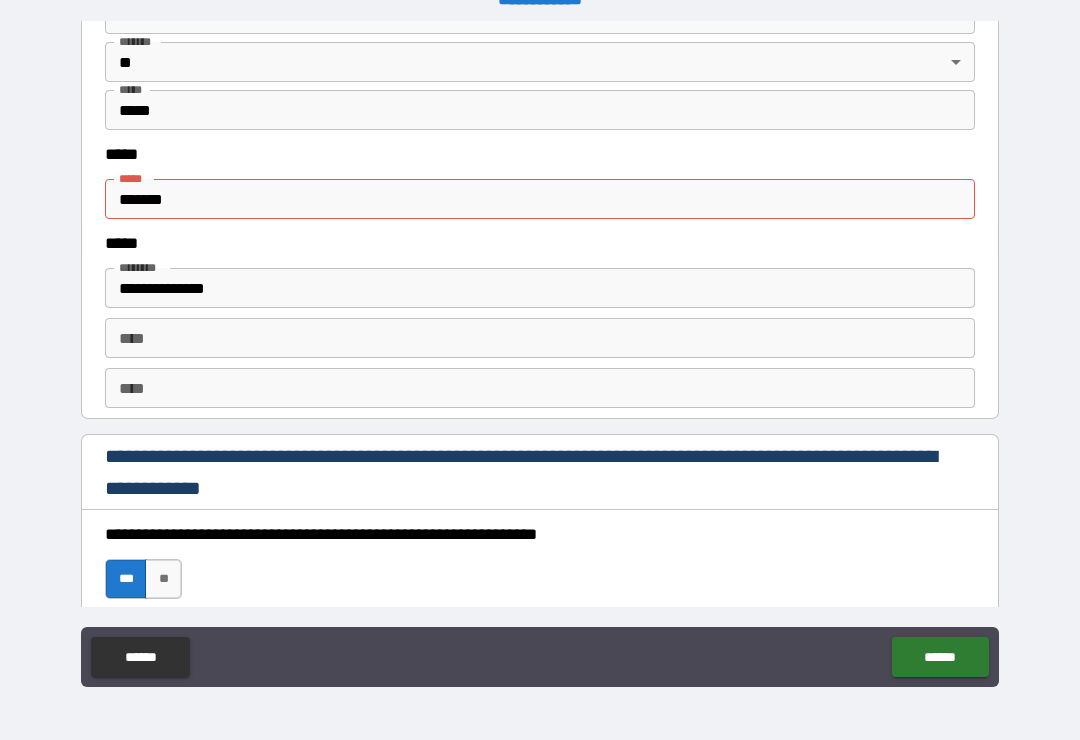 click on "*******" at bounding box center [540, 199] 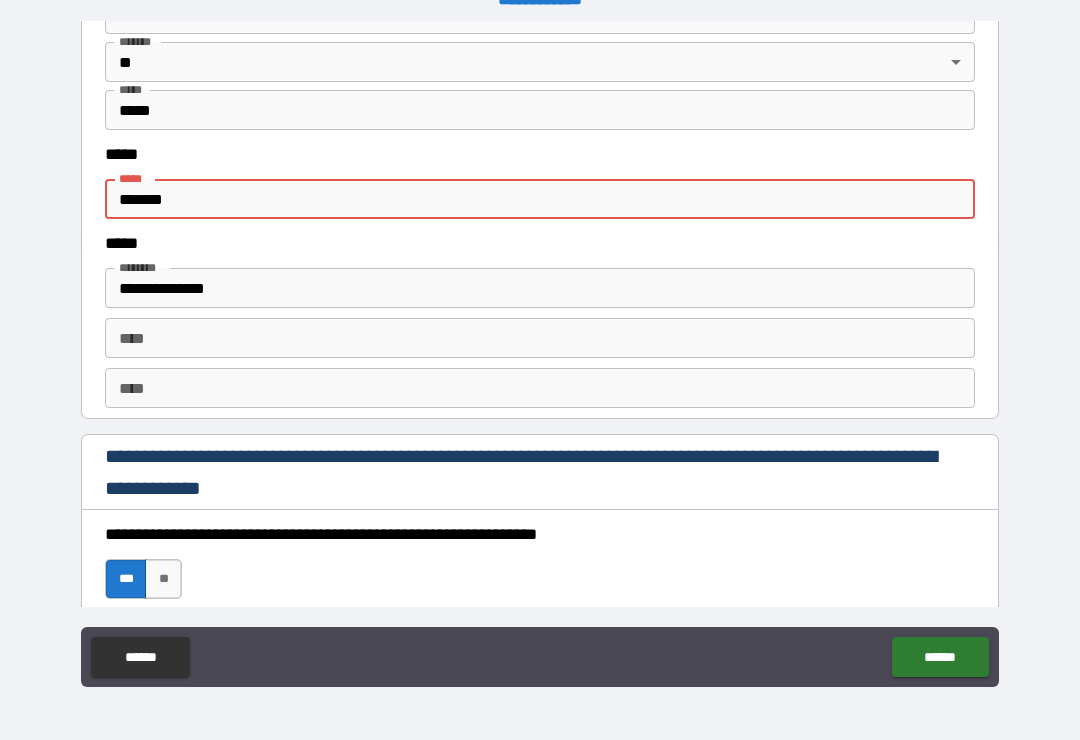 click on "*******" at bounding box center (540, 199) 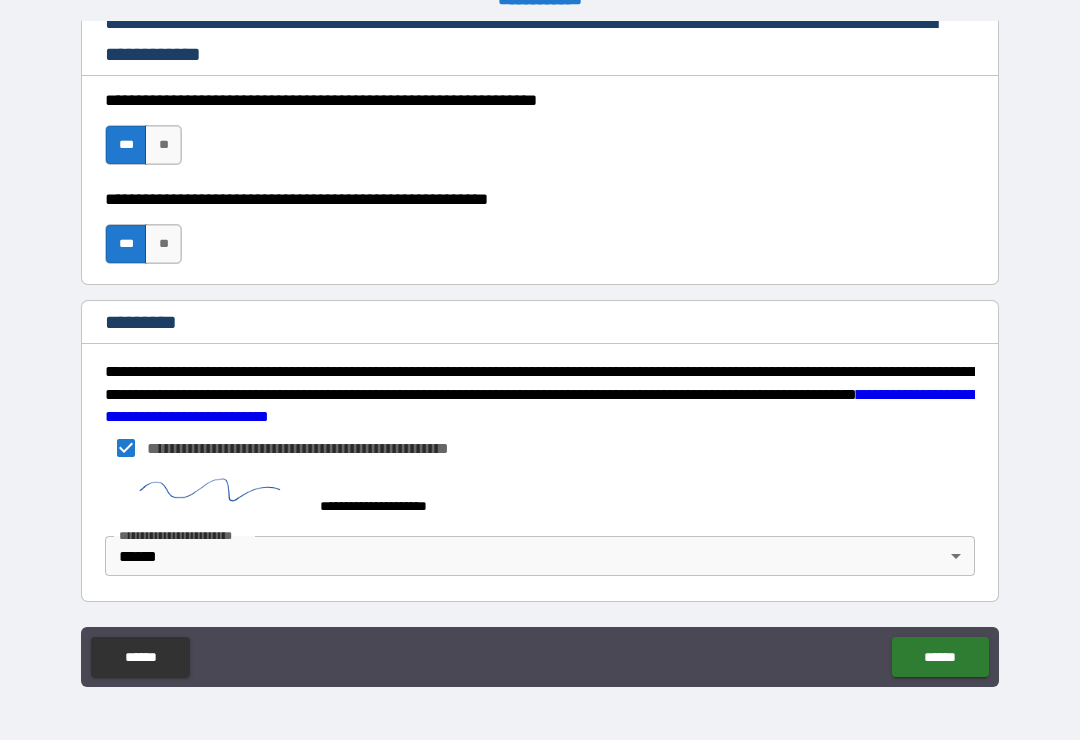 scroll, scrollTop: 3015, scrollLeft: 0, axis: vertical 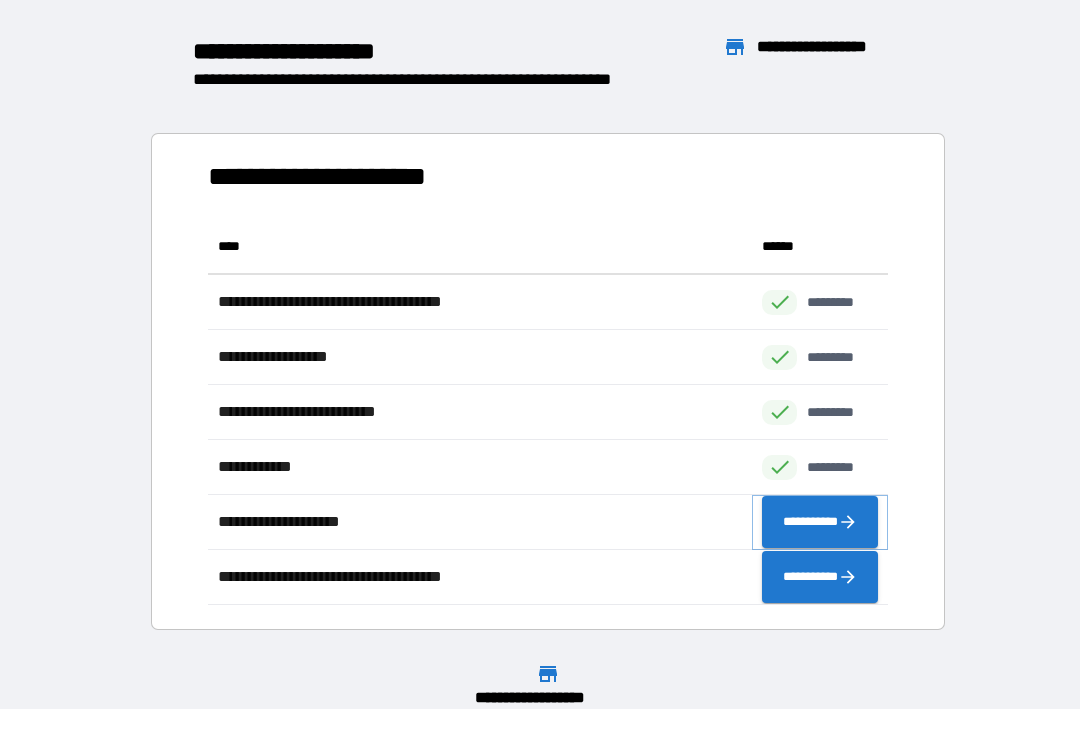 click 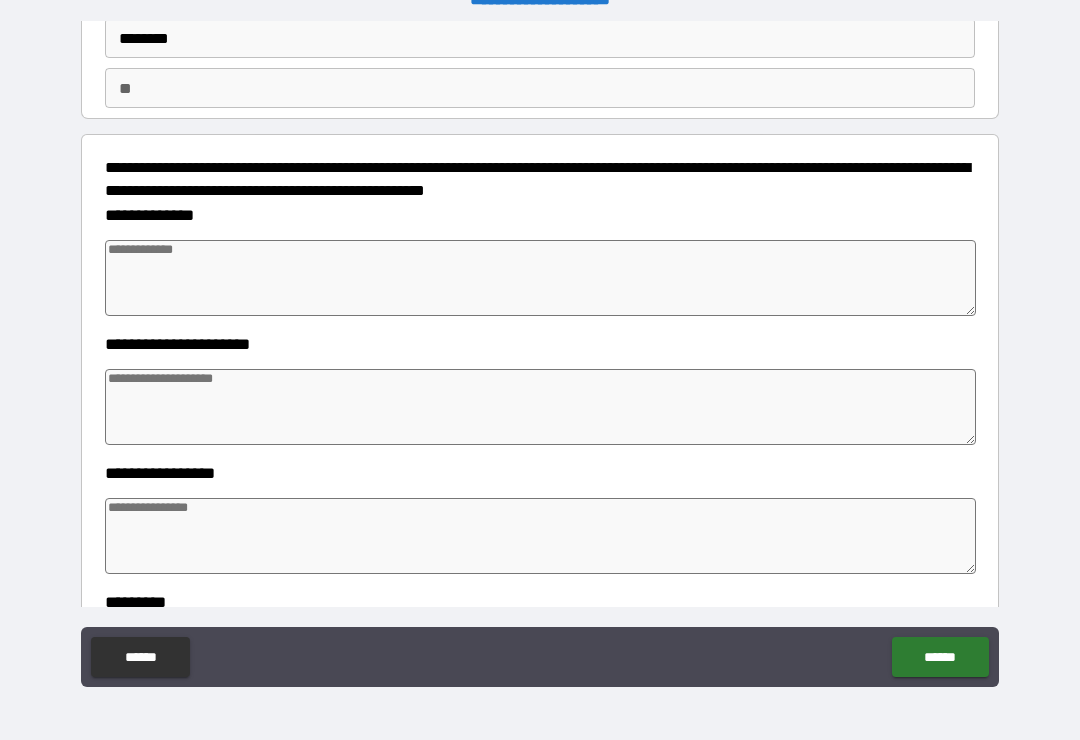 scroll, scrollTop: 151, scrollLeft: 0, axis: vertical 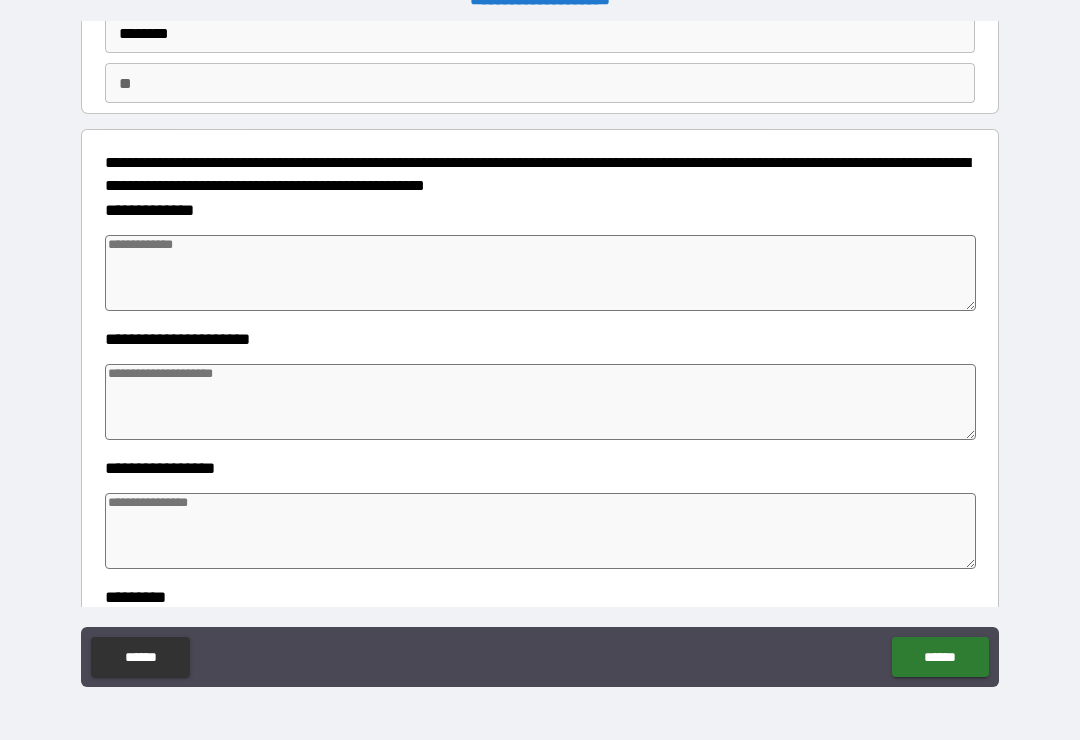 click at bounding box center (540, 273) 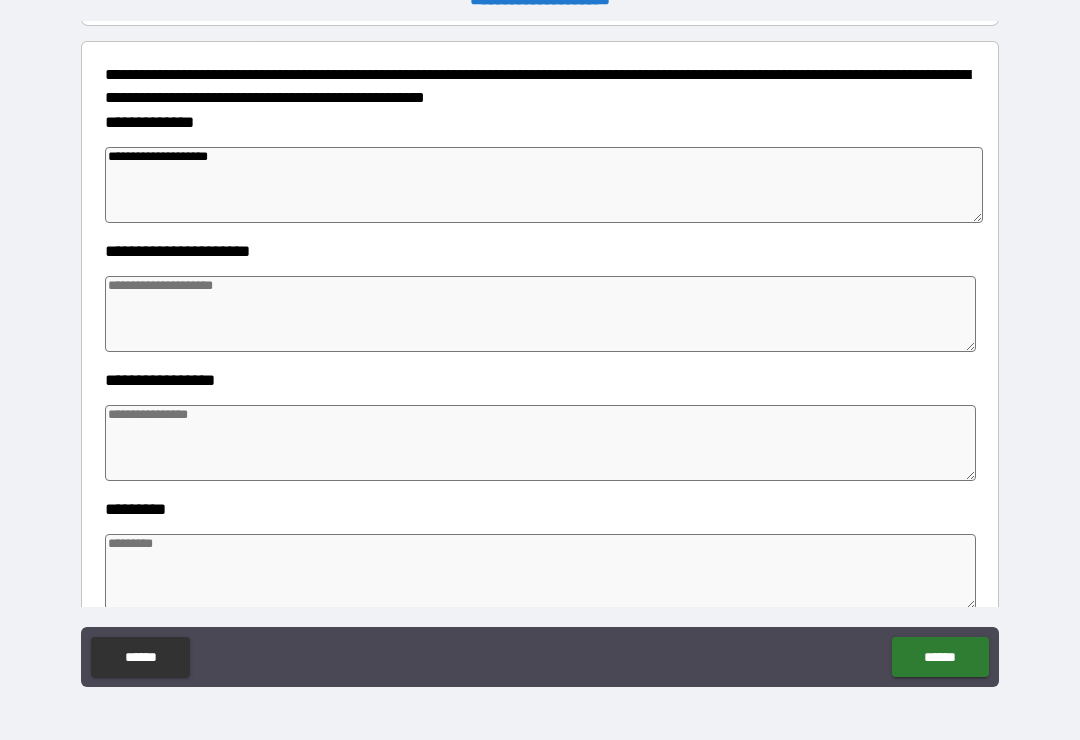 scroll, scrollTop: 241, scrollLeft: 0, axis: vertical 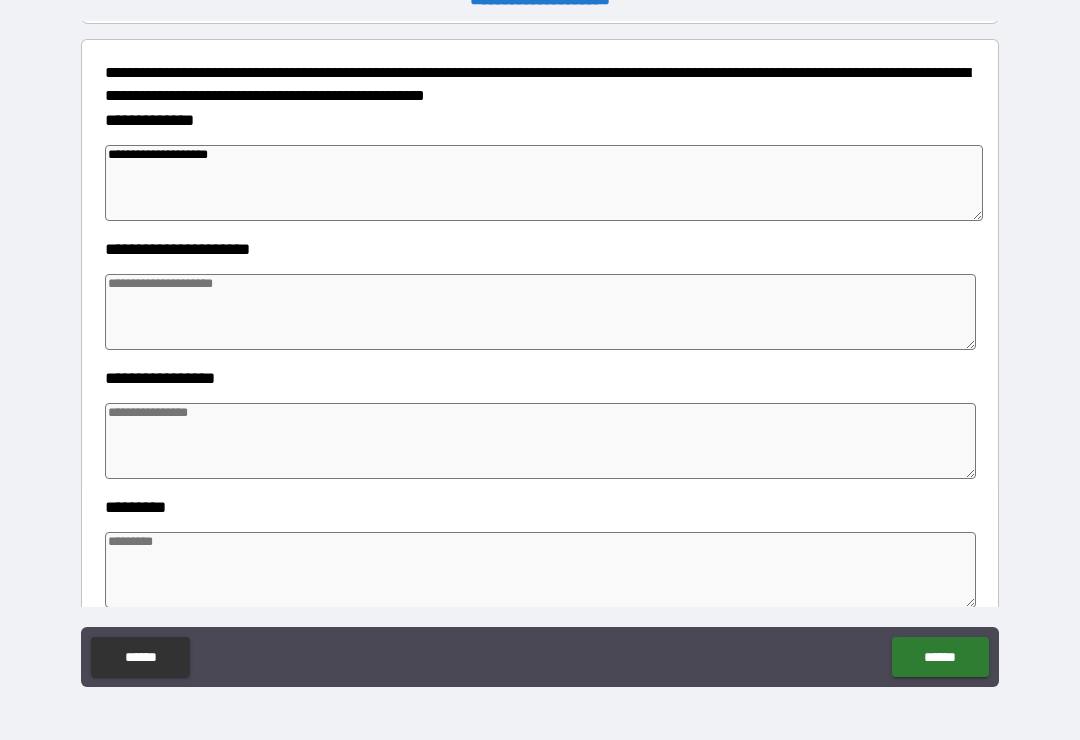 click on "**********" at bounding box center [544, 183] 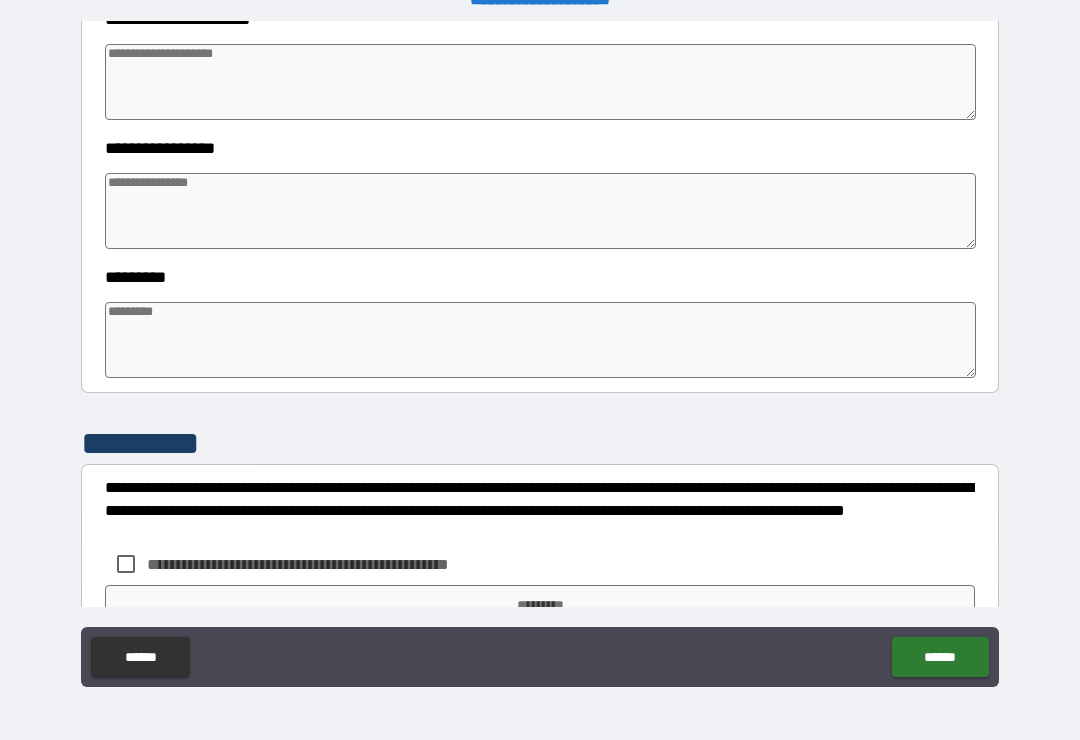 scroll, scrollTop: 475, scrollLeft: 0, axis: vertical 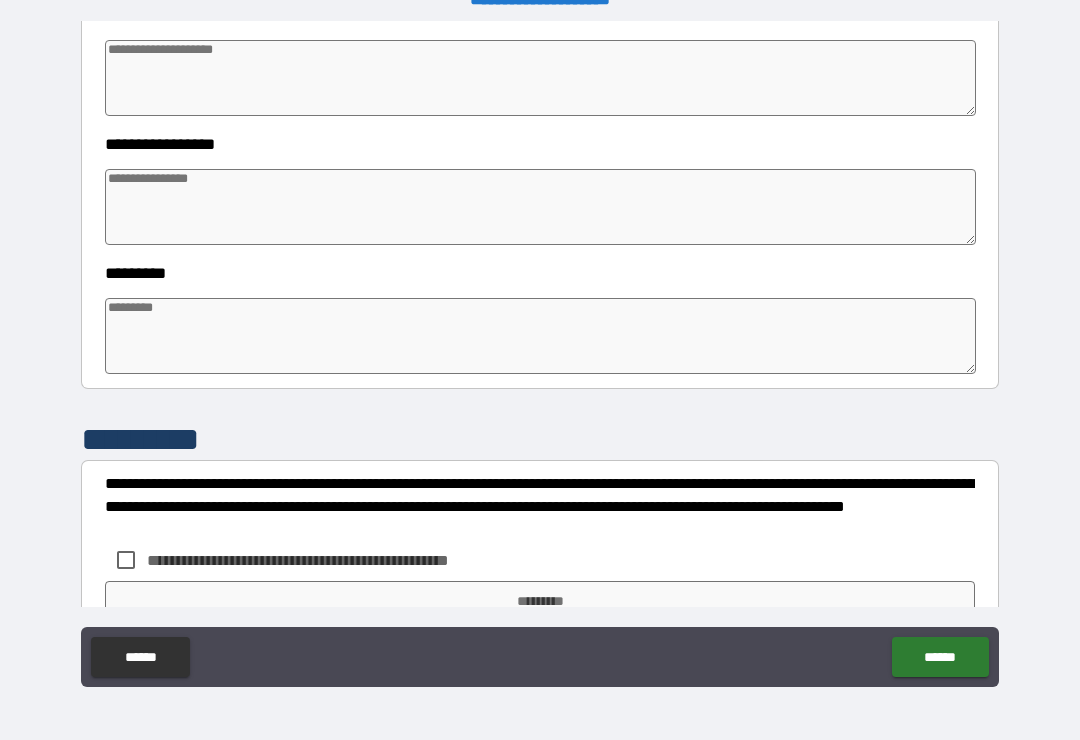 click at bounding box center [540, 207] 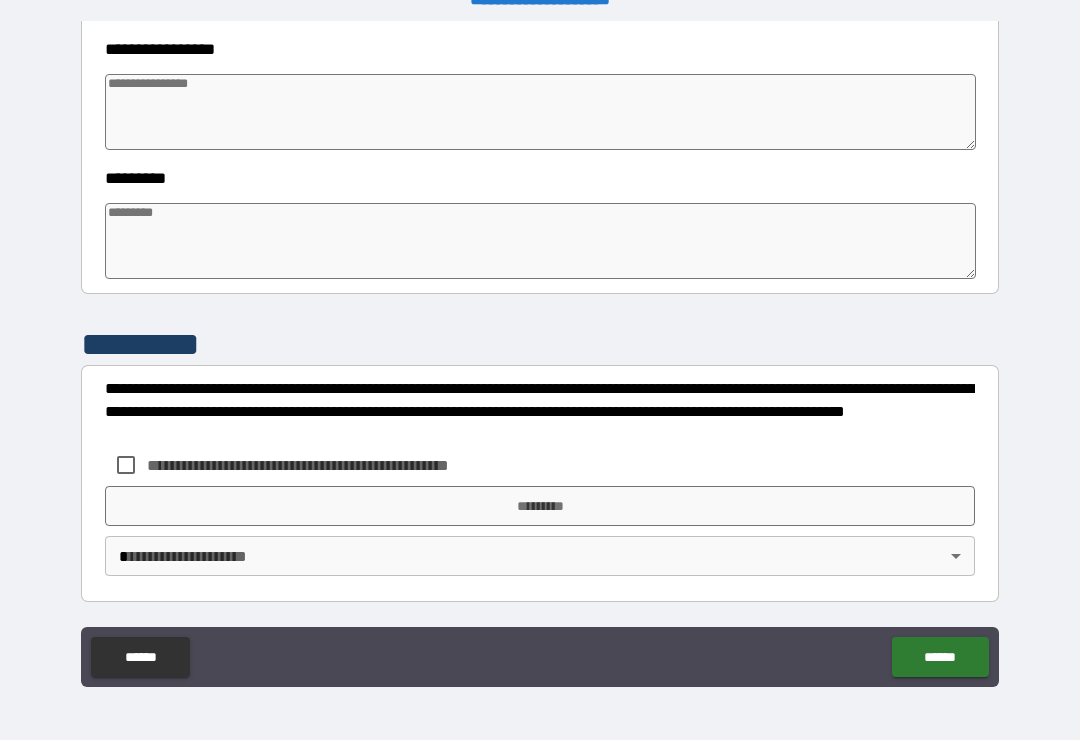 scroll, scrollTop: 570, scrollLeft: 0, axis: vertical 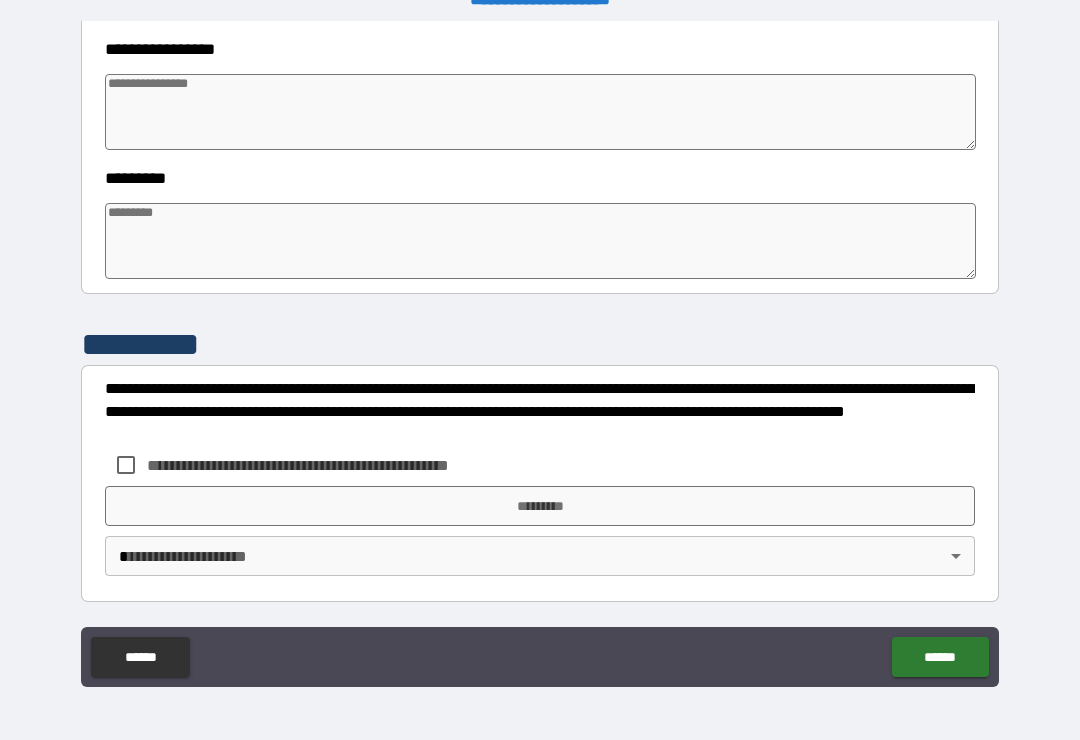 click at bounding box center [540, 241] 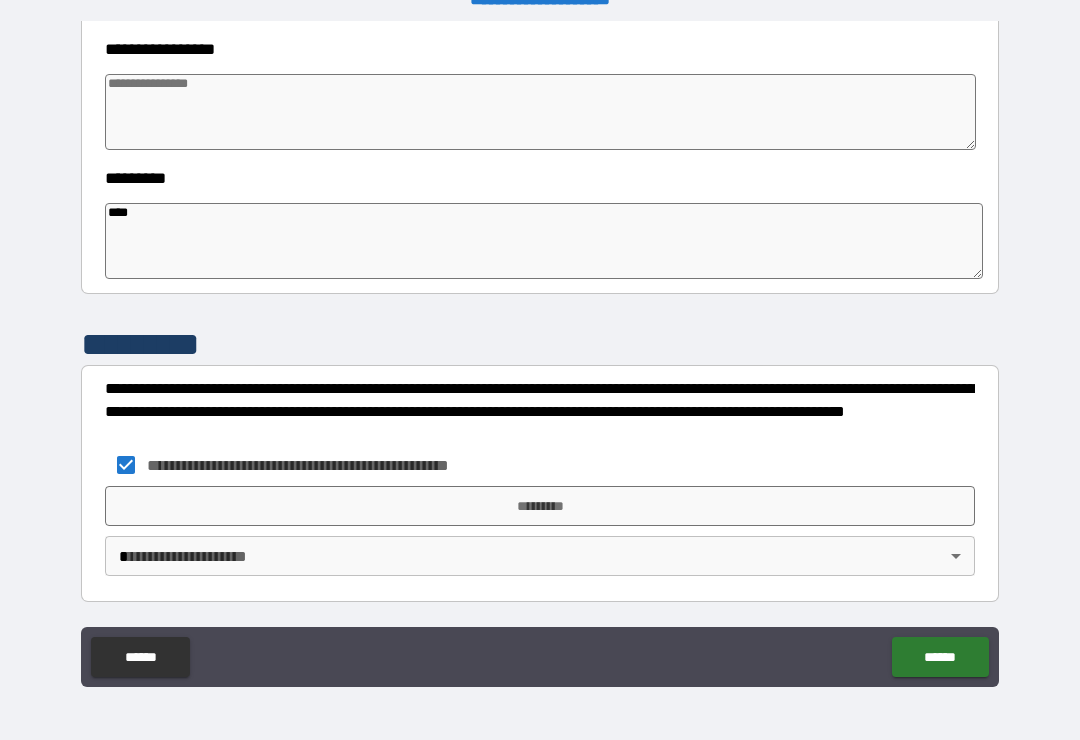 click on "*********" at bounding box center (540, 506) 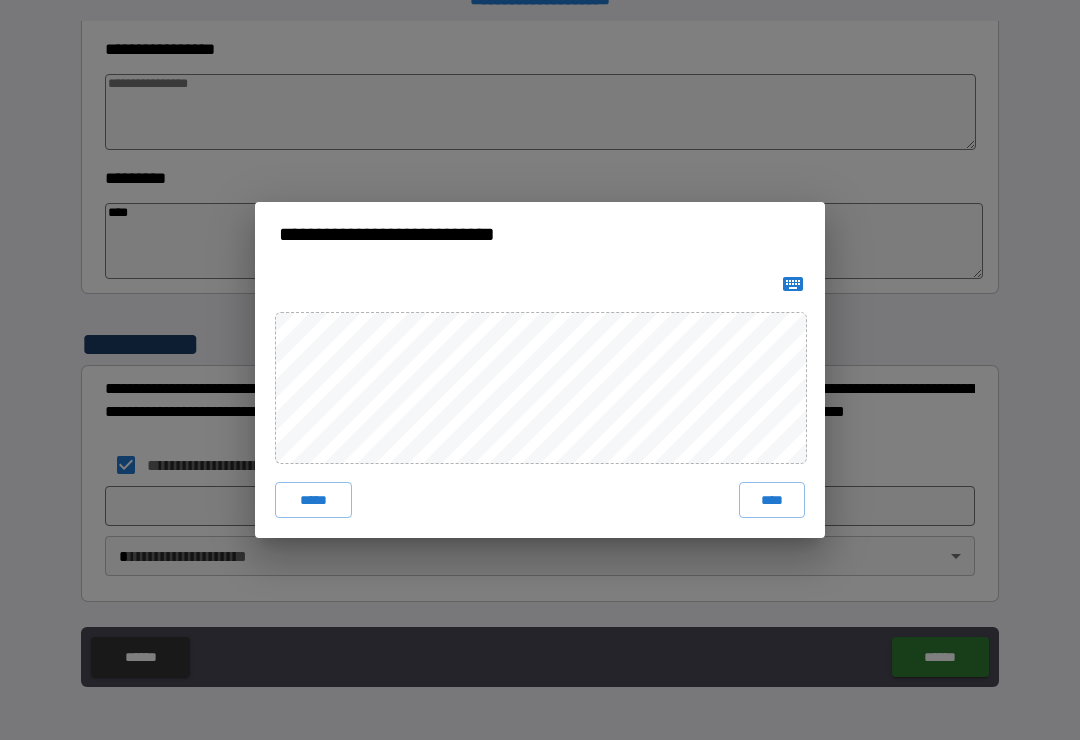 click on "****" at bounding box center [772, 500] 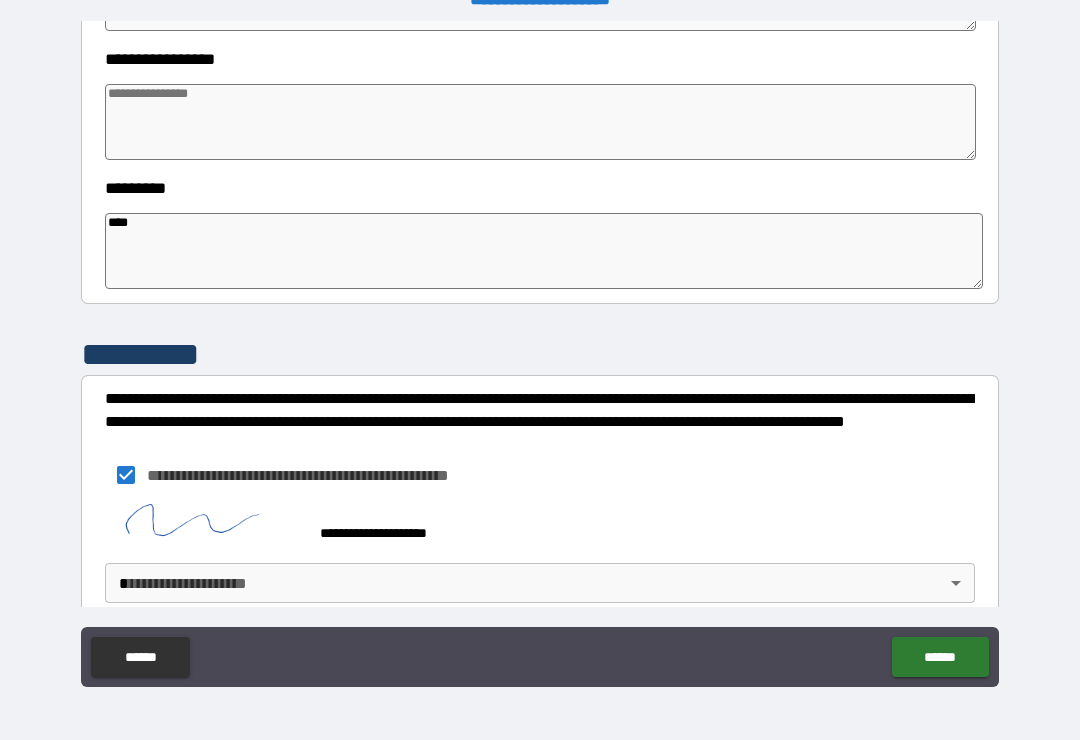 click on "**********" at bounding box center (540, 354) 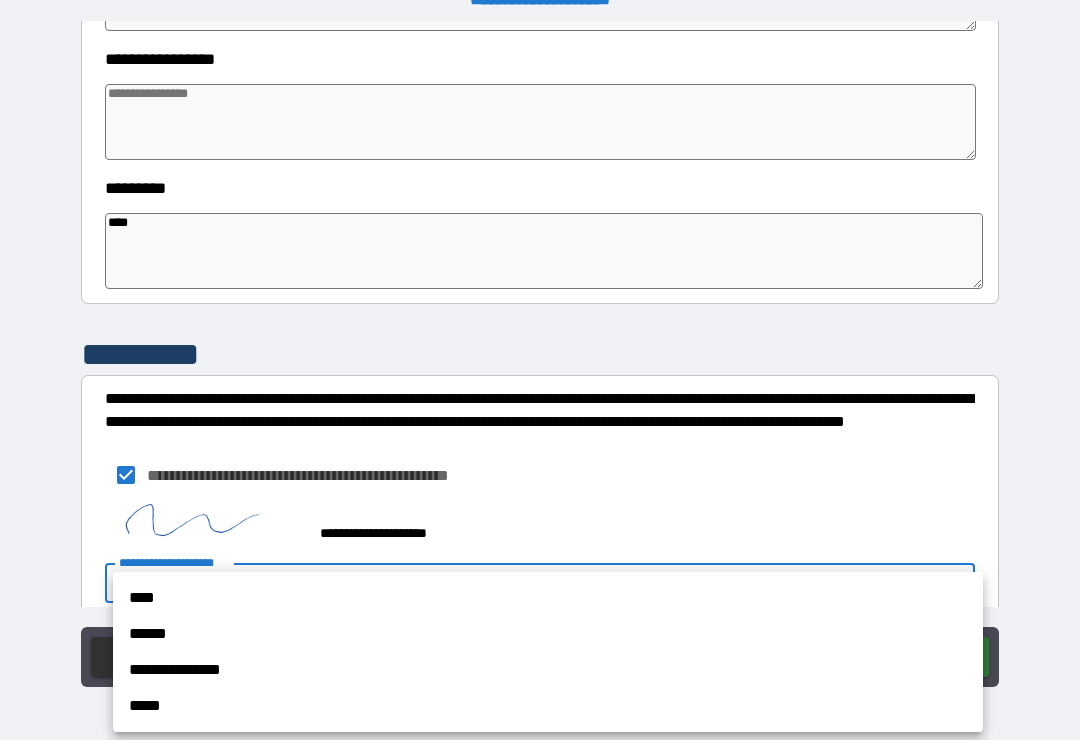 click on "**********" at bounding box center (548, 670) 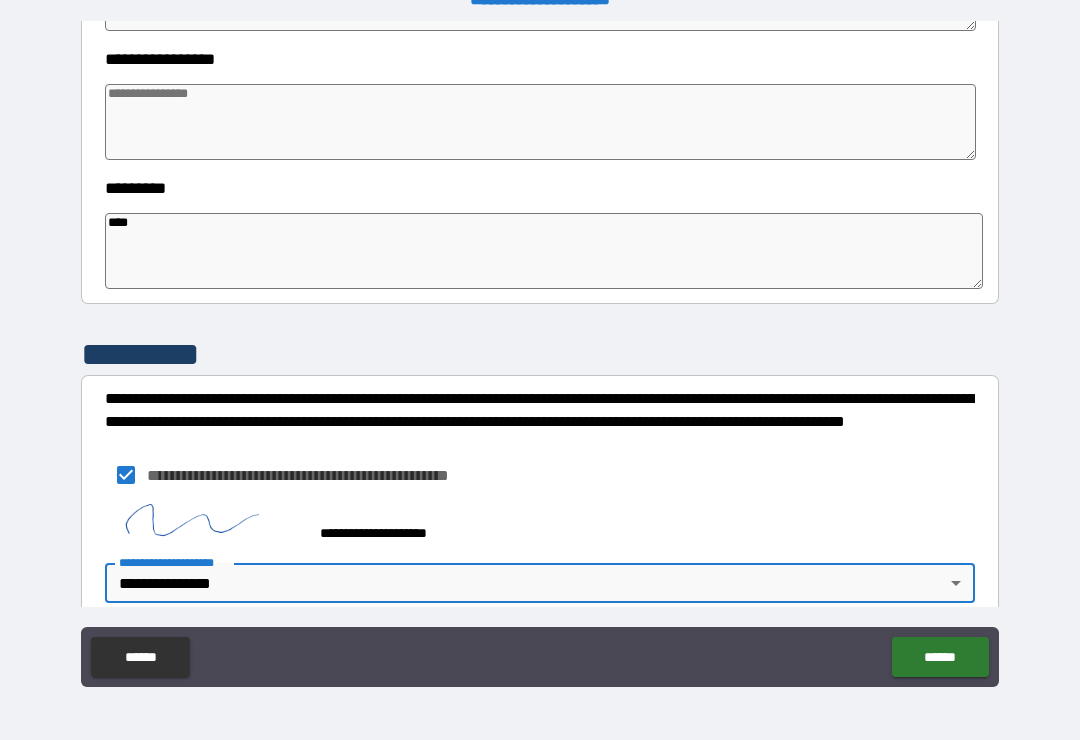 click on "******" at bounding box center [940, 657] 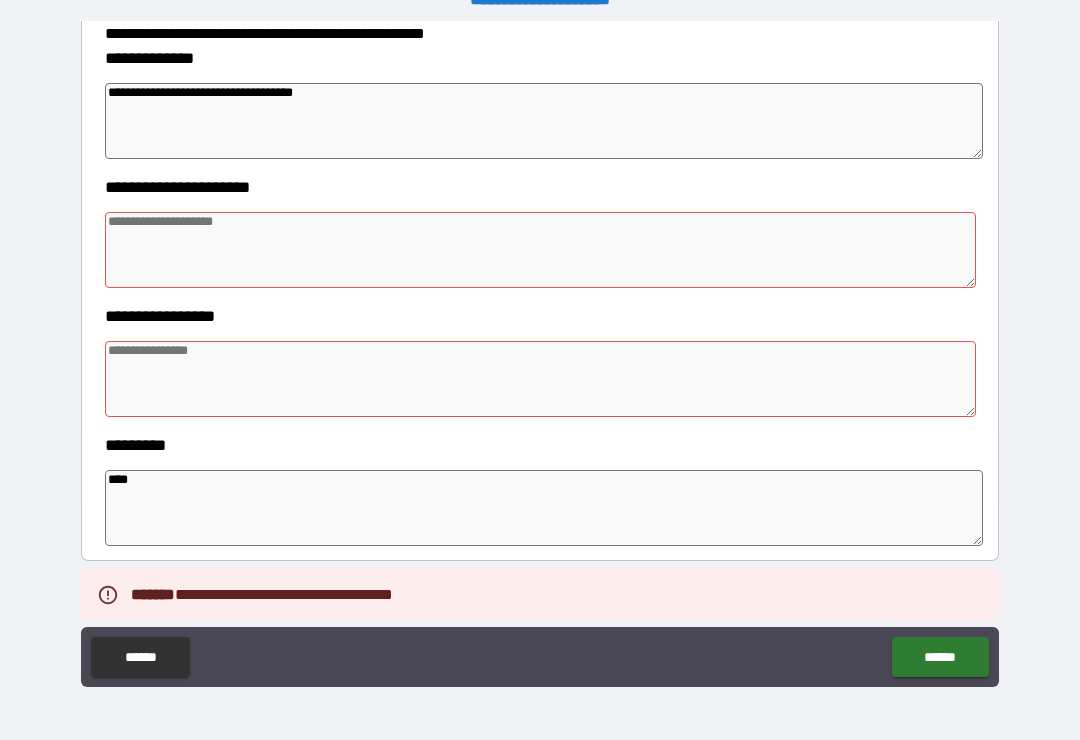 scroll, scrollTop: 298, scrollLeft: 0, axis: vertical 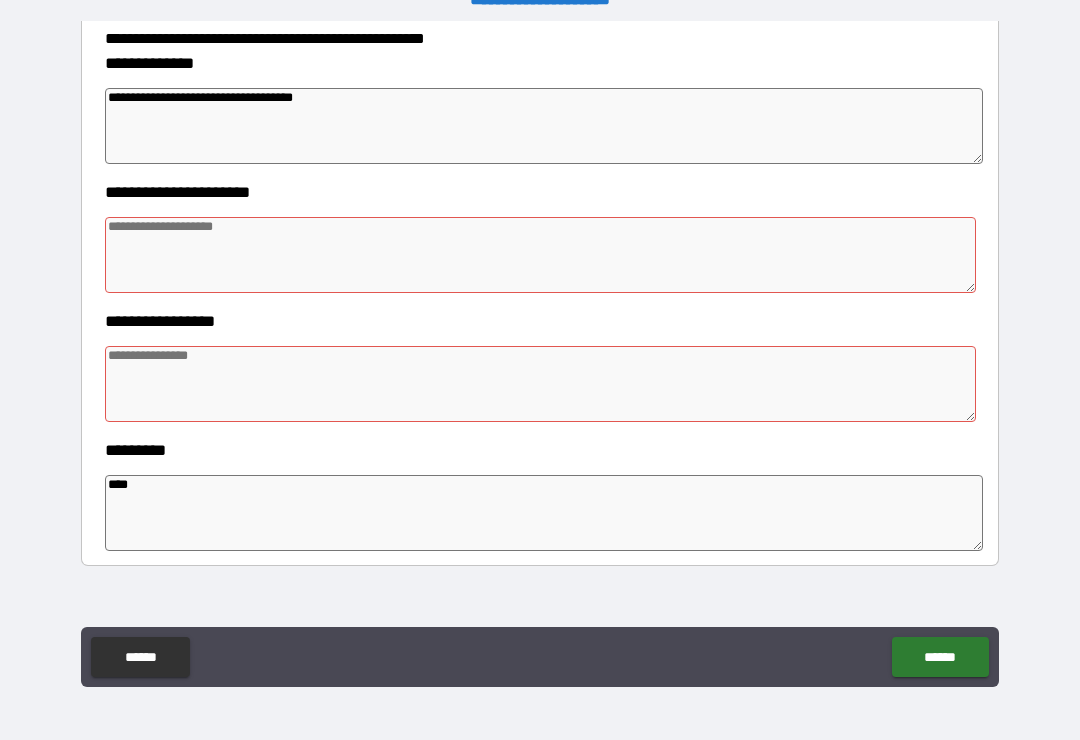 click at bounding box center (540, 255) 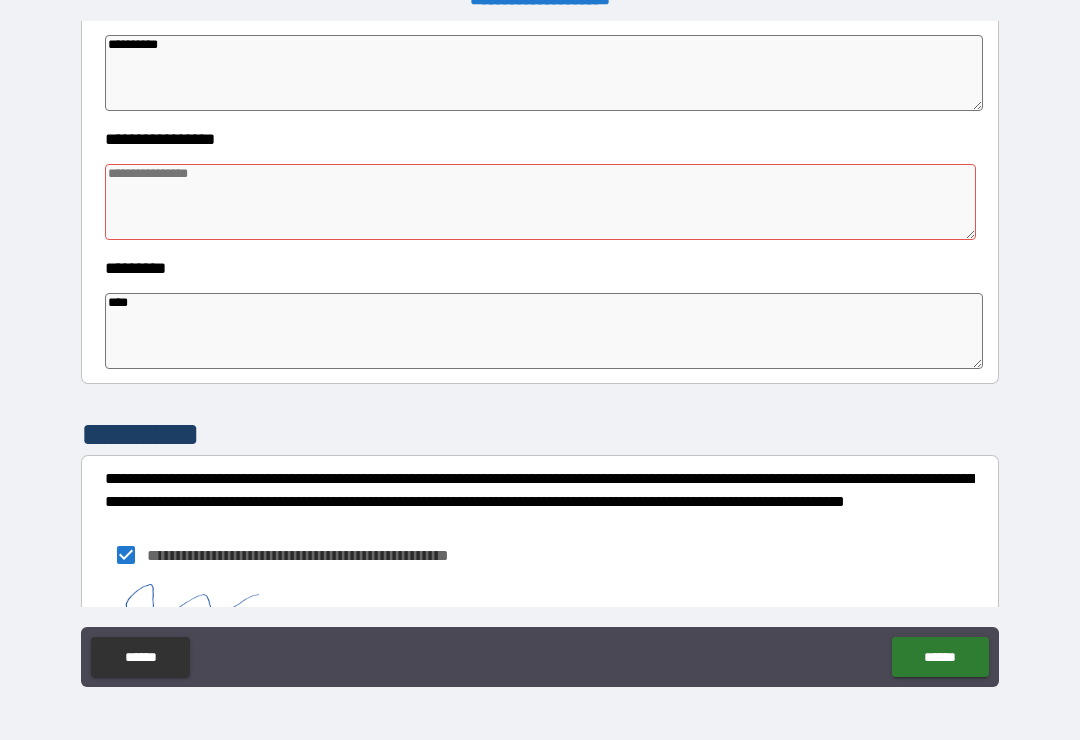 scroll, scrollTop: 479, scrollLeft: 0, axis: vertical 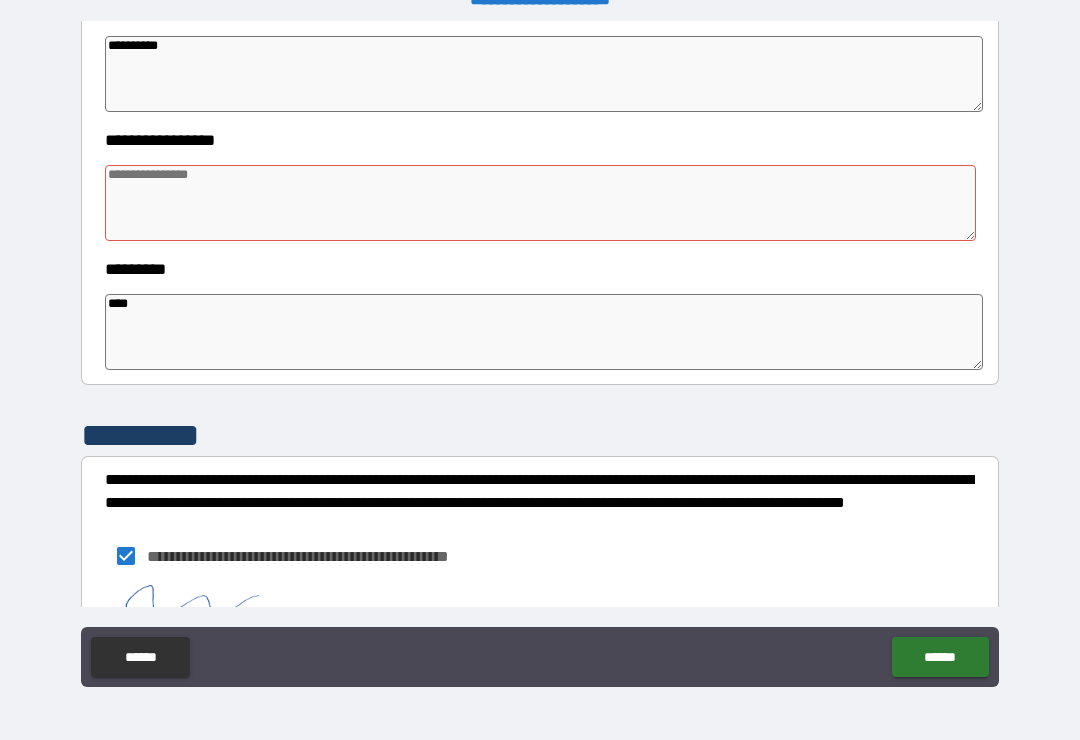 click at bounding box center [540, 203] 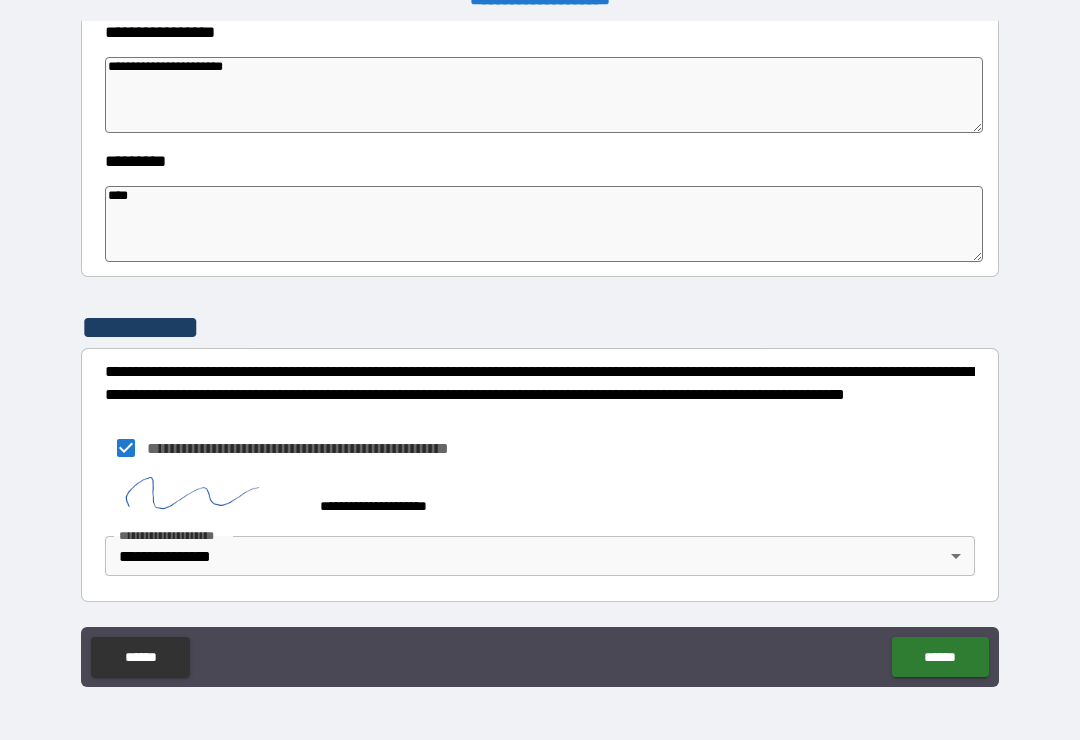 scroll, scrollTop: 587, scrollLeft: 0, axis: vertical 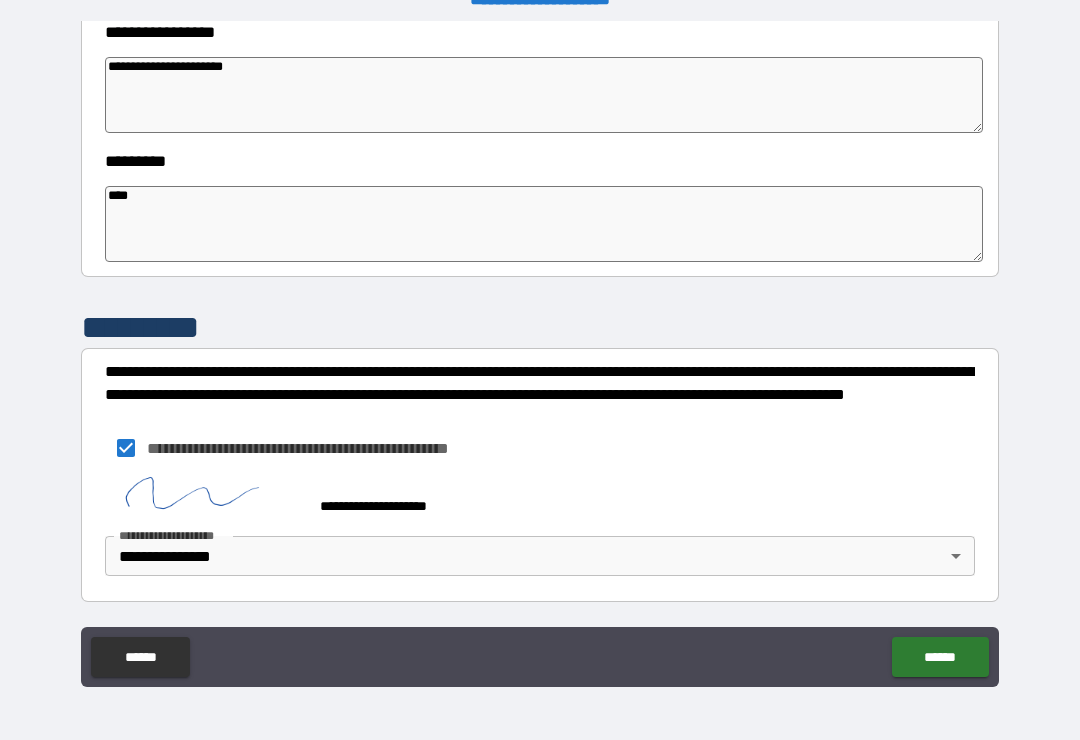 click on "**********" at bounding box center (540, 357) 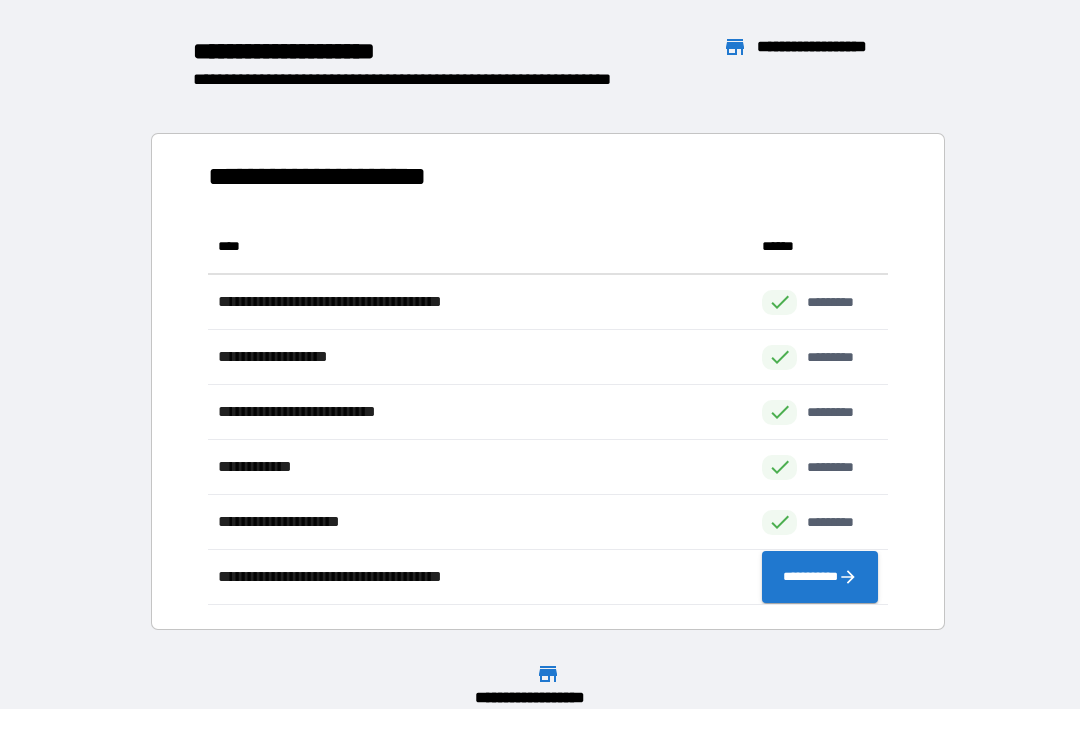 scroll, scrollTop: 386, scrollLeft: 680, axis: both 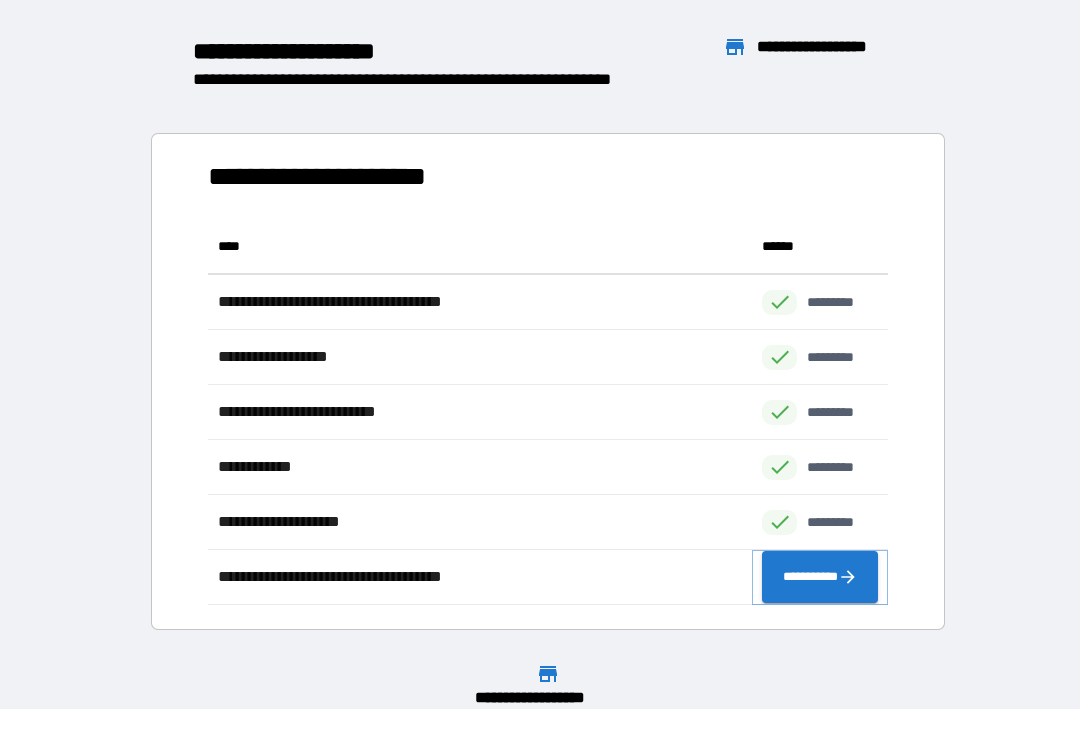 click on "**********" at bounding box center (820, 577) 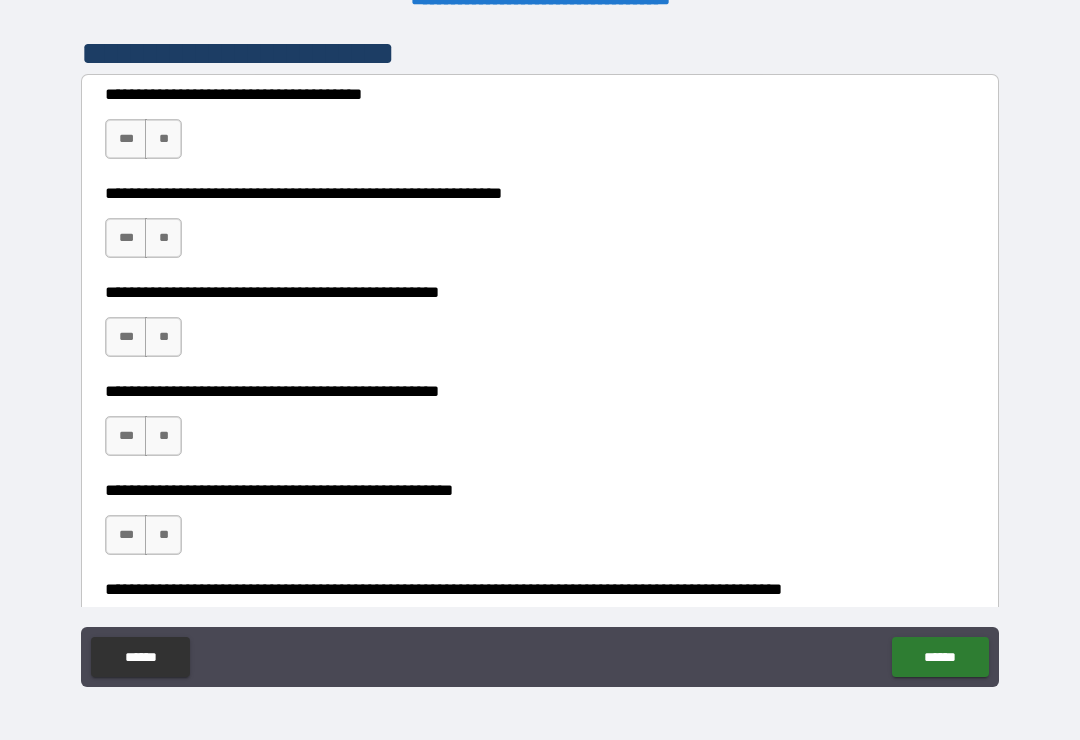 scroll, scrollTop: 415, scrollLeft: 0, axis: vertical 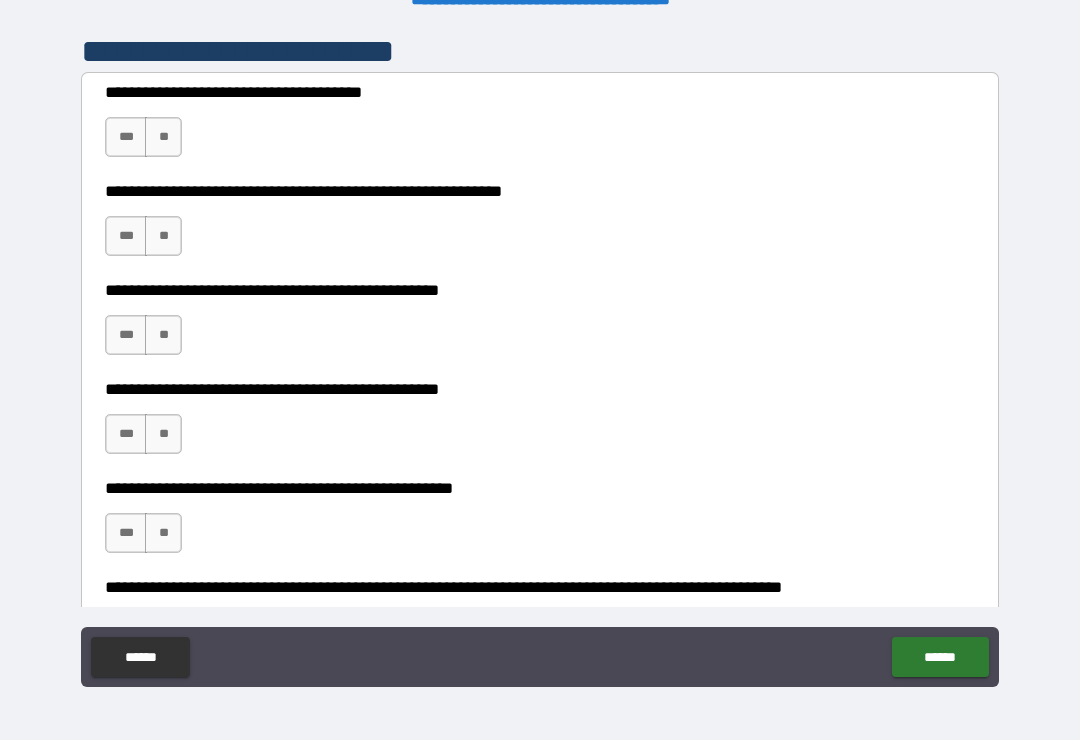 click on "**" at bounding box center [163, 137] 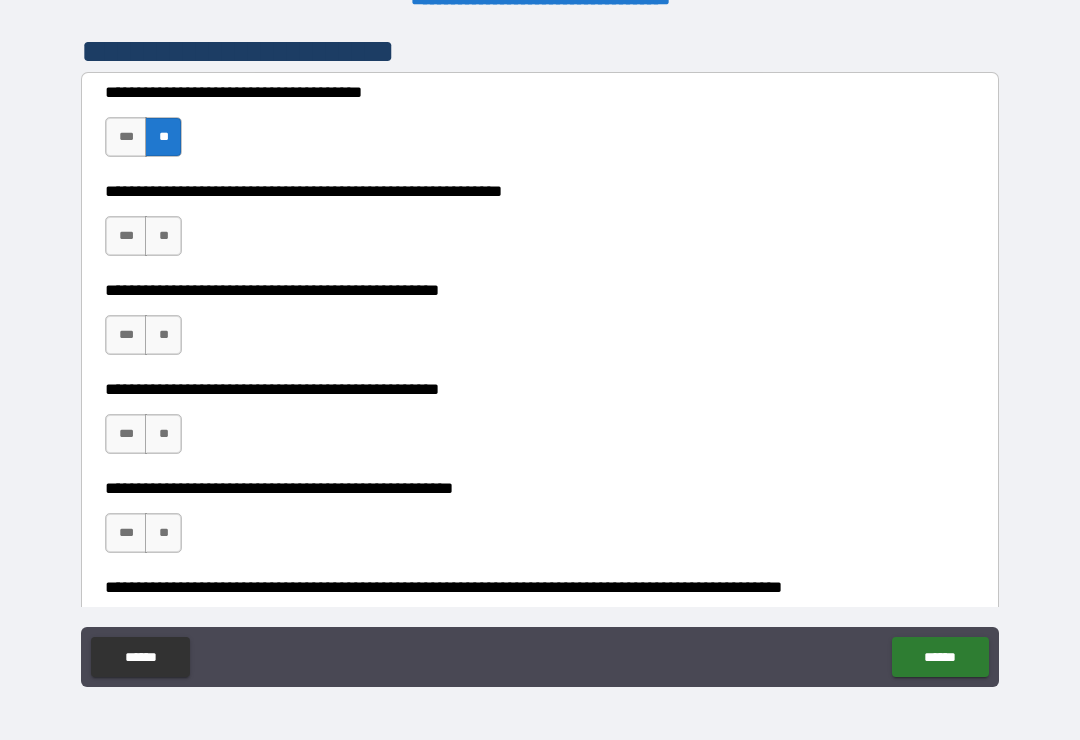 click on "**" at bounding box center (163, 236) 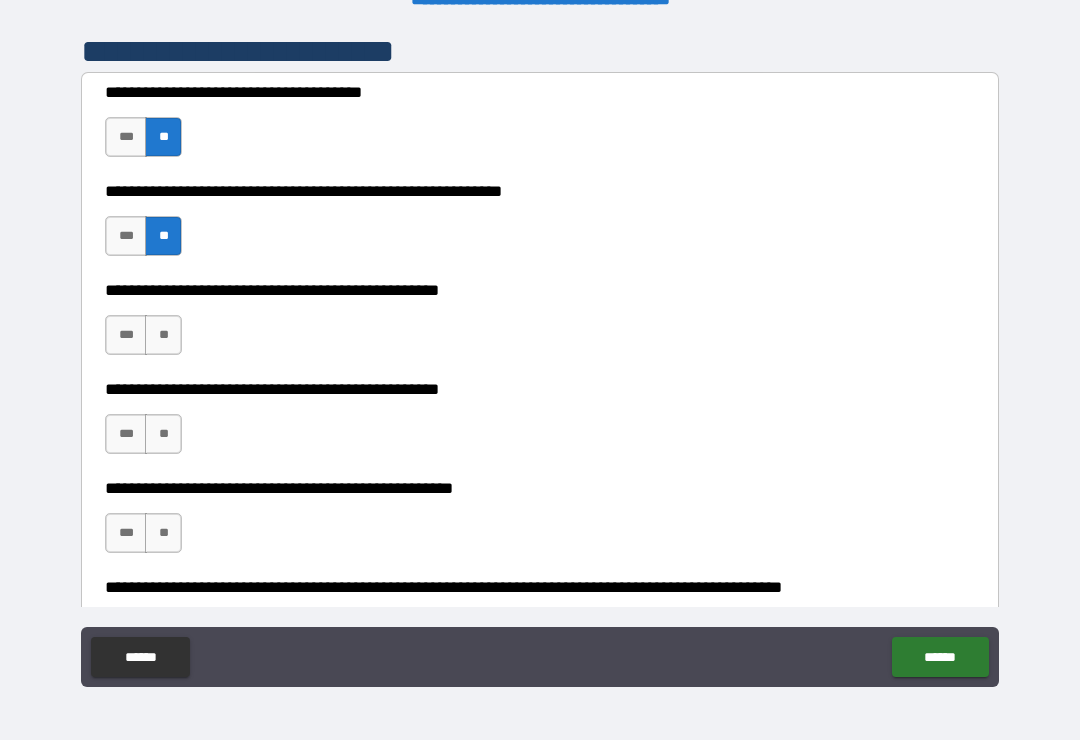 click on "**" at bounding box center [163, 335] 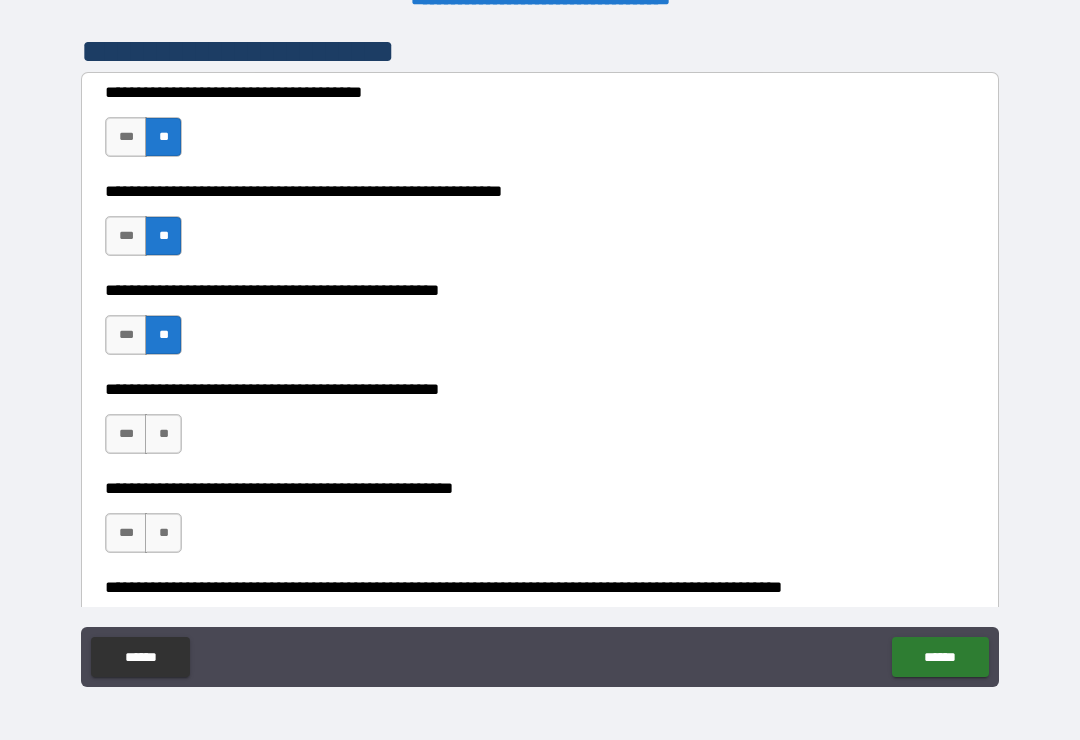 click on "**" at bounding box center (163, 434) 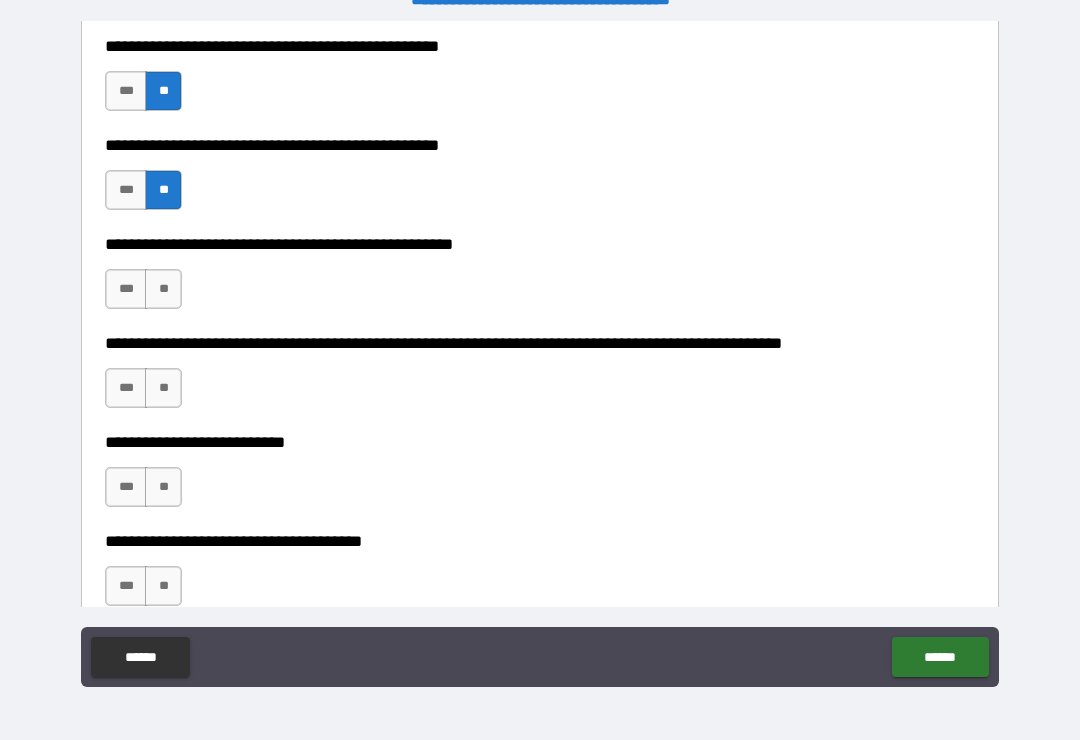 scroll, scrollTop: 676, scrollLeft: 0, axis: vertical 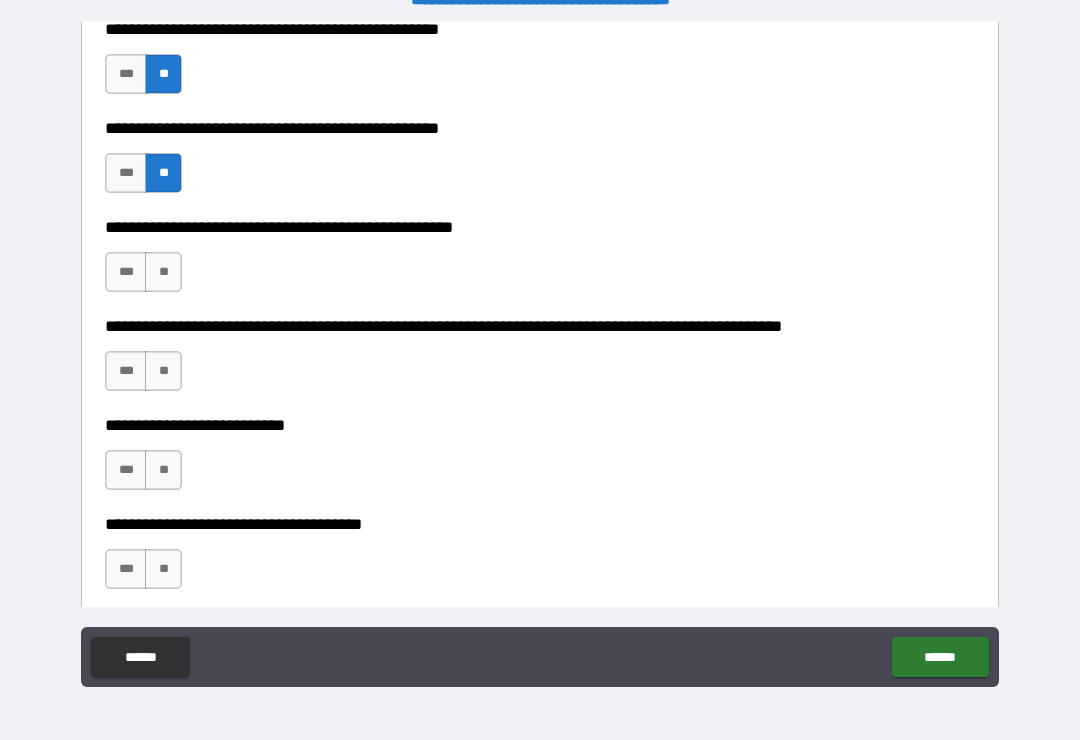 click on "**" at bounding box center [163, 272] 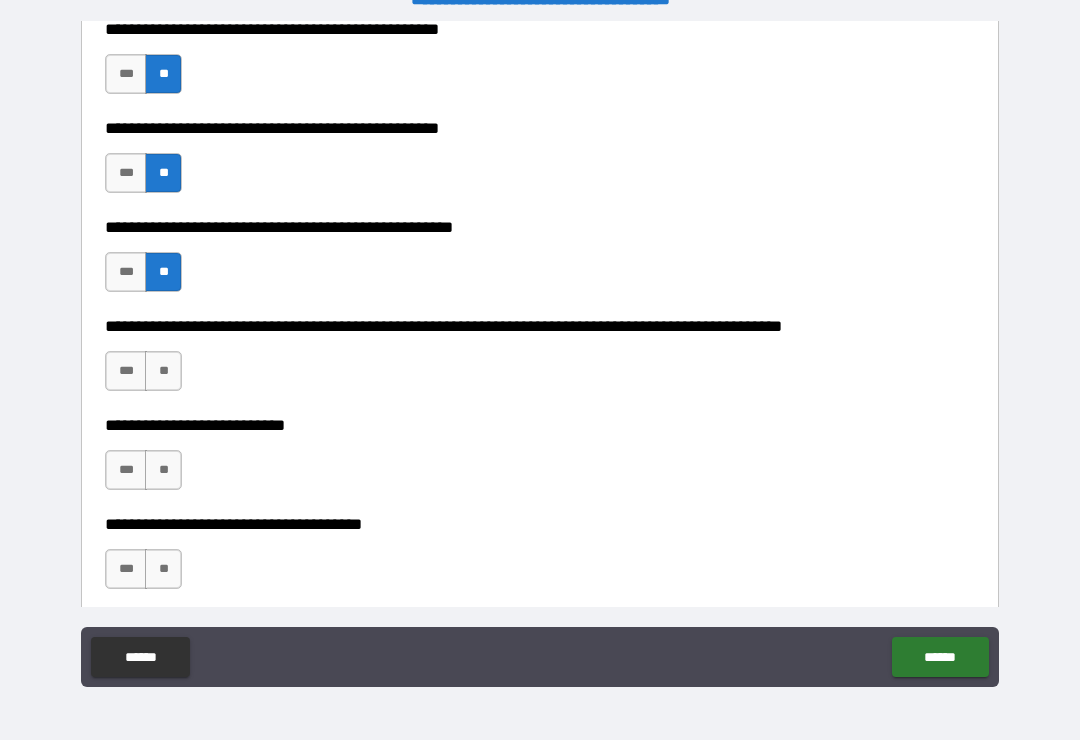 click on "**" at bounding box center (163, 371) 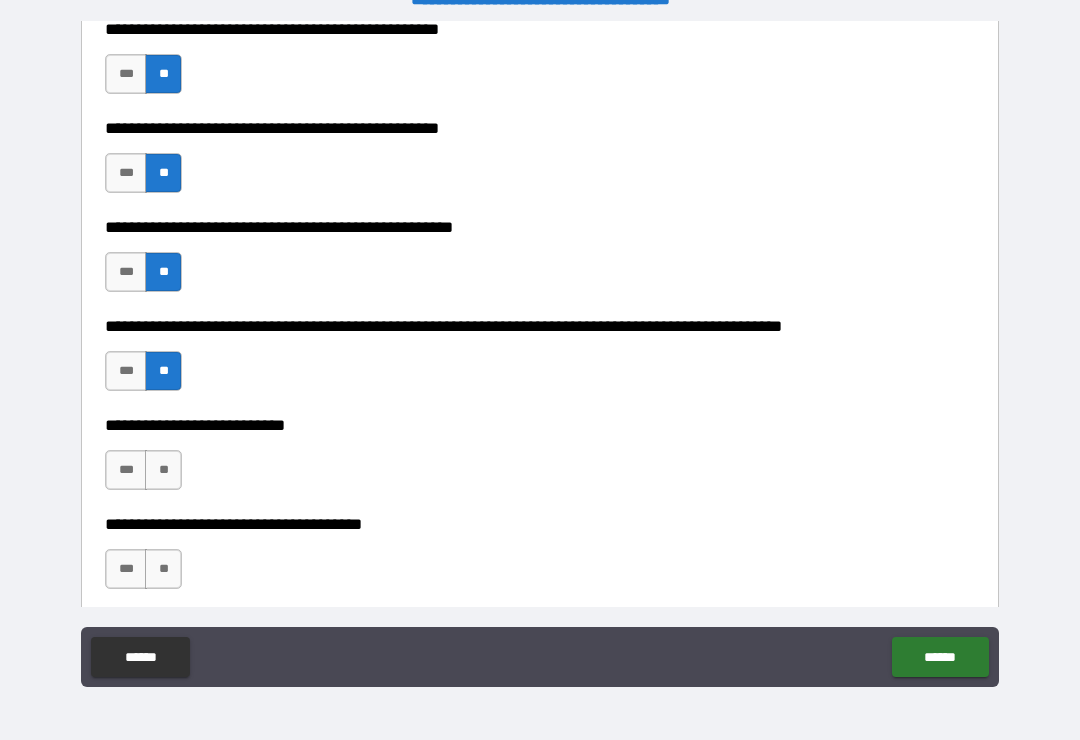 click on "**" at bounding box center (163, 470) 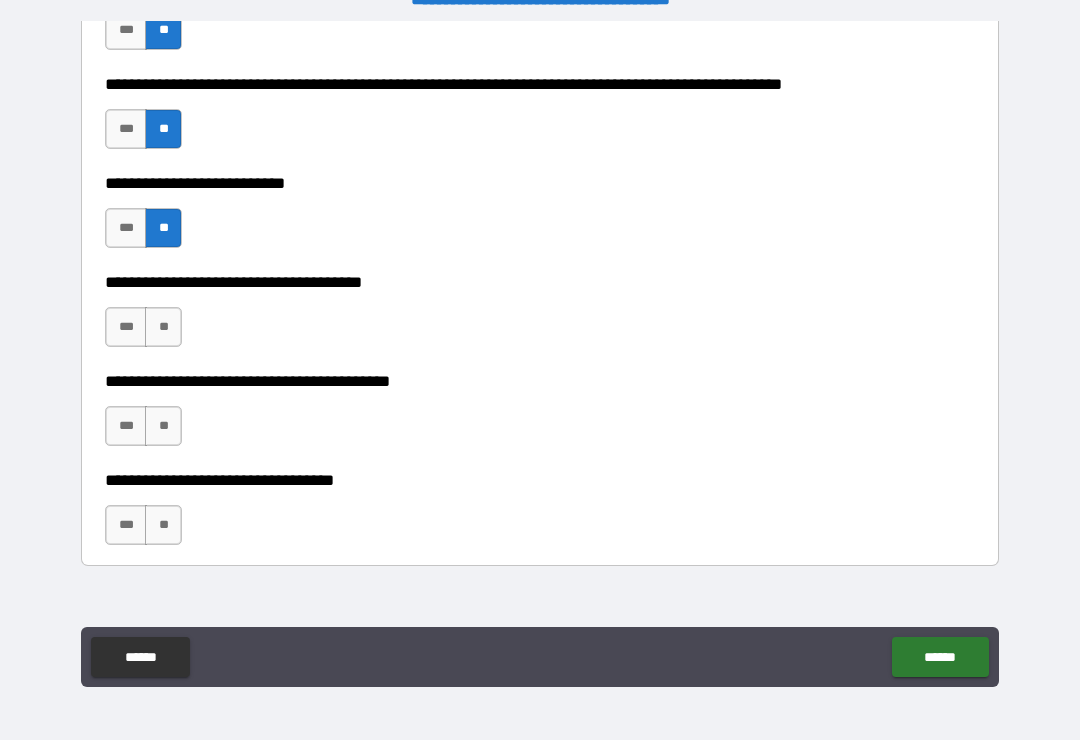 scroll, scrollTop: 940, scrollLeft: 0, axis: vertical 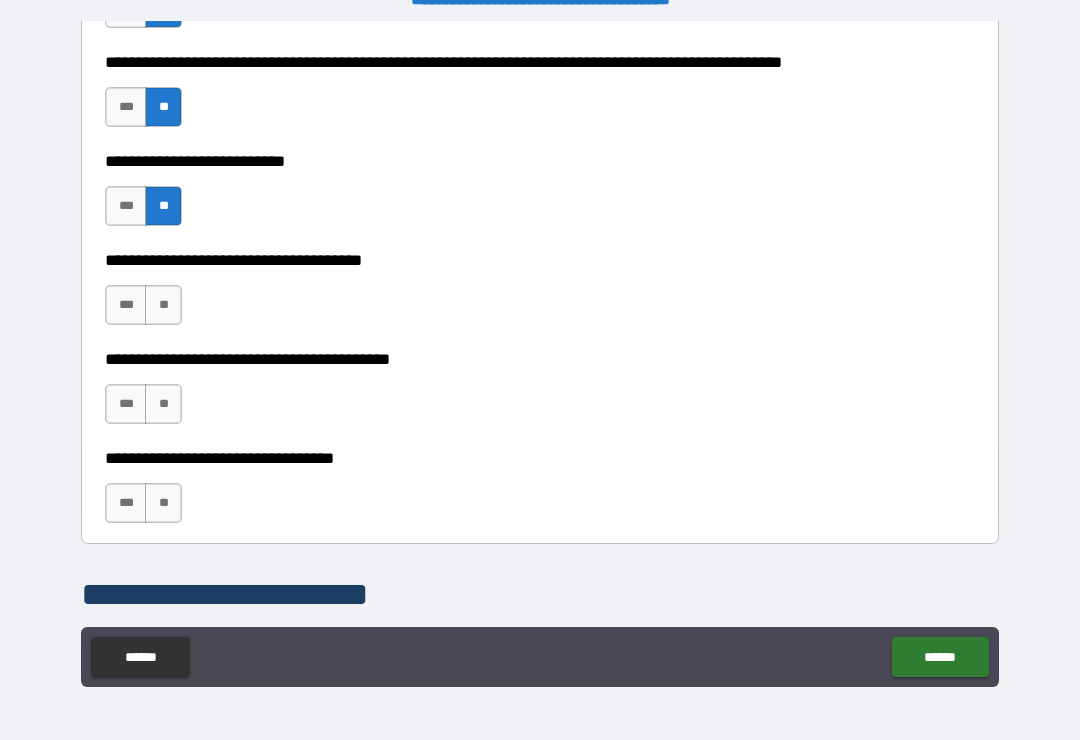 click on "**" at bounding box center [163, 305] 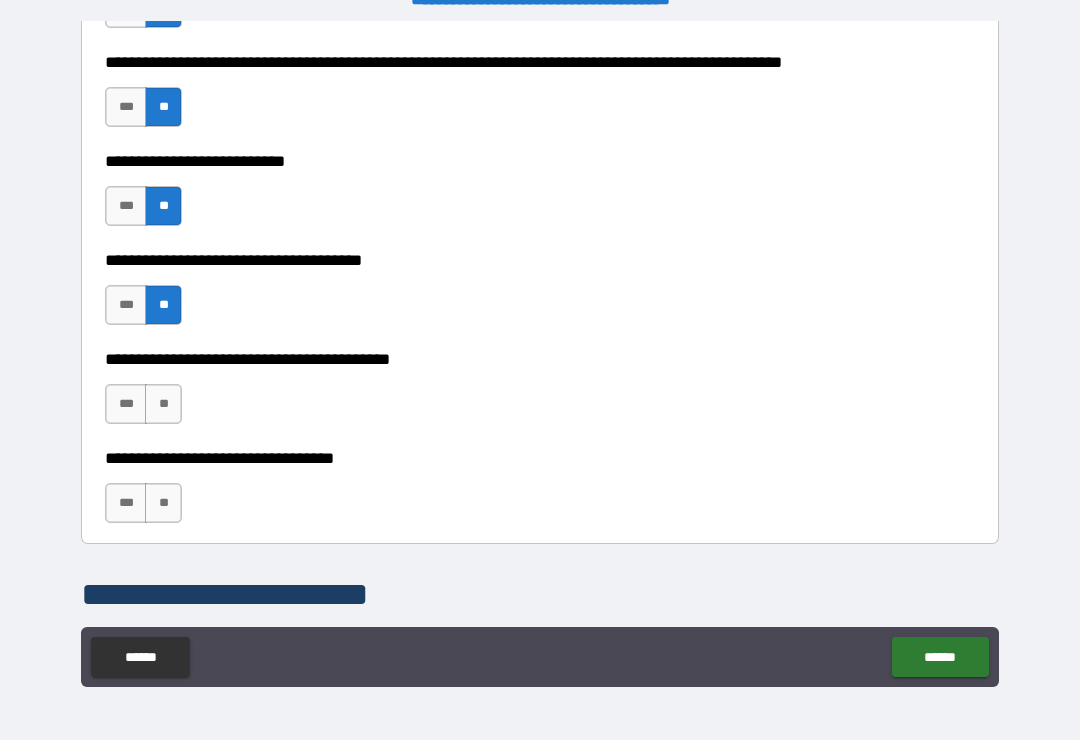 click on "**" at bounding box center (163, 404) 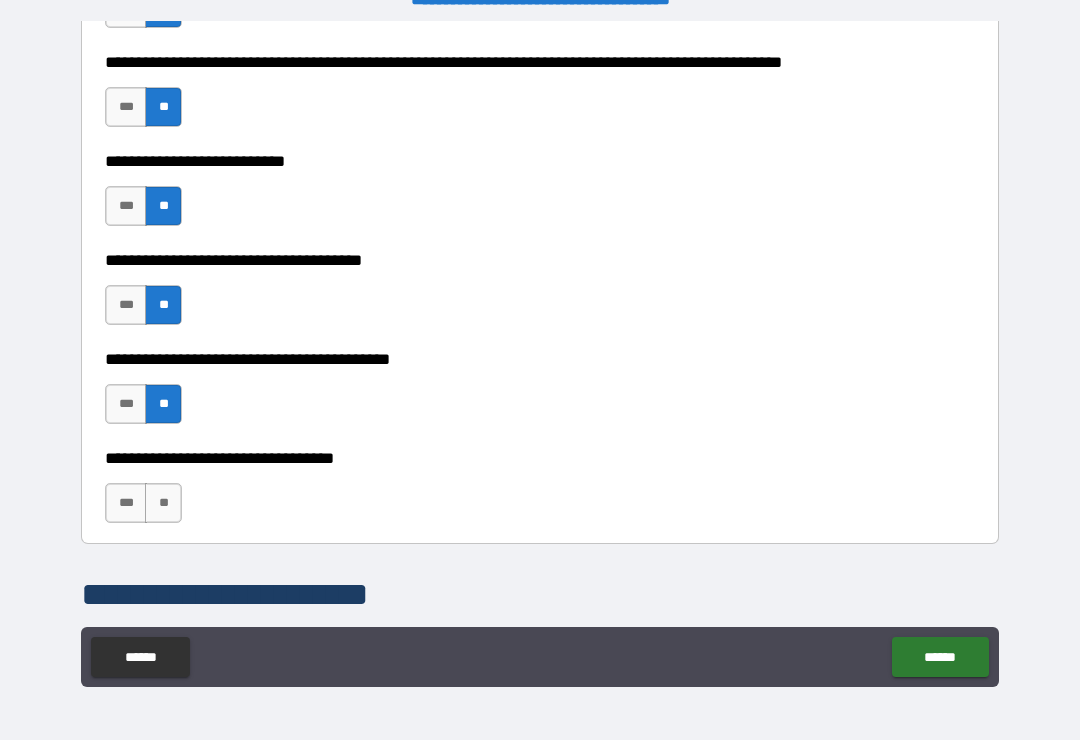 click on "**" at bounding box center (163, 503) 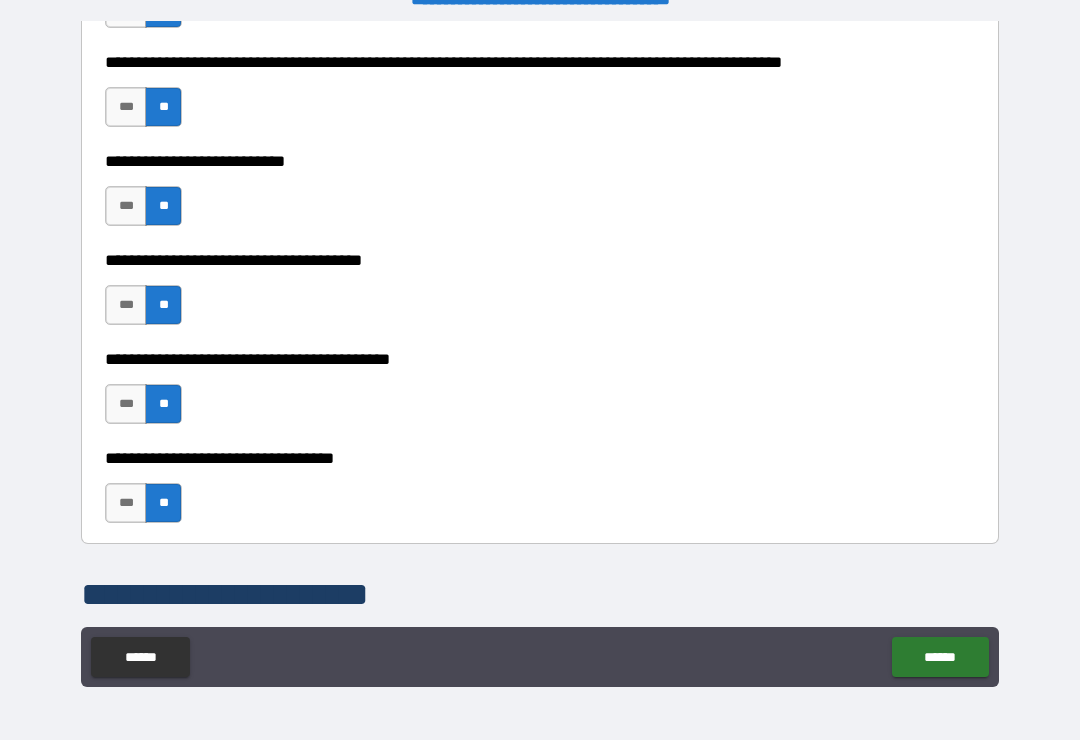 click on "******" at bounding box center (940, 657) 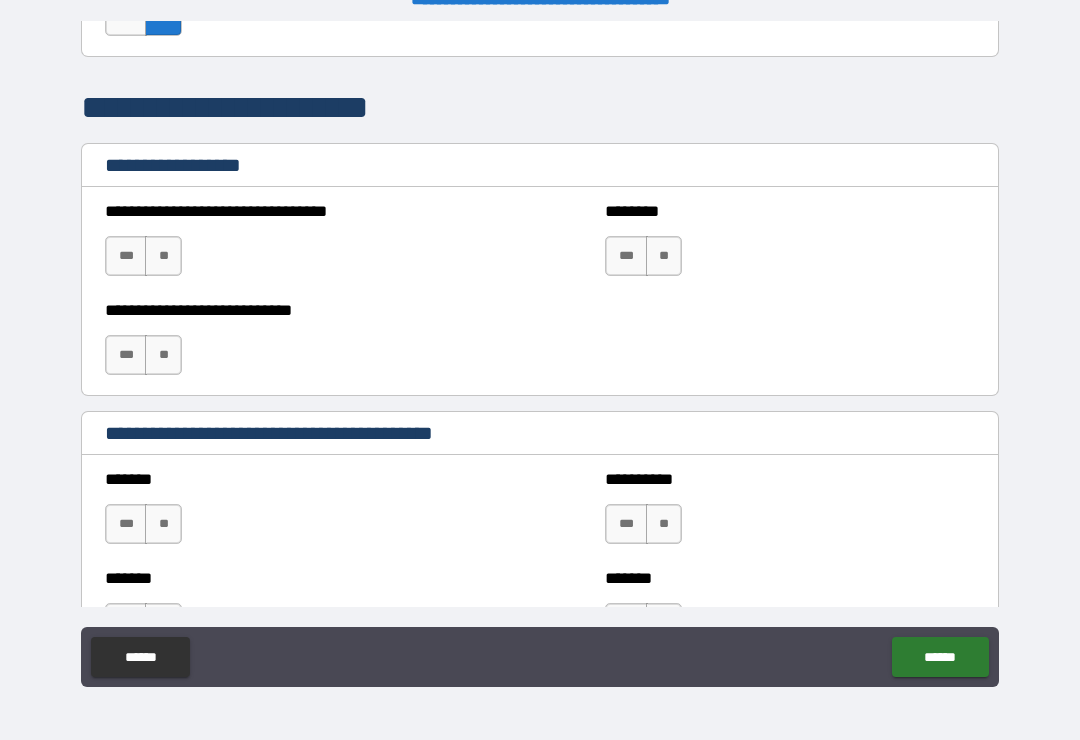 scroll, scrollTop: 1433, scrollLeft: 0, axis: vertical 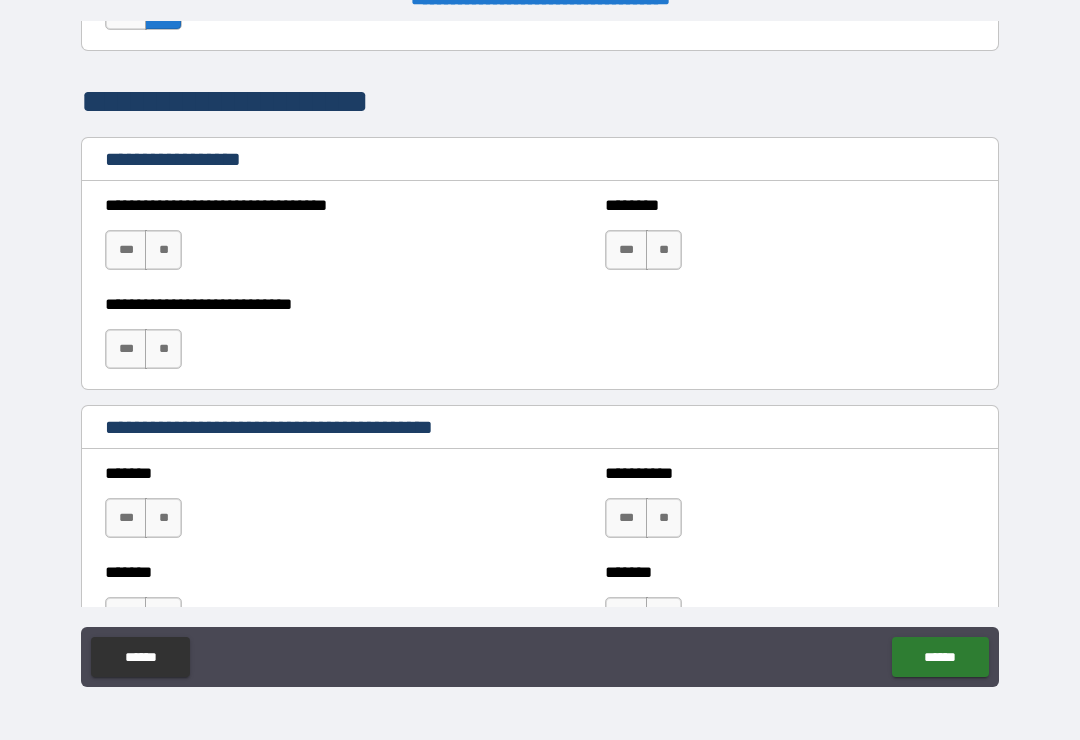 click on "**" at bounding box center [163, 250] 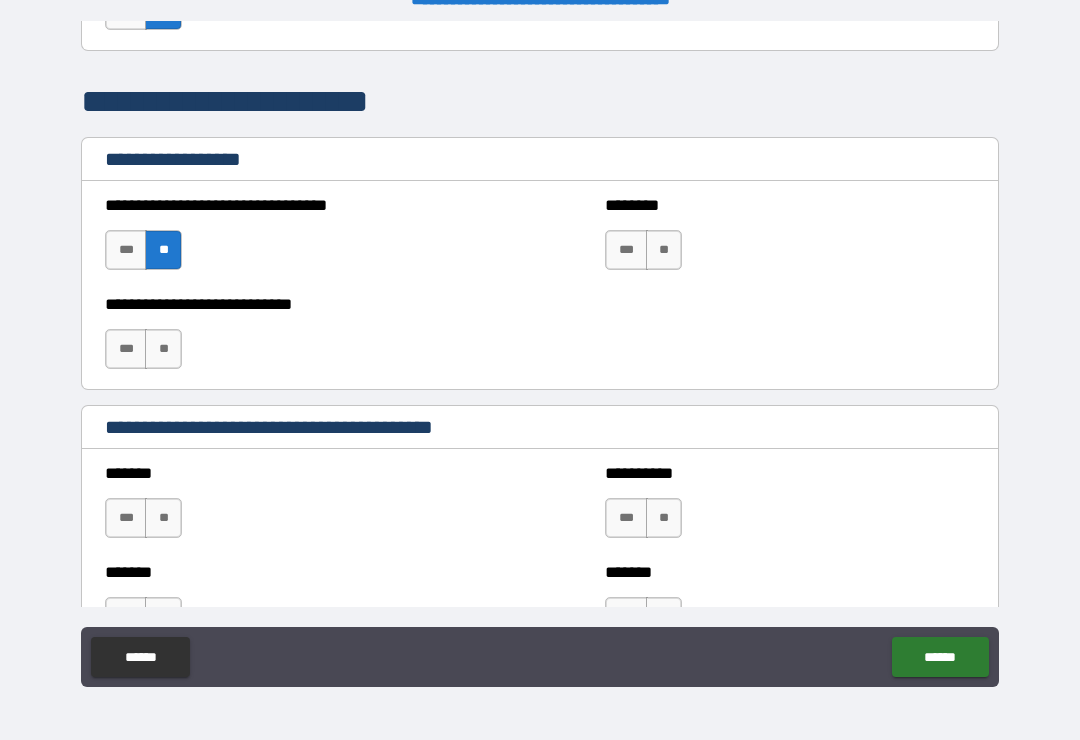 click on "**" at bounding box center [664, 250] 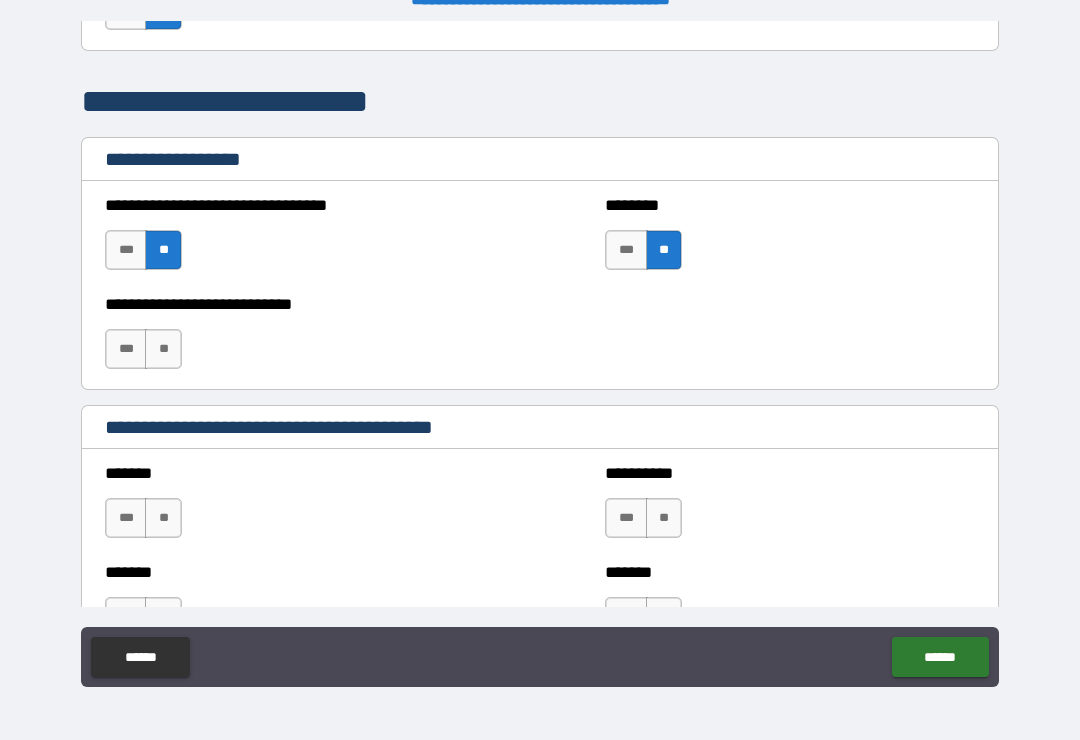 click on "**" at bounding box center (163, 349) 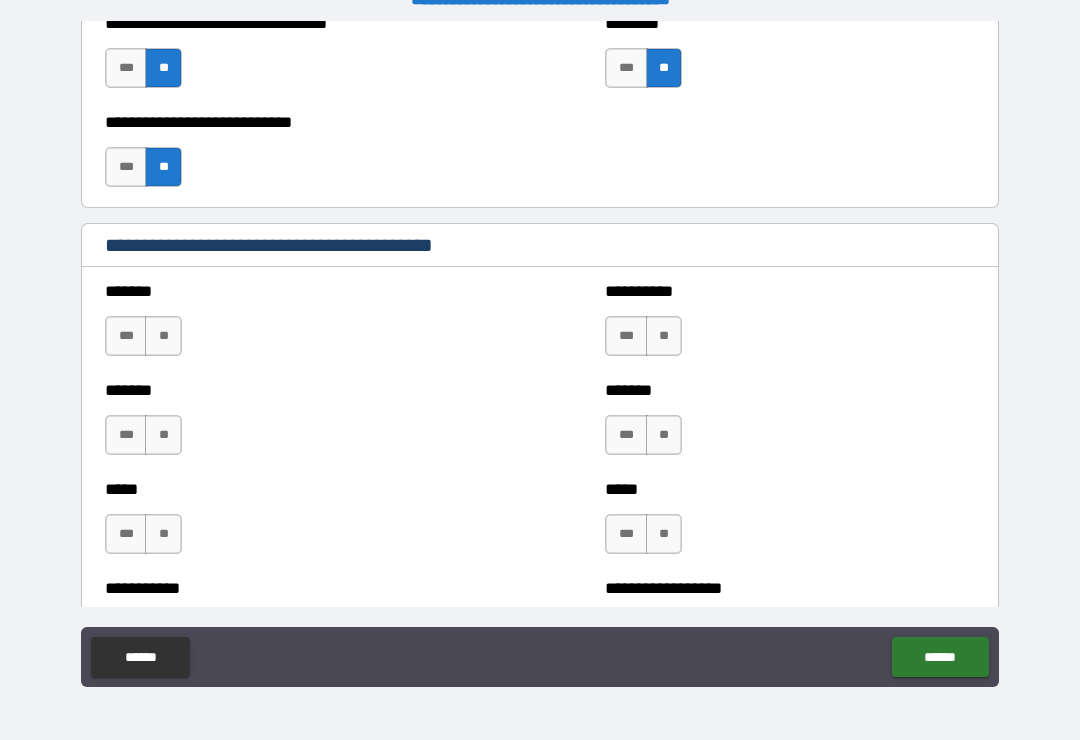 scroll, scrollTop: 1626, scrollLeft: 0, axis: vertical 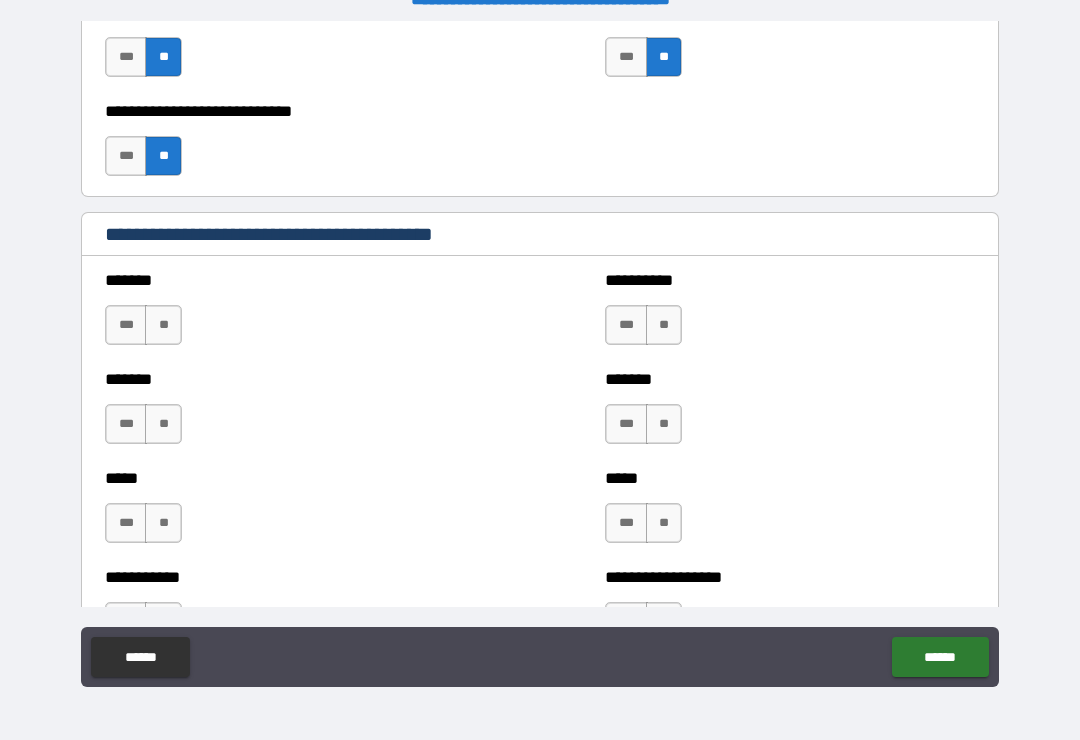 click on "**" at bounding box center (163, 325) 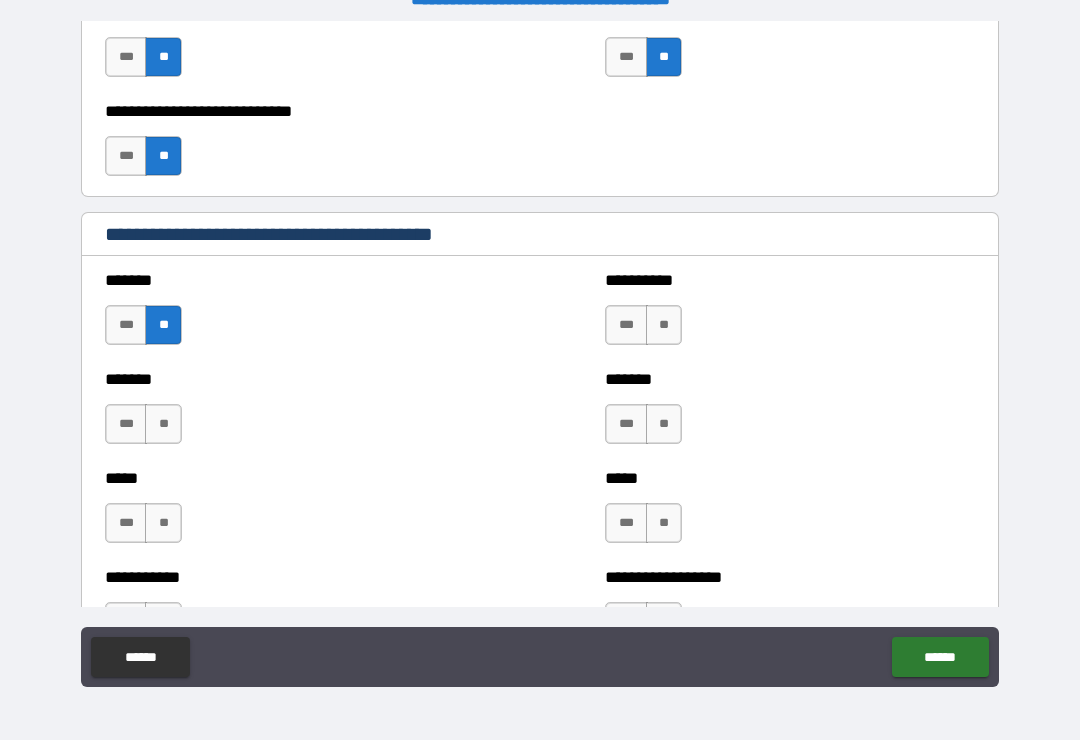click on "**" at bounding box center [163, 424] 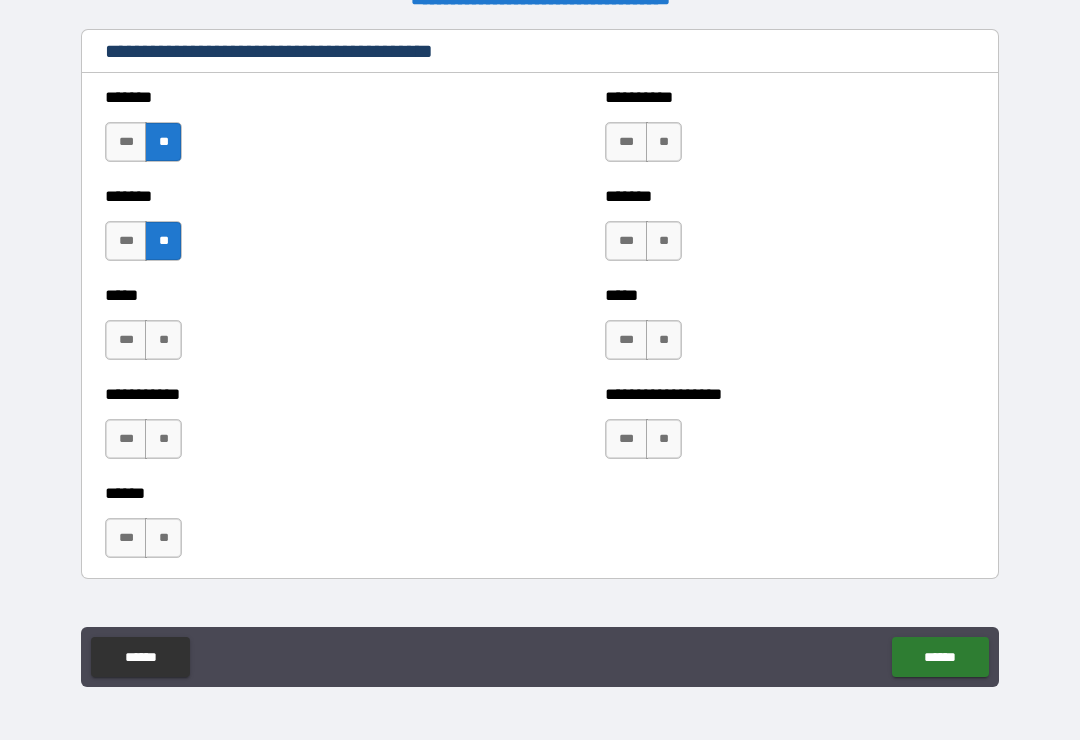 scroll, scrollTop: 1810, scrollLeft: 0, axis: vertical 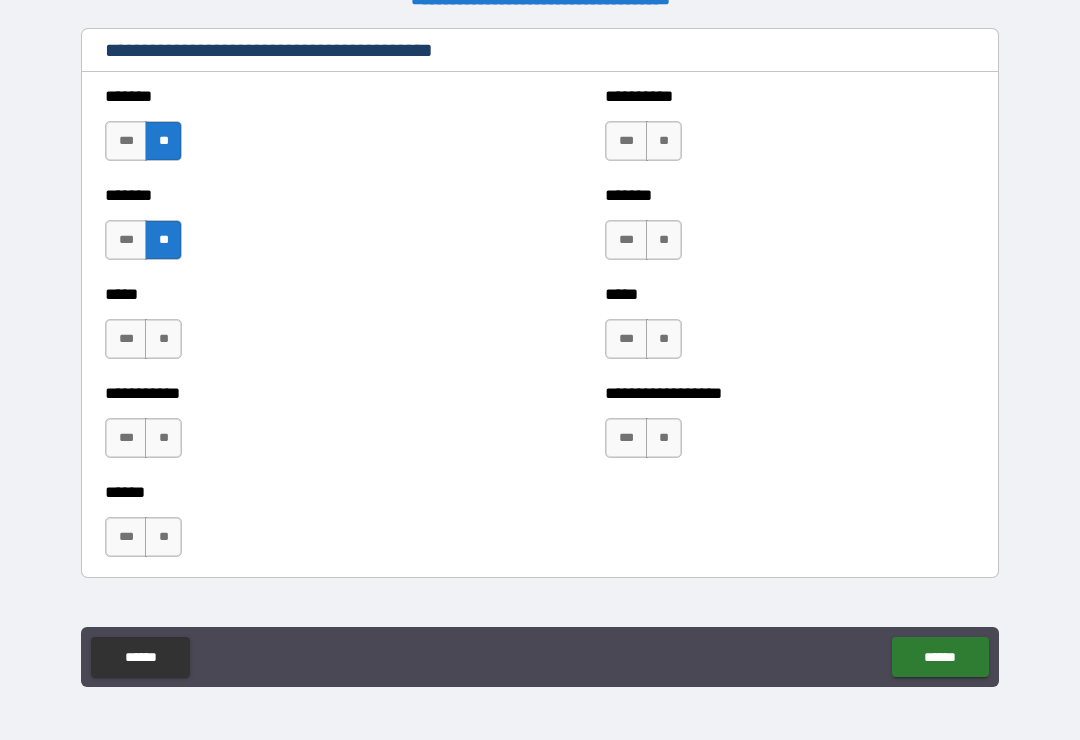 click on "**" at bounding box center [163, 339] 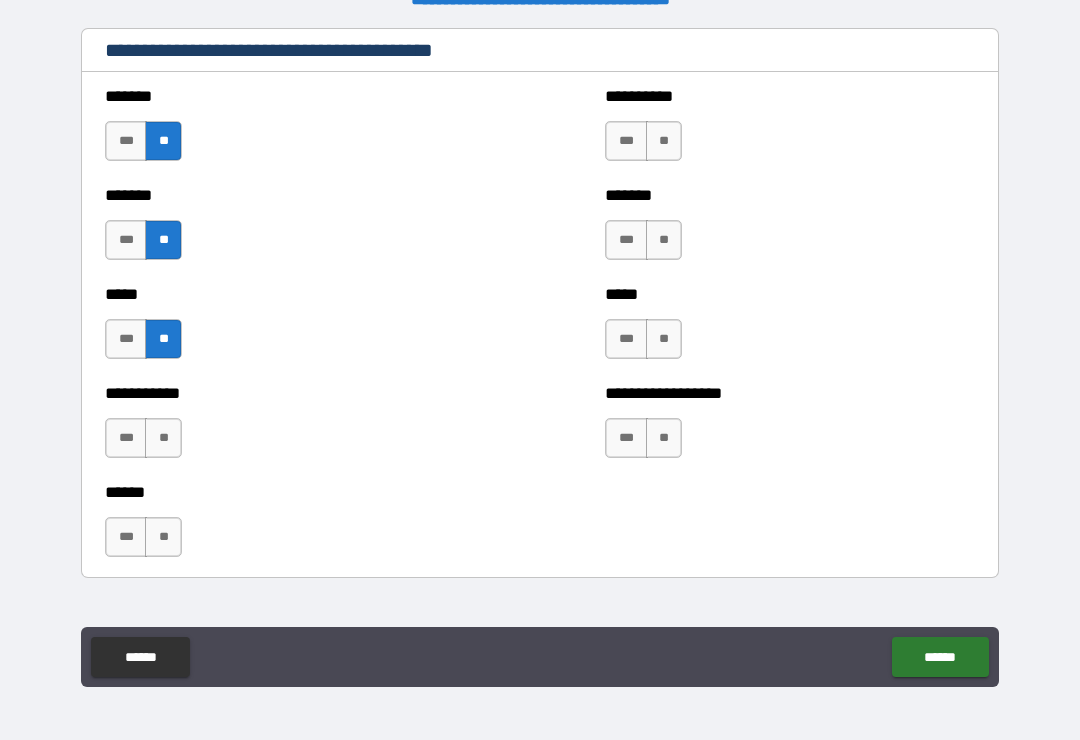click on "**" at bounding box center (163, 438) 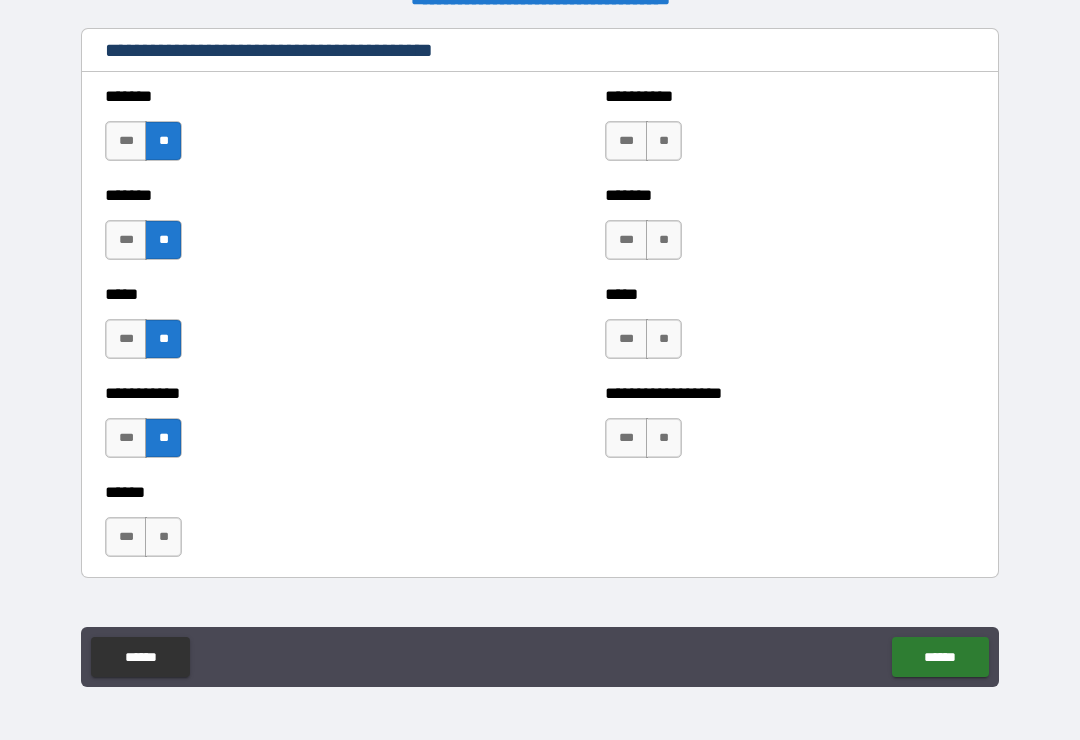 click on "**" at bounding box center (163, 537) 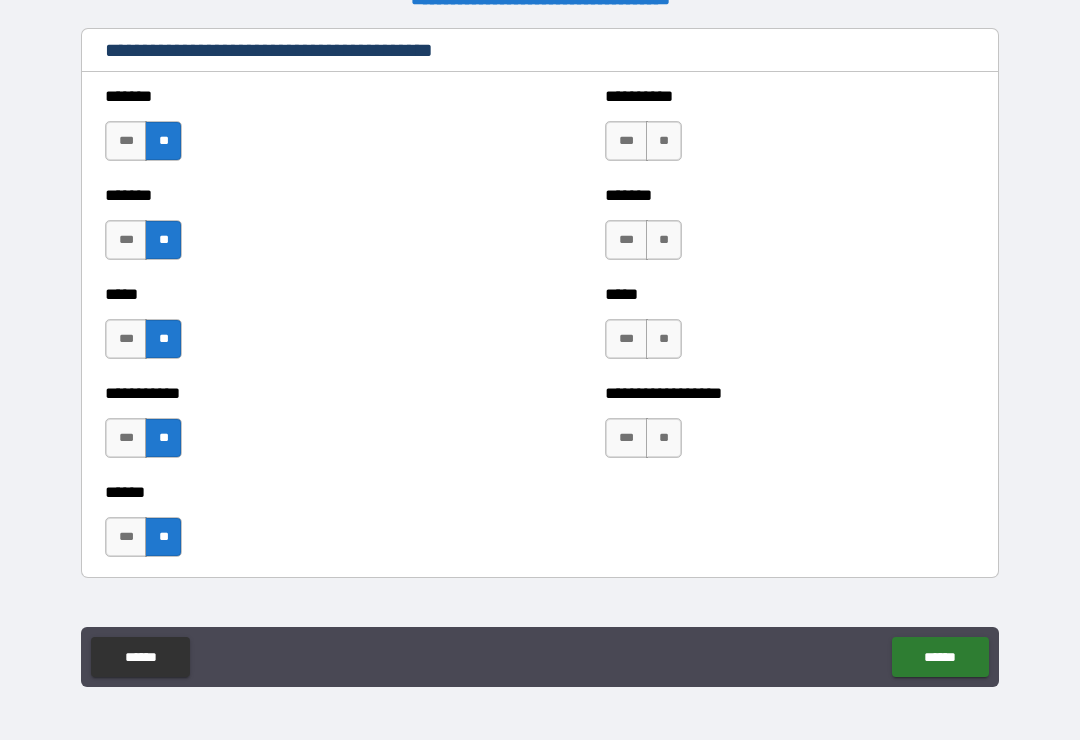 click on "**" at bounding box center [664, 141] 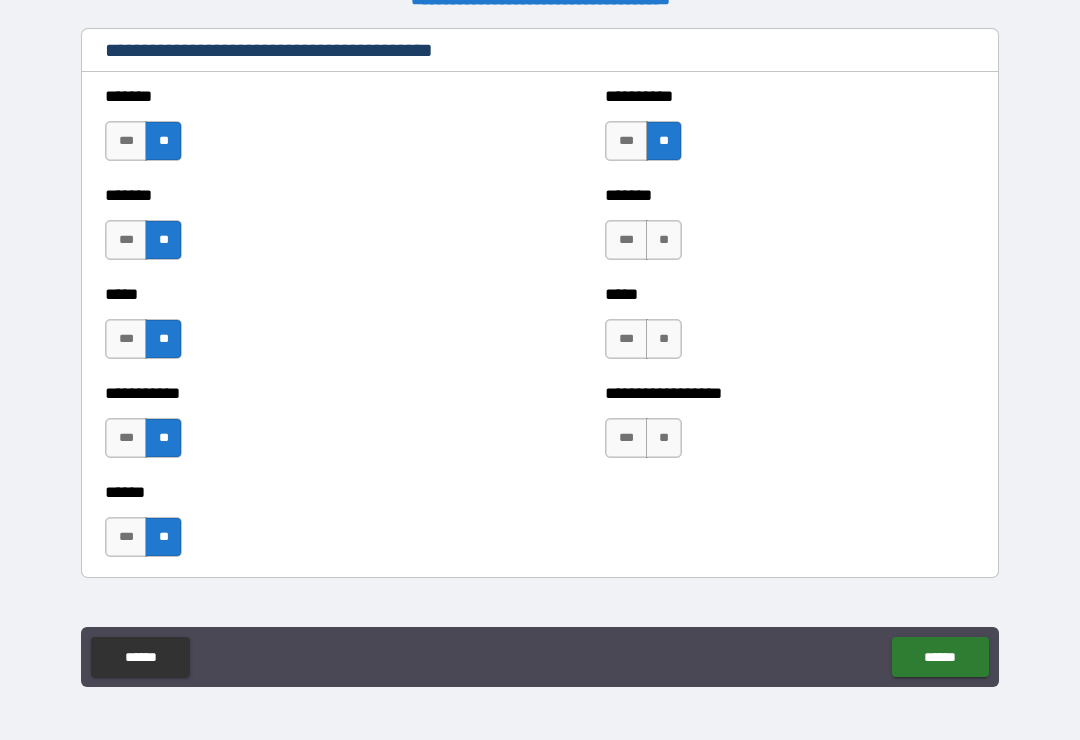 click on "**" at bounding box center (664, 240) 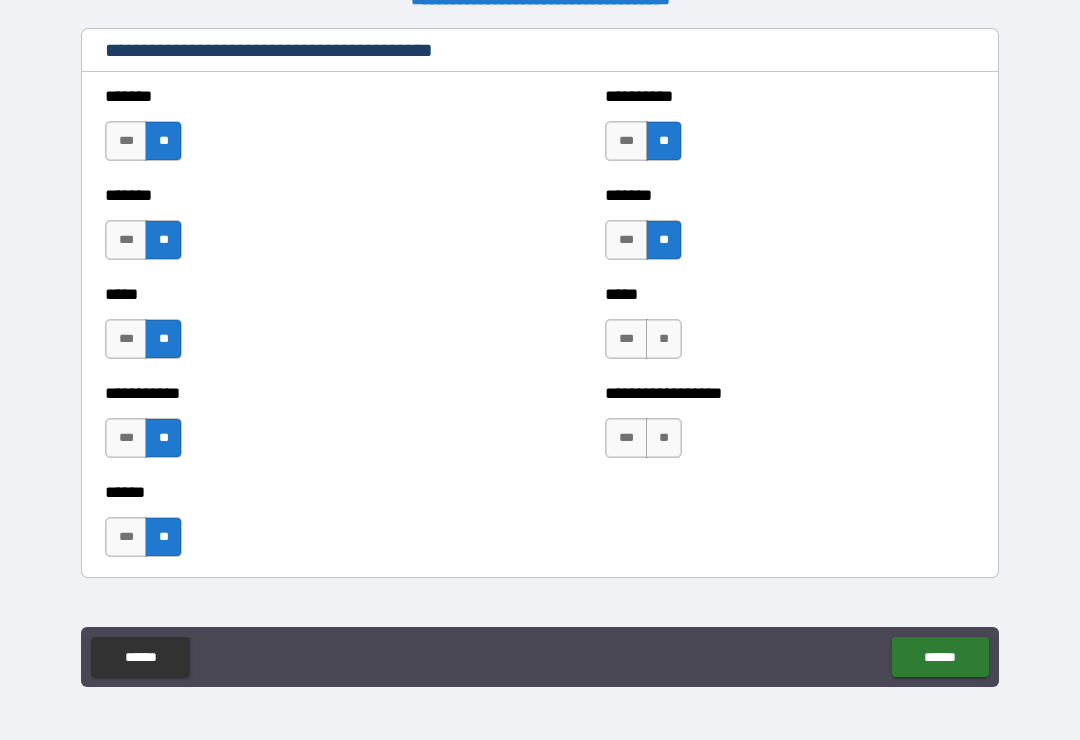 click on "**" at bounding box center [664, 339] 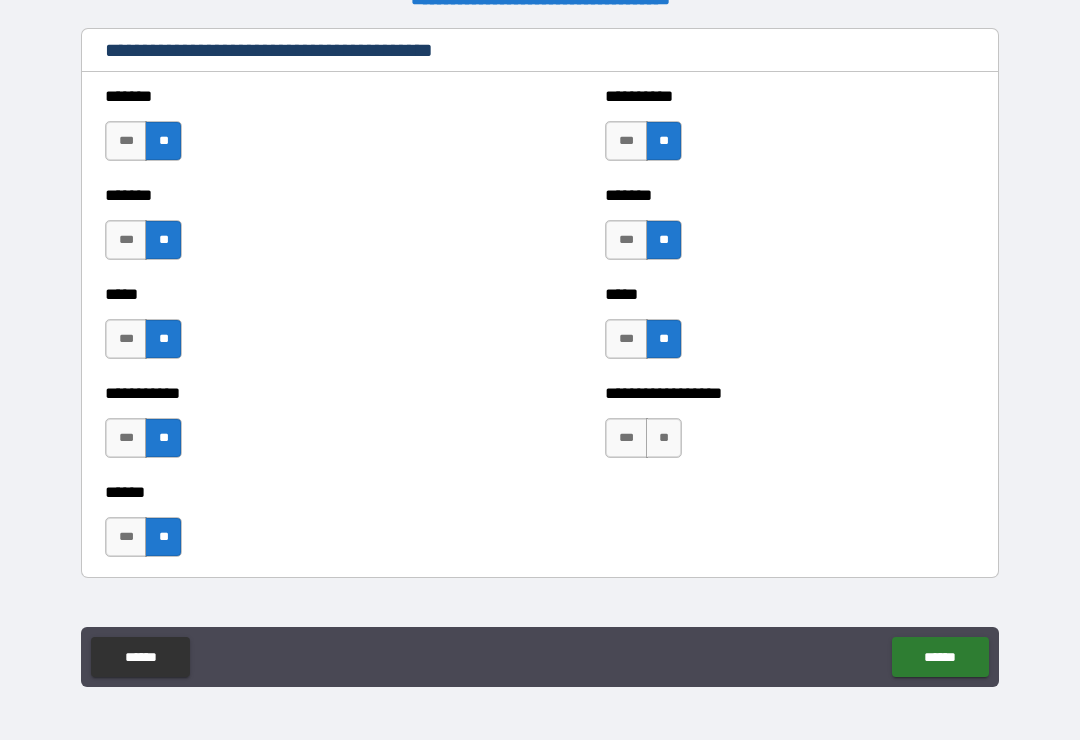 click on "**" at bounding box center [664, 438] 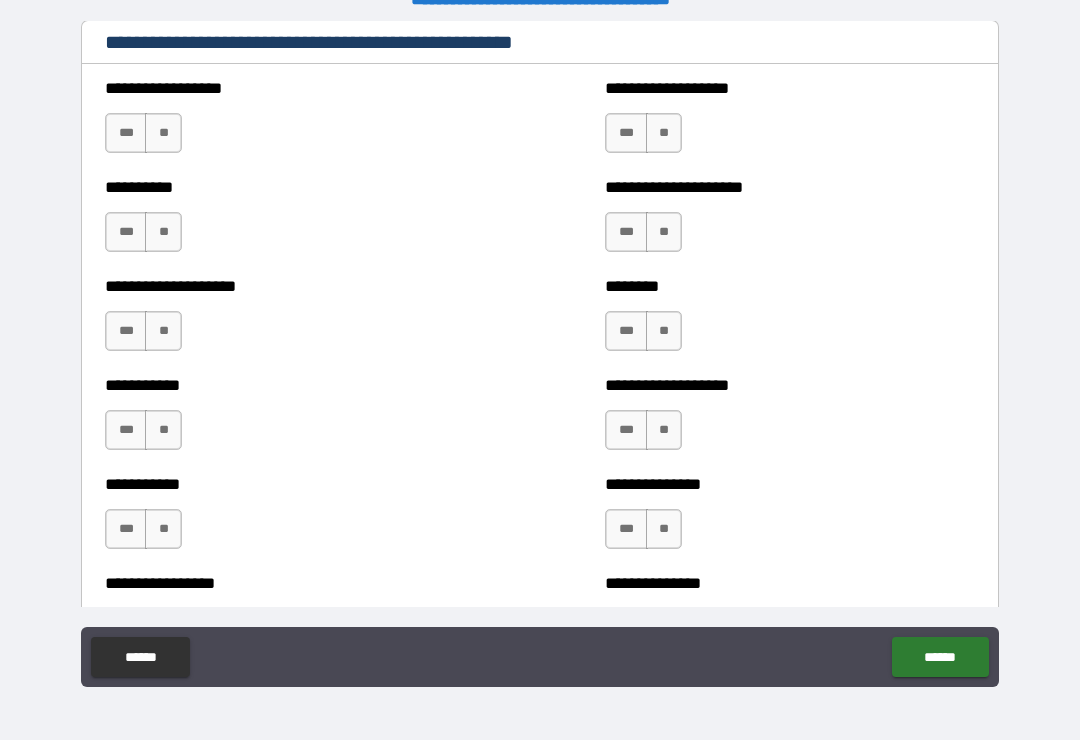 scroll, scrollTop: 2443, scrollLeft: 0, axis: vertical 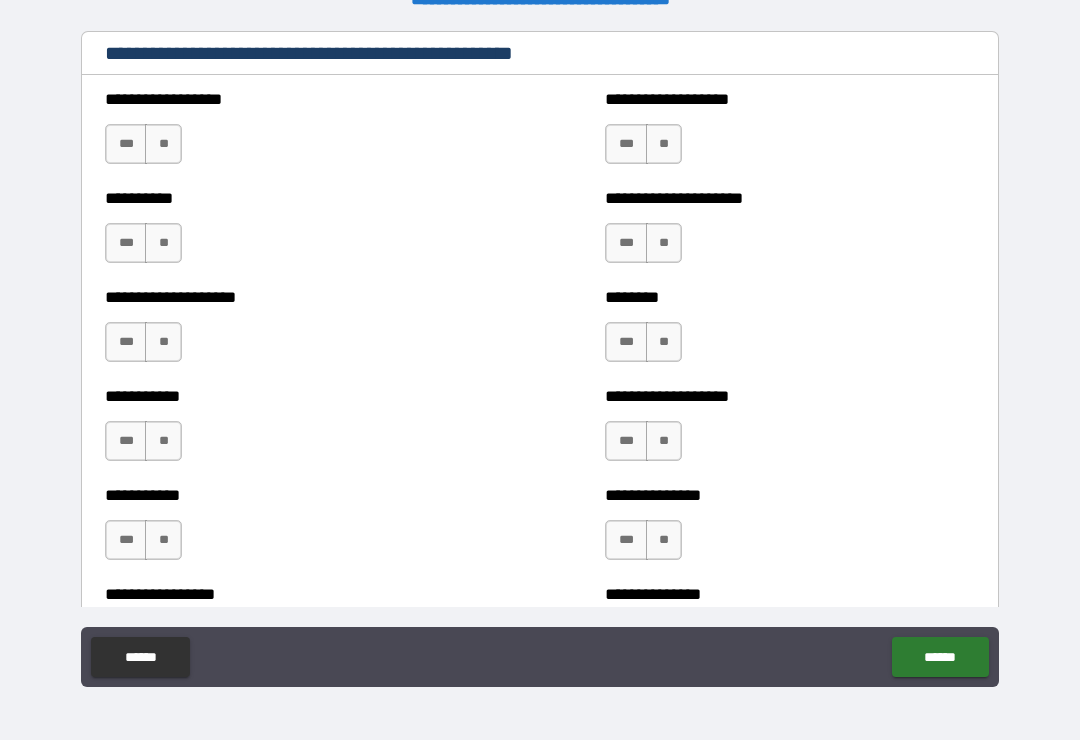 click on "**" at bounding box center (163, 144) 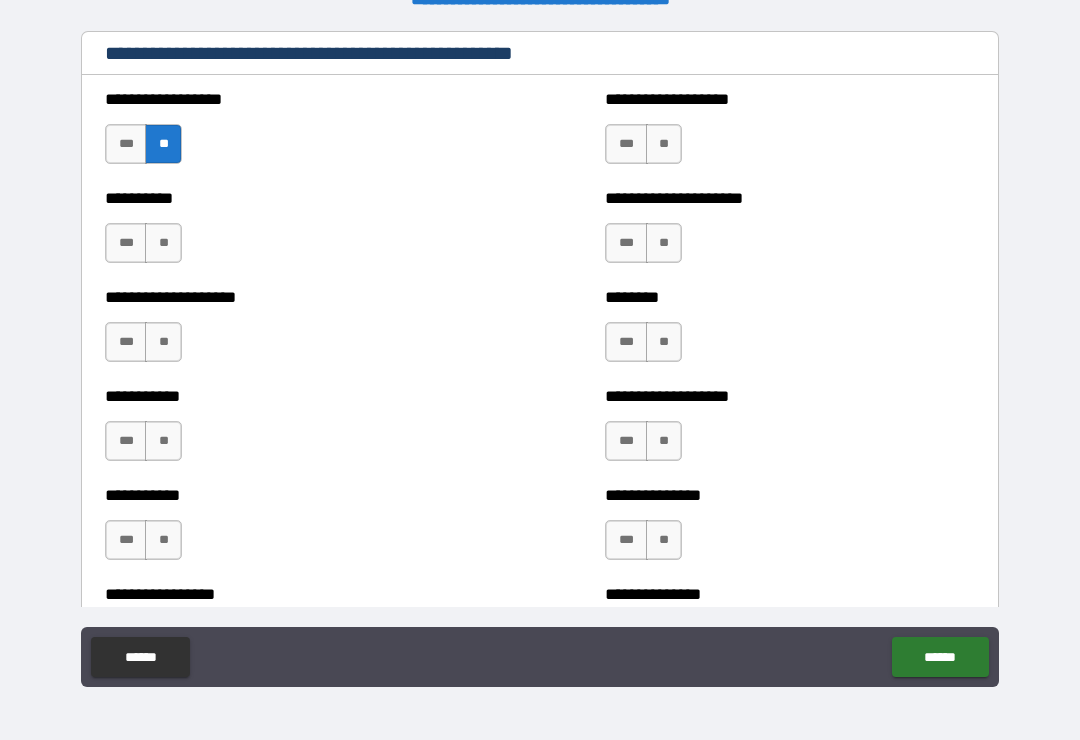 click on "**" at bounding box center [163, 243] 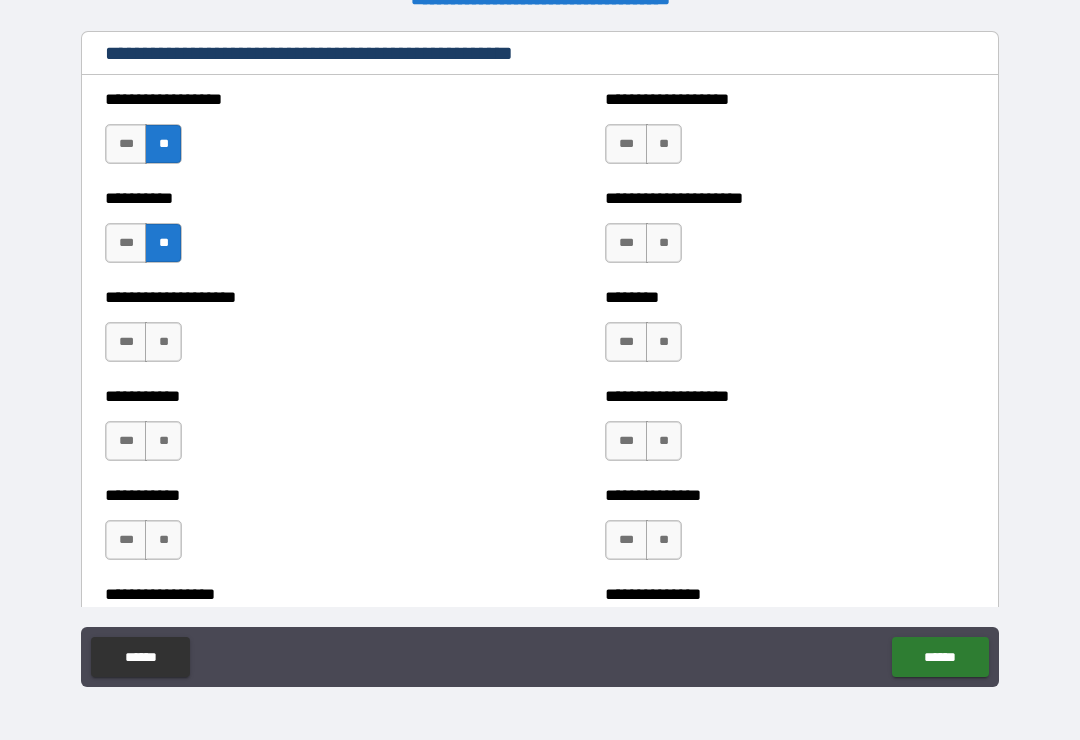 click on "**" at bounding box center [163, 342] 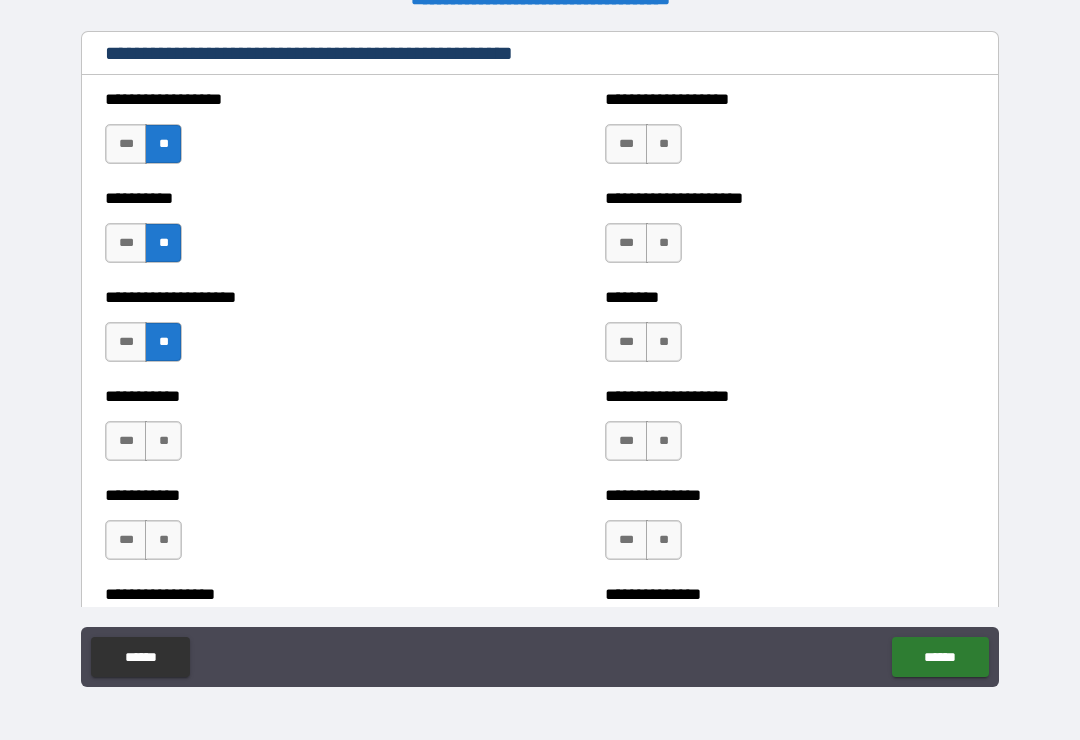 click on "**" at bounding box center (163, 441) 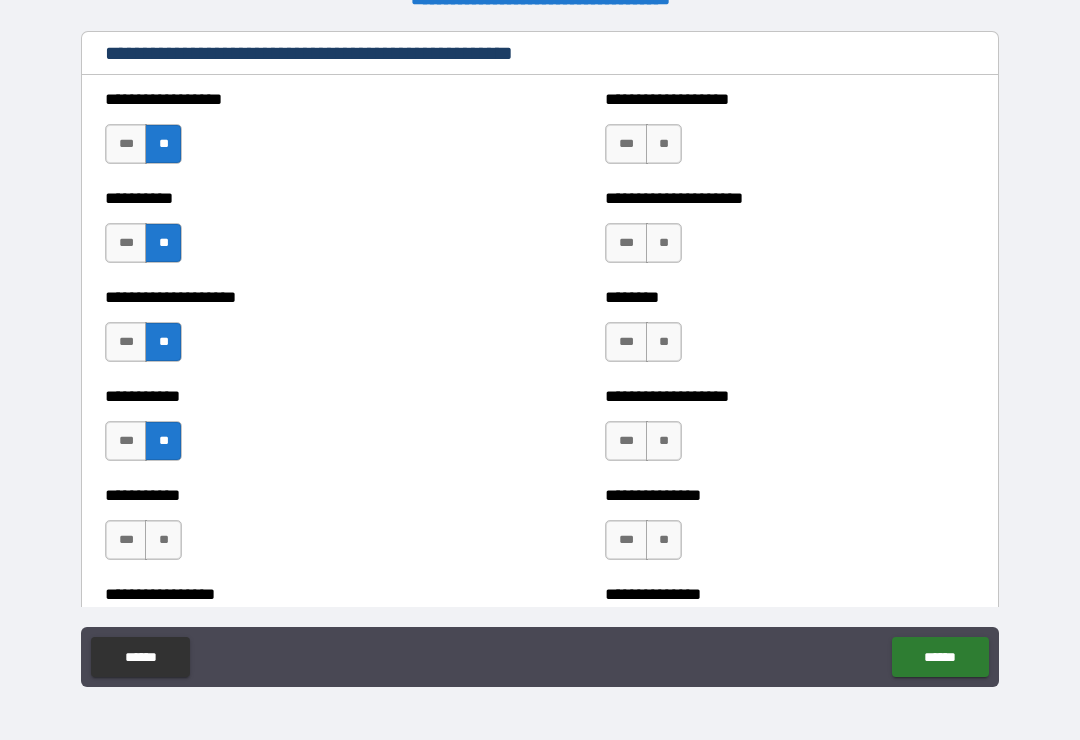 click on "**" at bounding box center [664, 144] 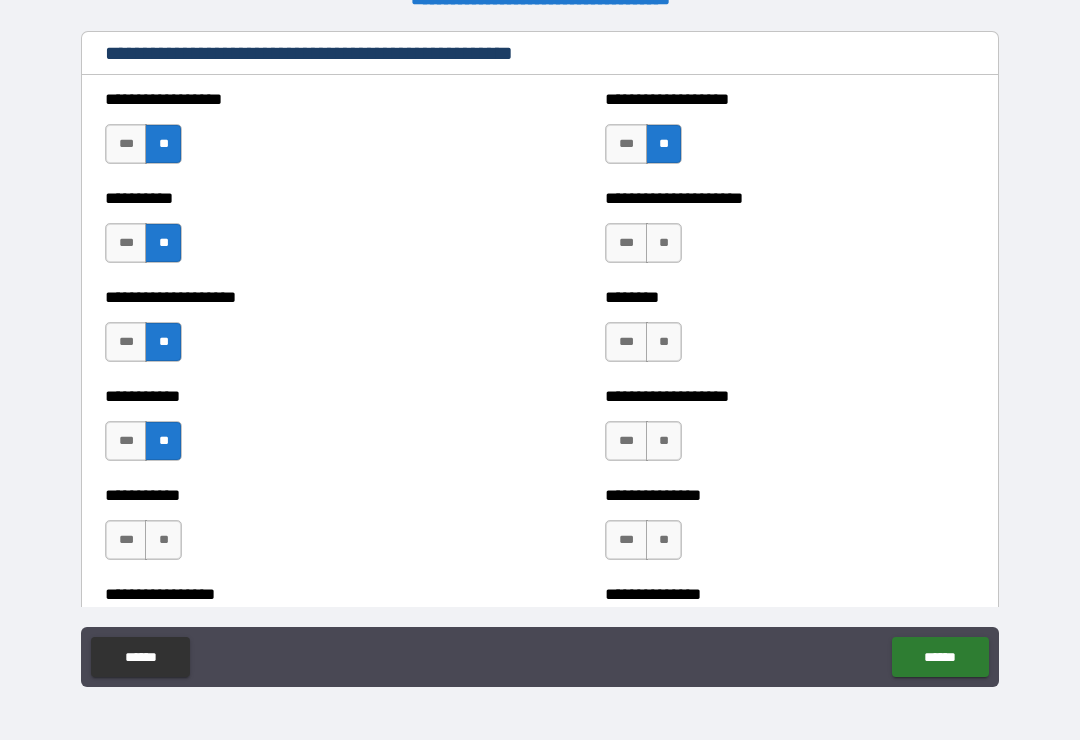 click on "**" at bounding box center (664, 243) 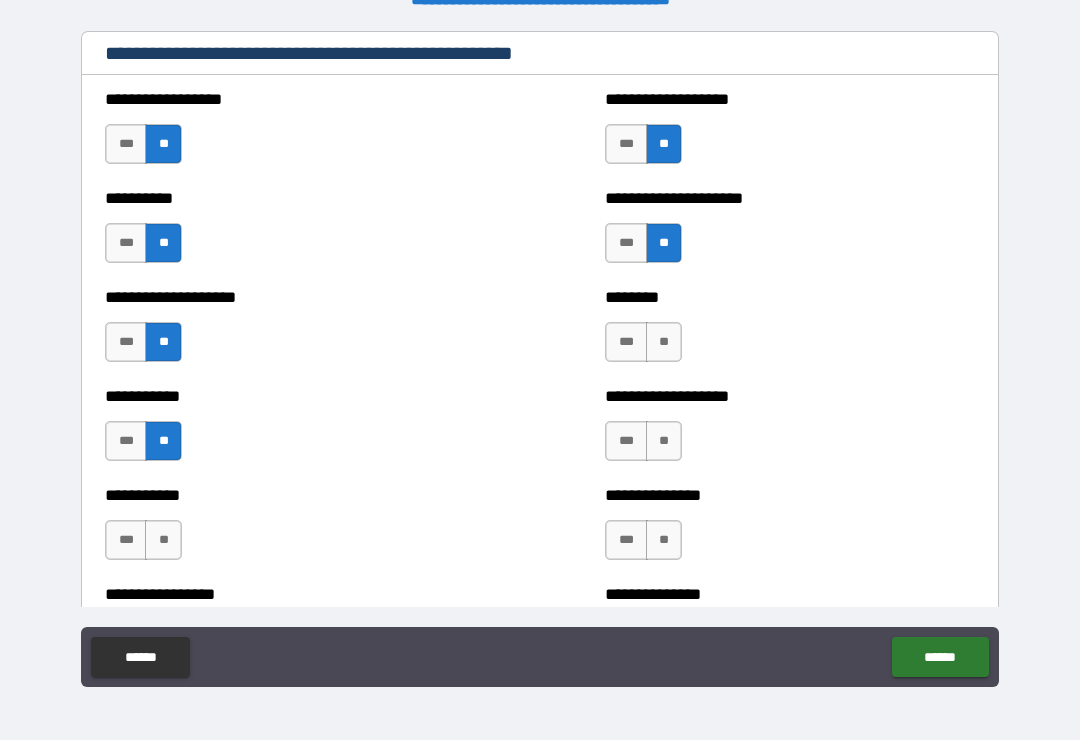 click on "**" at bounding box center (664, 342) 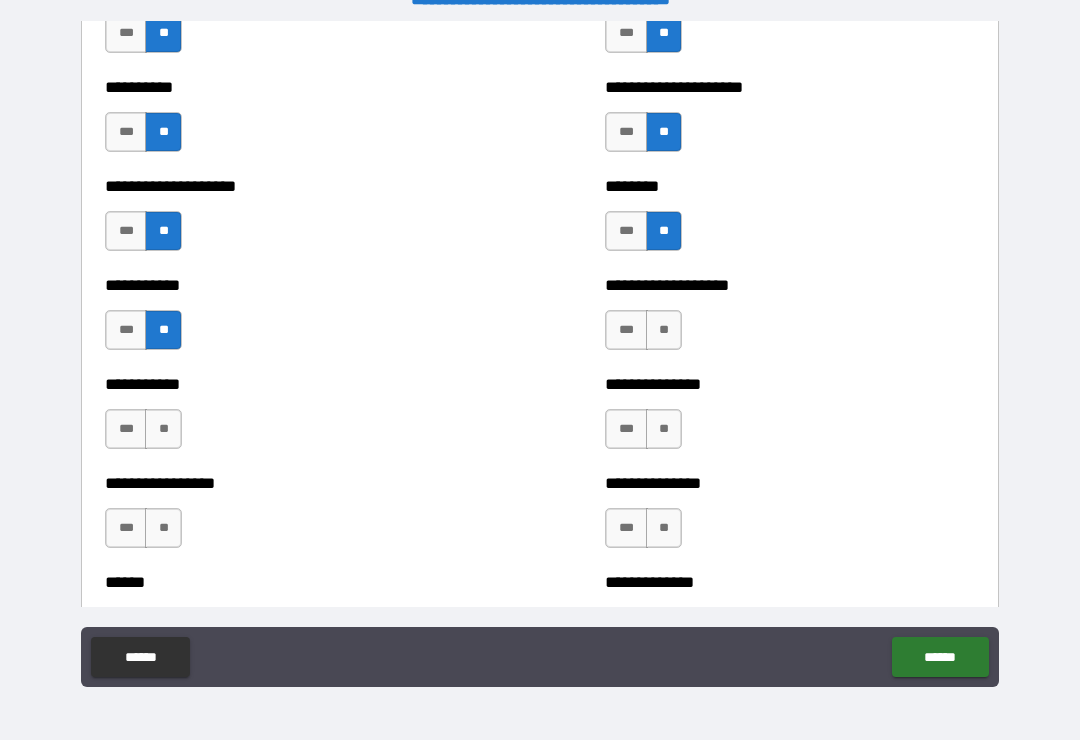 scroll, scrollTop: 2599, scrollLeft: 0, axis: vertical 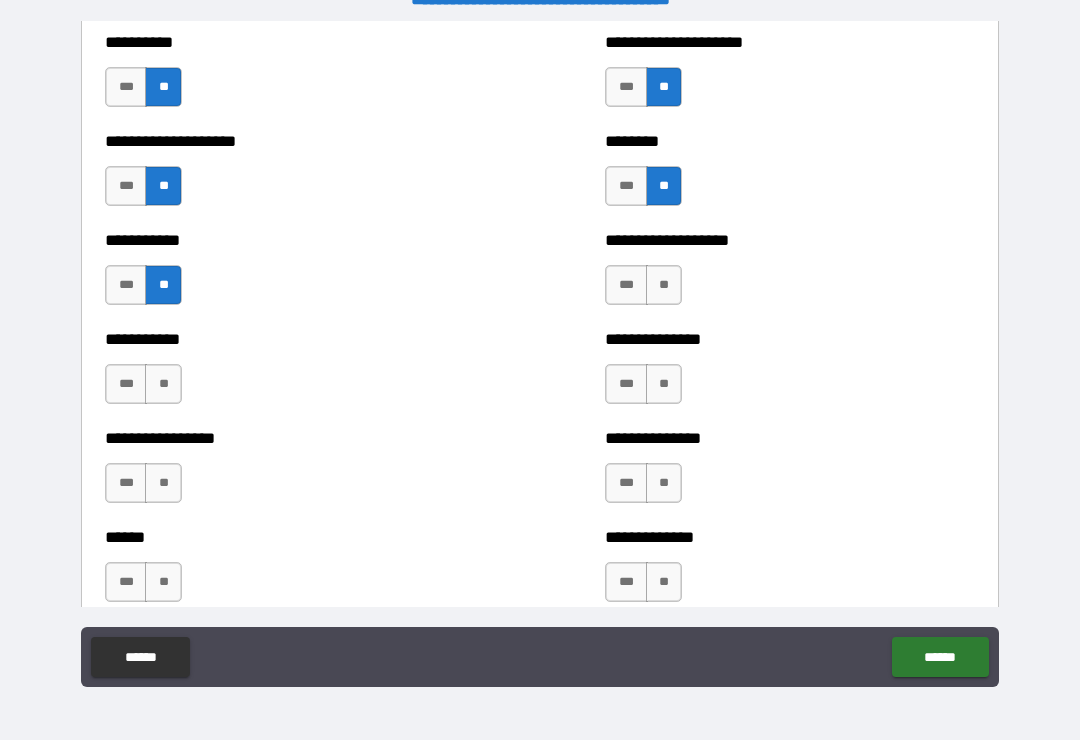click on "**" at bounding box center (664, 285) 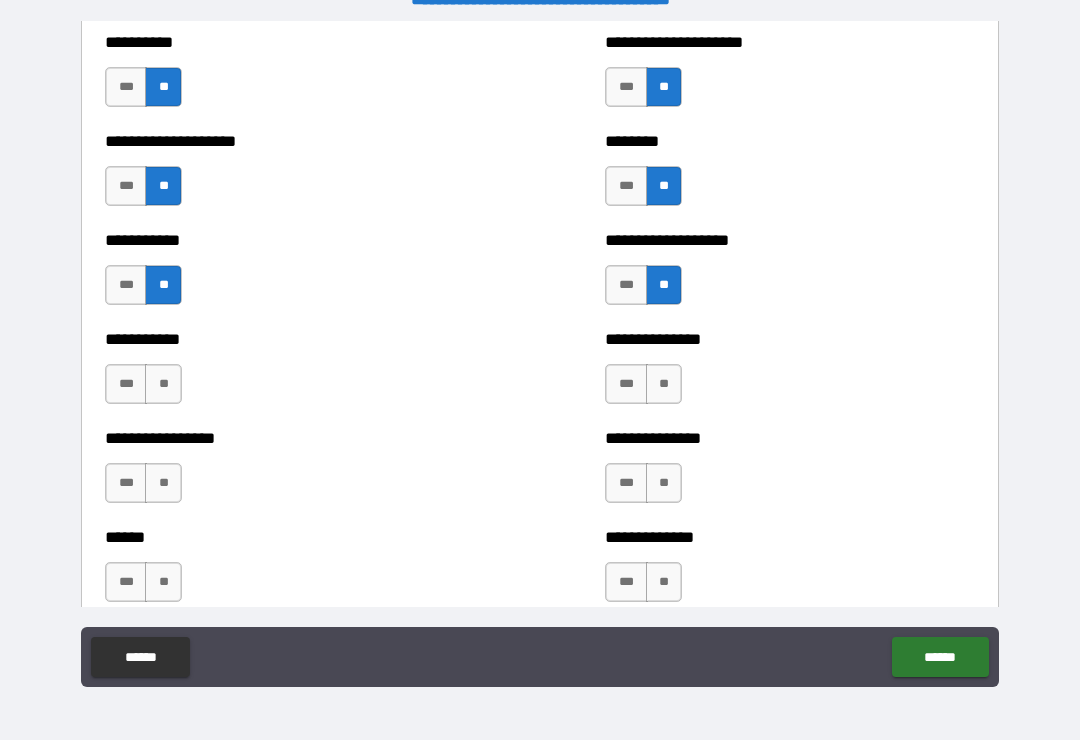 click on "**" at bounding box center [163, 384] 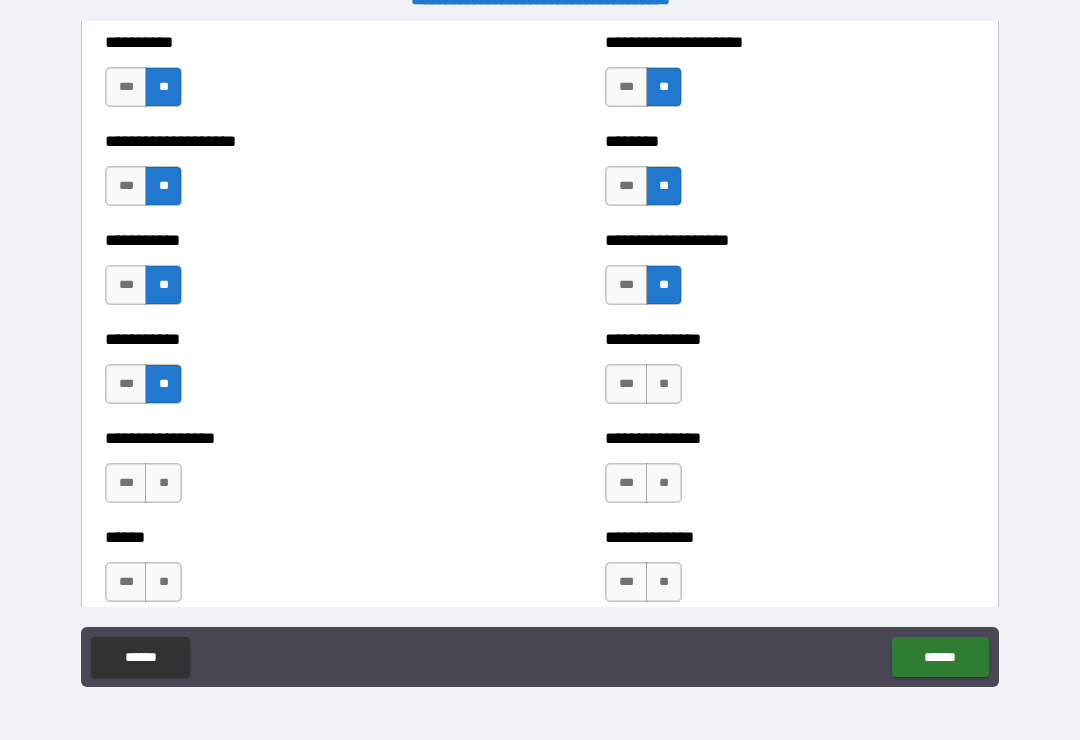 click on "**" at bounding box center [664, 384] 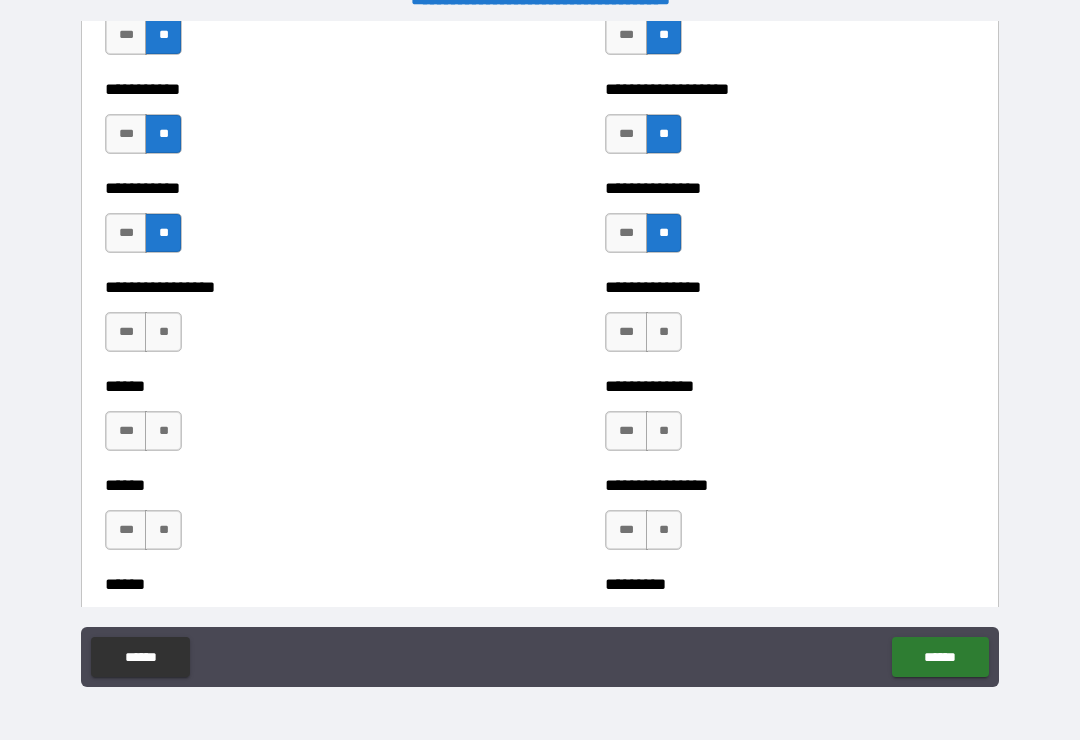 scroll, scrollTop: 2755, scrollLeft: 0, axis: vertical 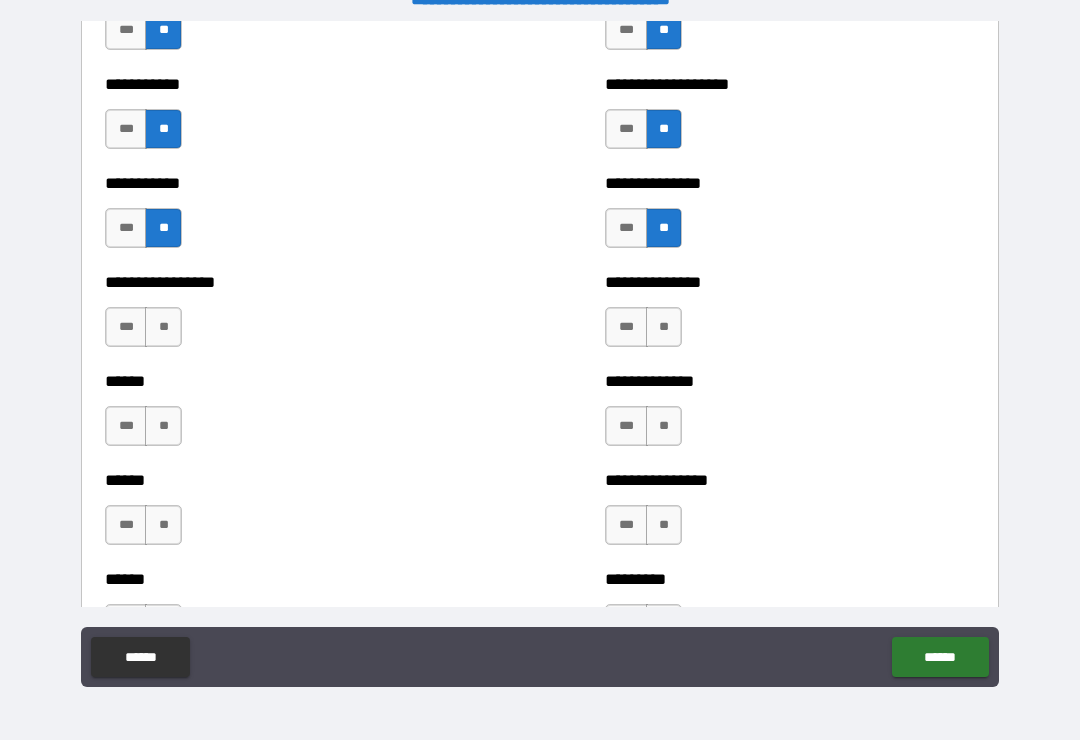 click on "**" at bounding box center (163, 327) 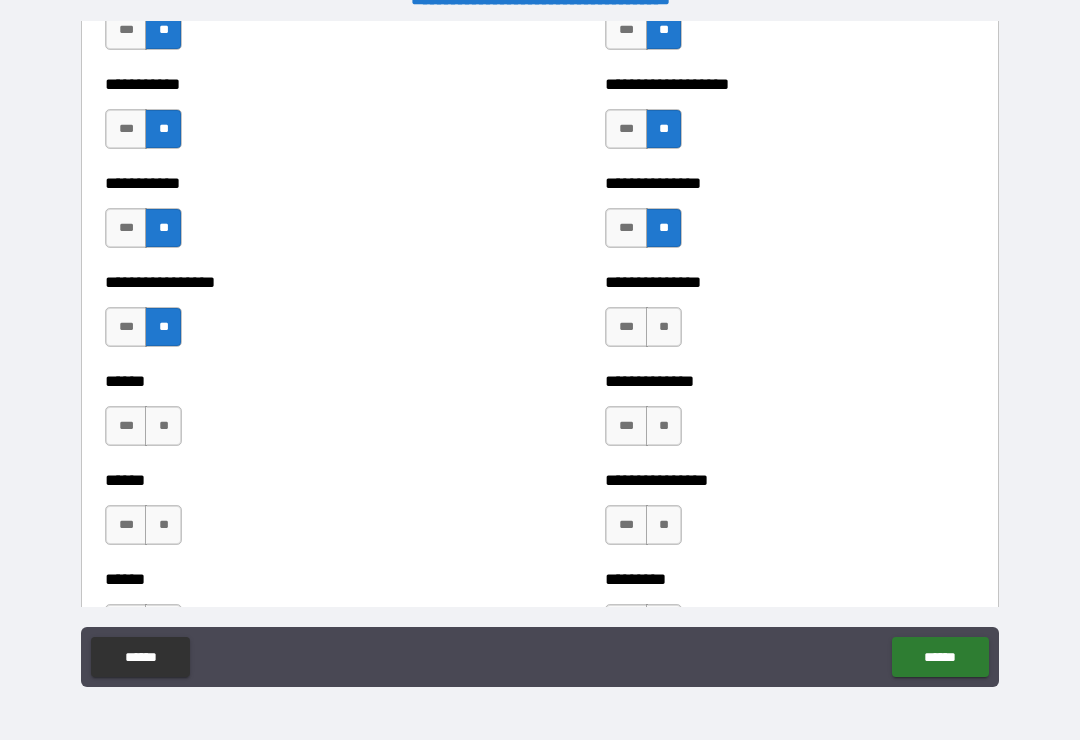 click on "**" at bounding box center [664, 327] 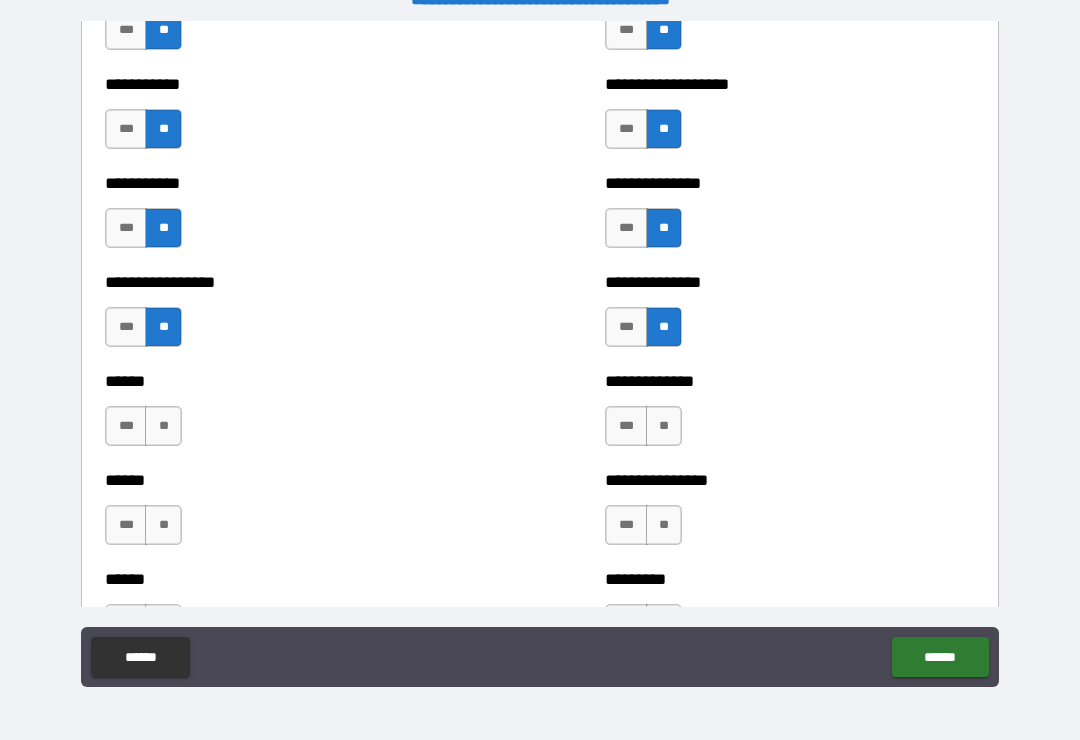click on "**" at bounding box center (664, 426) 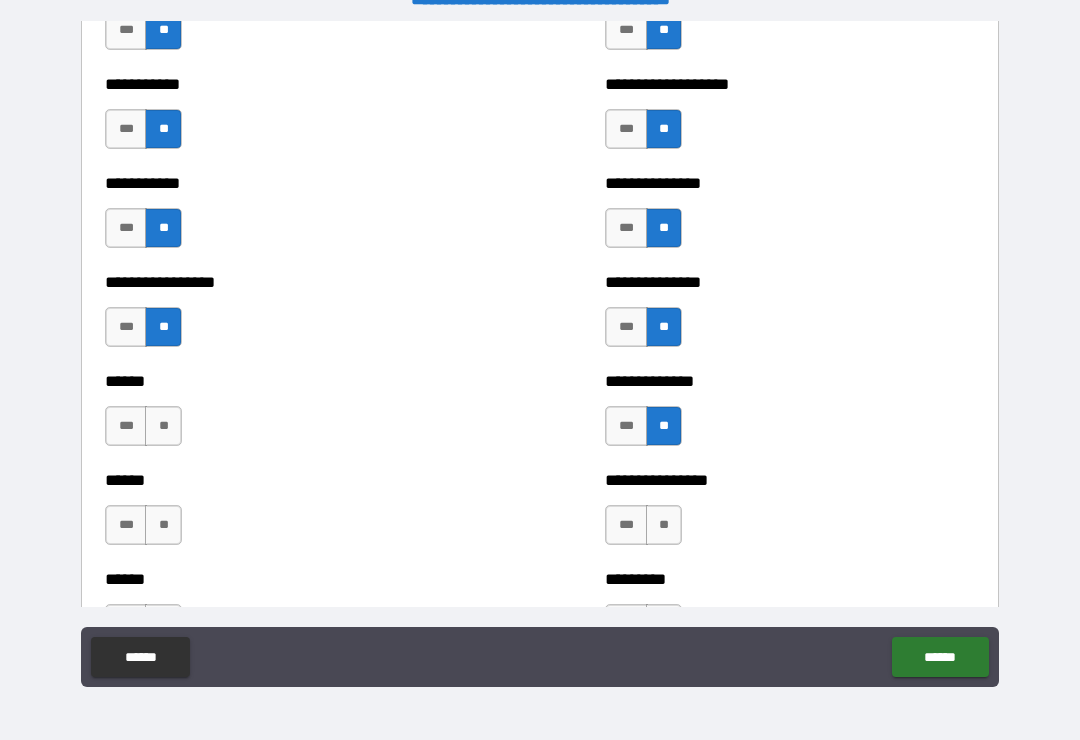 click on "**" at bounding box center [163, 426] 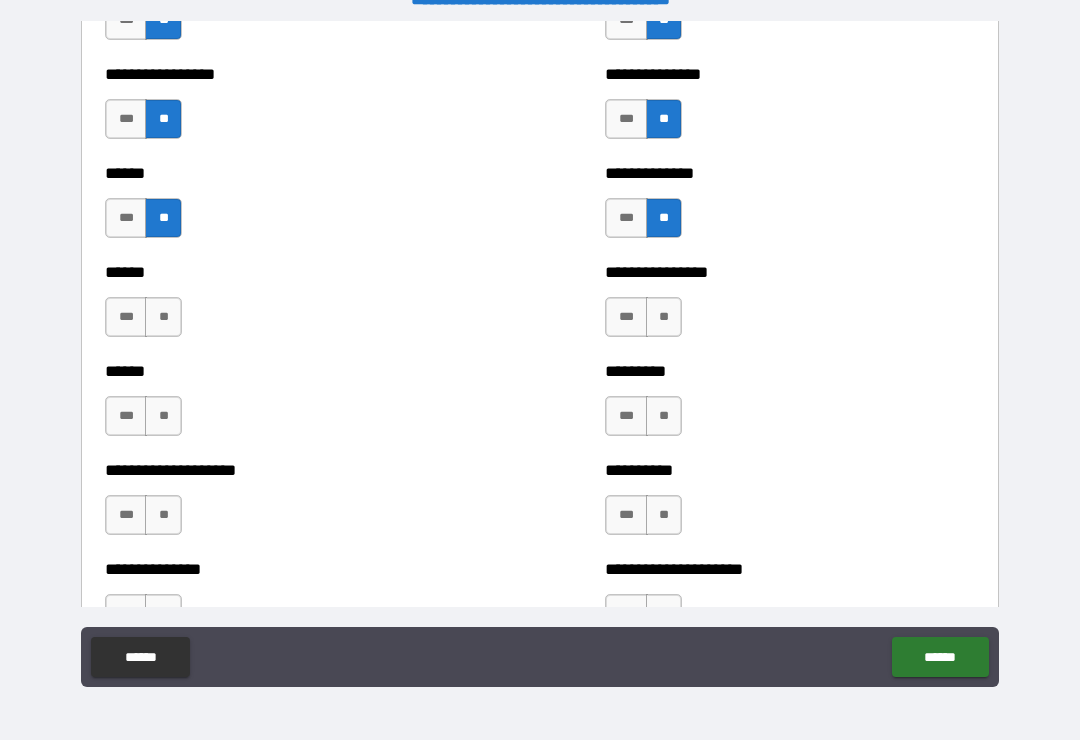 scroll, scrollTop: 2964, scrollLeft: 0, axis: vertical 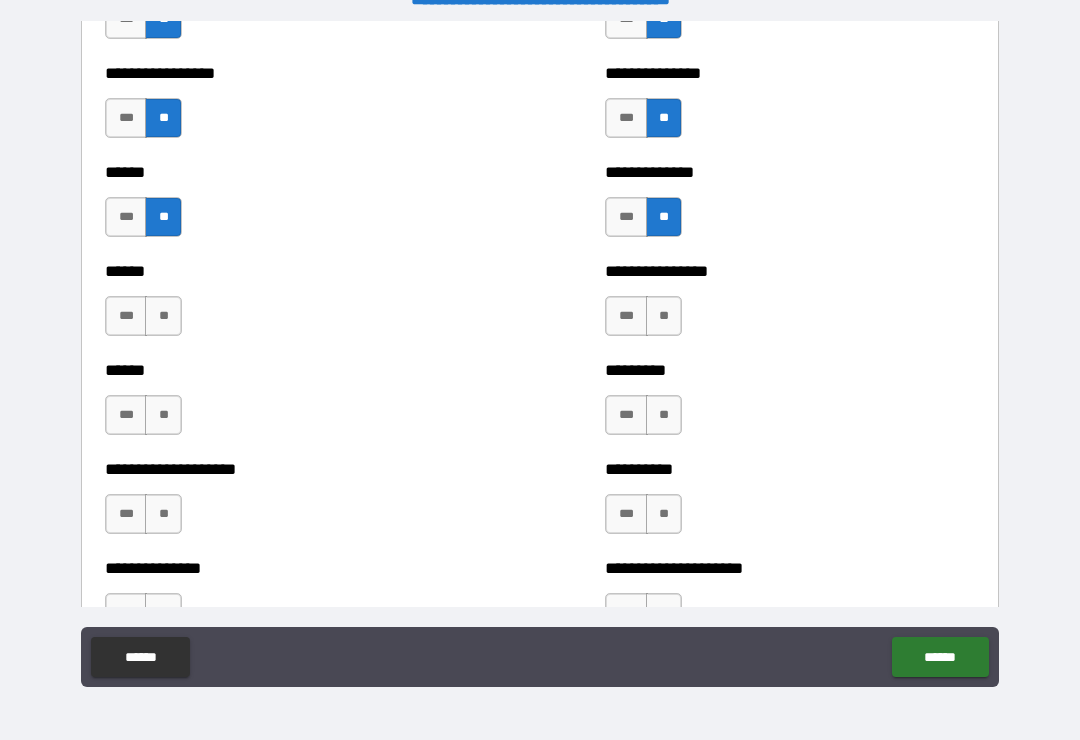 click on "**" at bounding box center (163, 316) 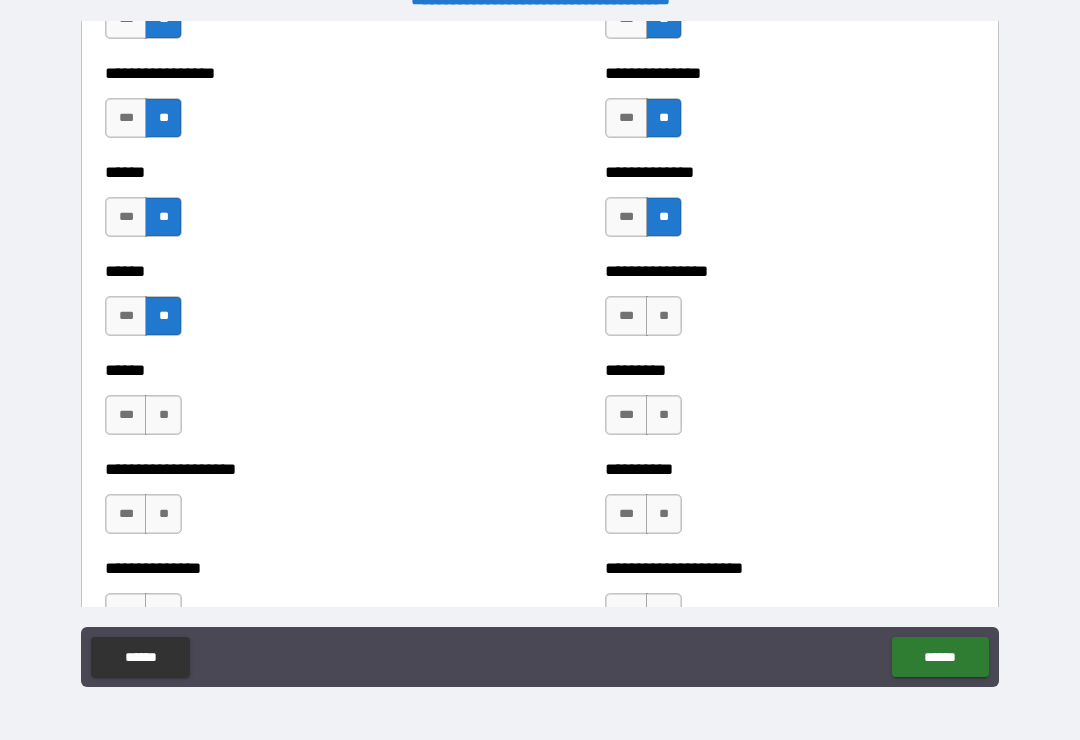 click on "**" at bounding box center (664, 316) 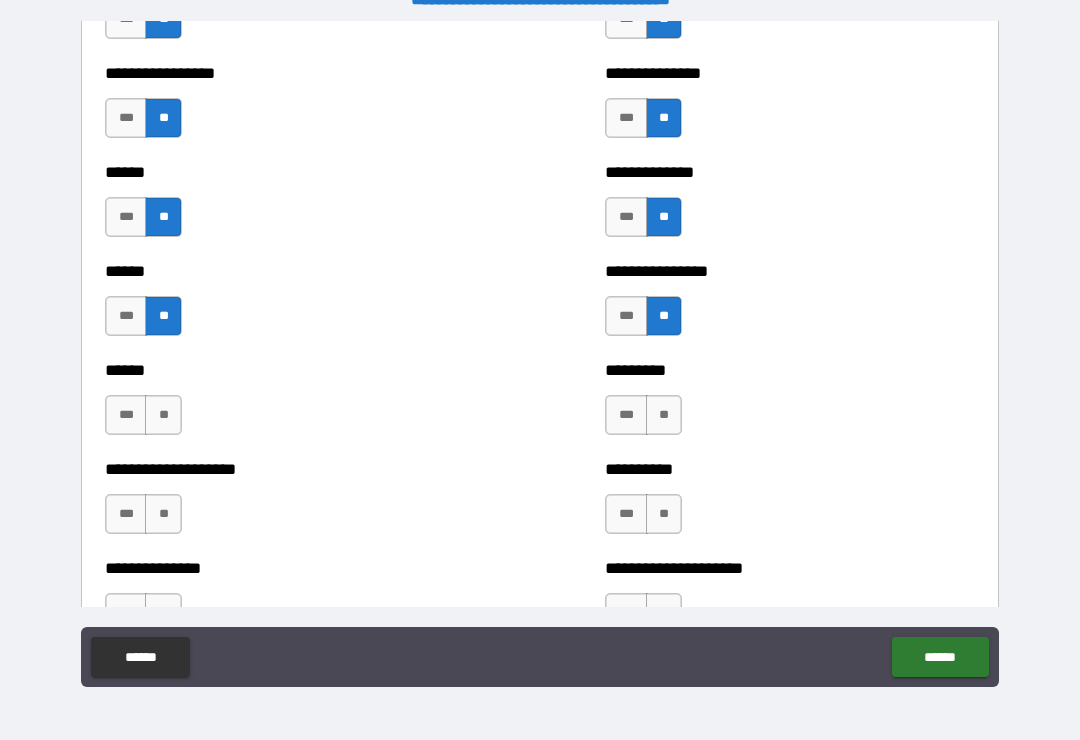 click on "**" at bounding box center (163, 415) 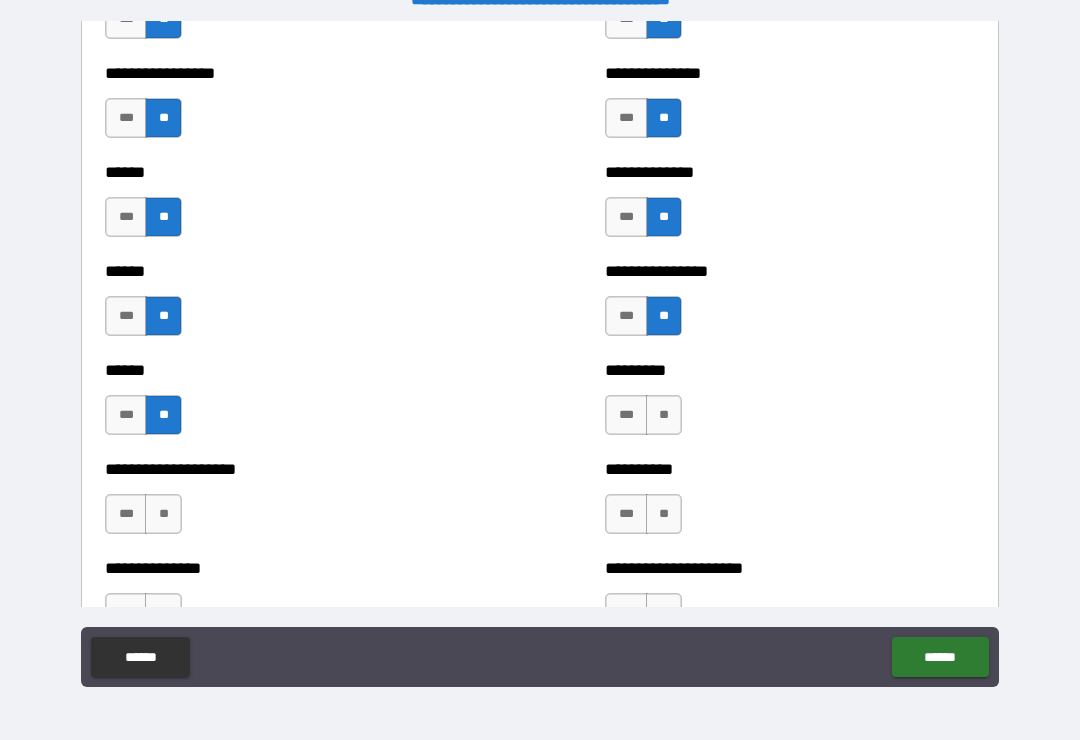 click on "**" at bounding box center [664, 415] 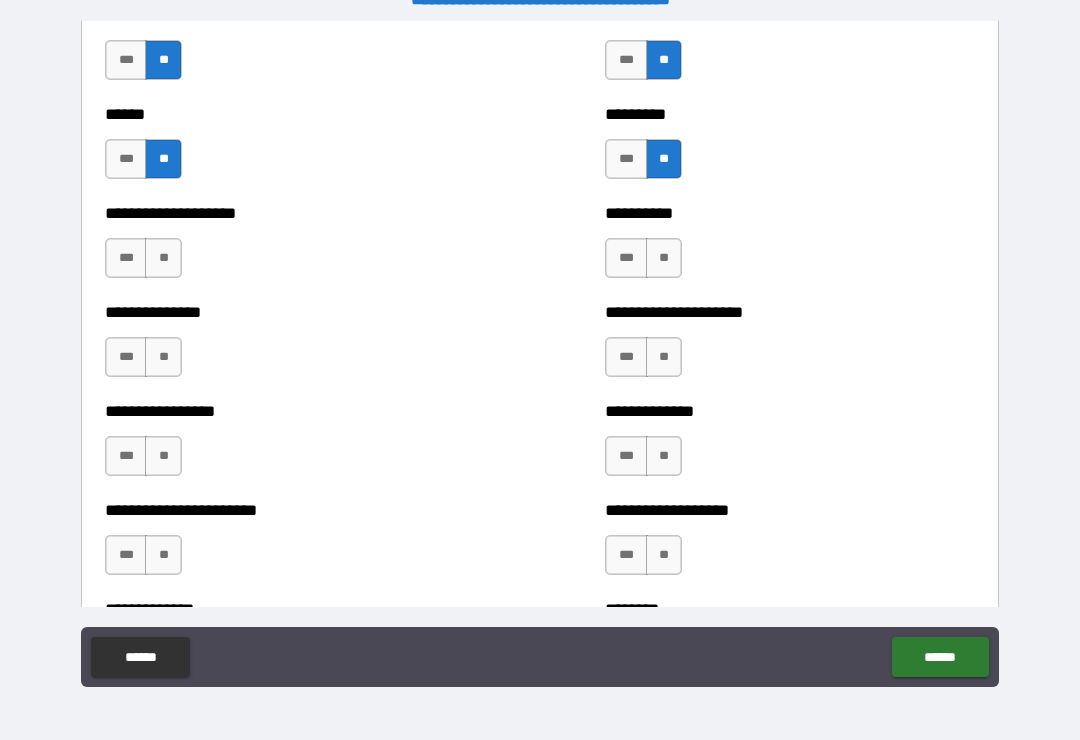 scroll, scrollTop: 3223, scrollLeft: 0, axis: vertical 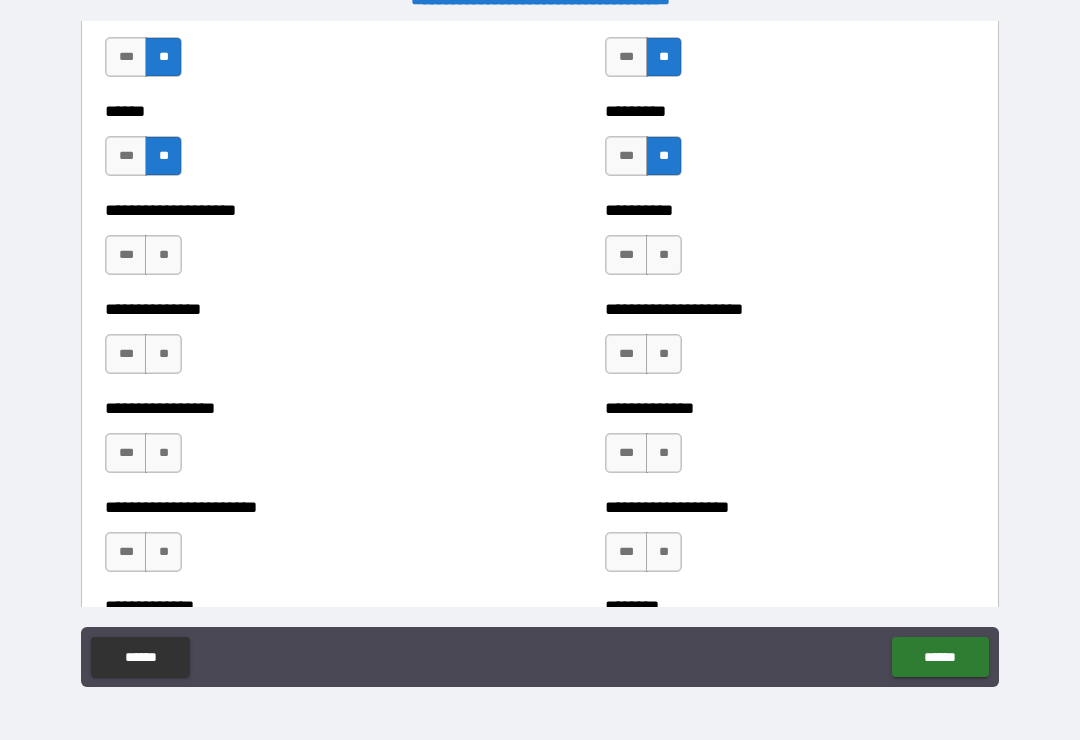 click on "**" at bounding box center [163, 255] 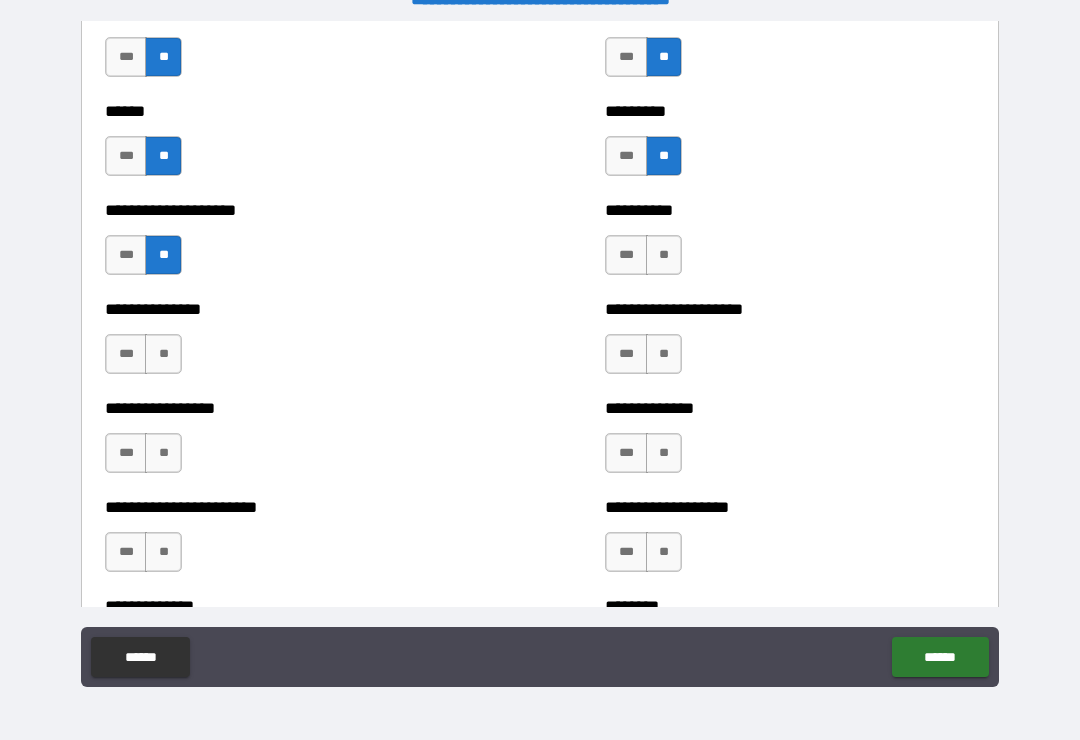 click on "**" at bounding box center [664, 255] 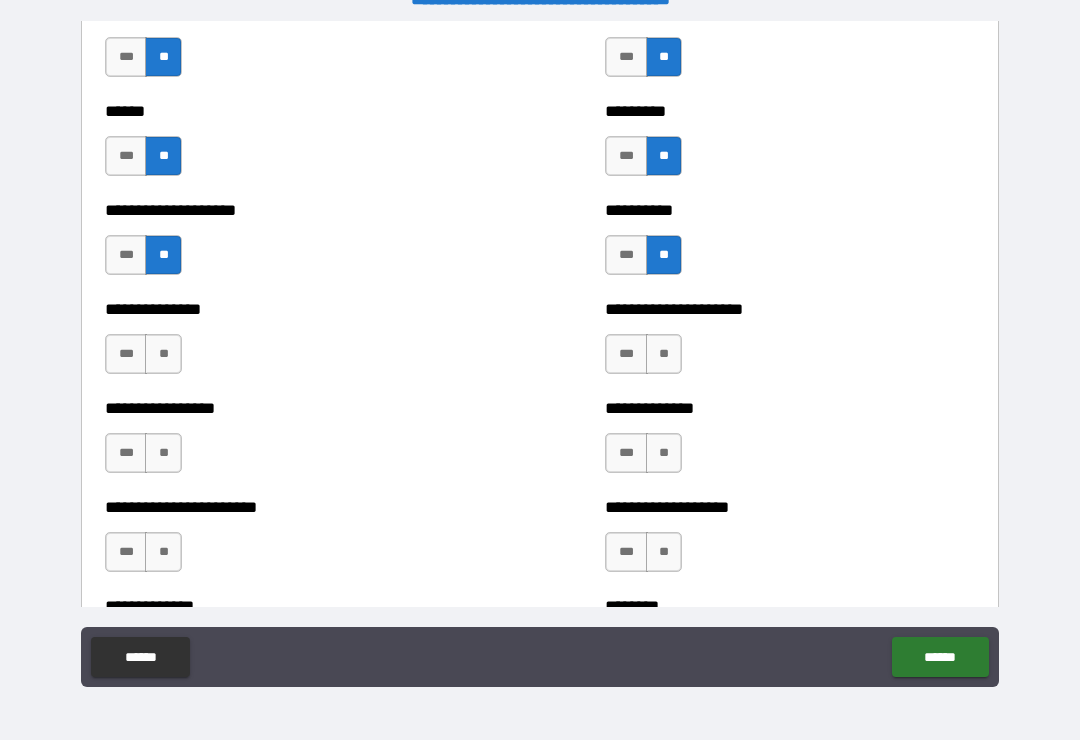 click on "**" at bounding box center (163, 354) 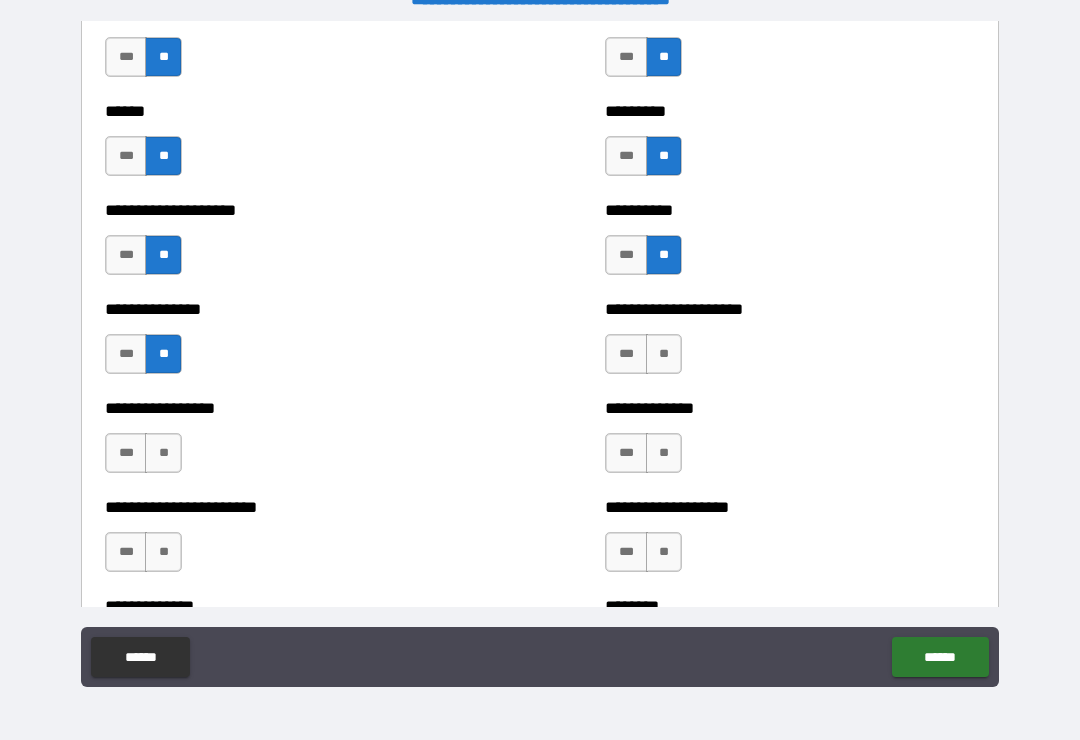 click on "**" at bounding box center (664, 354) 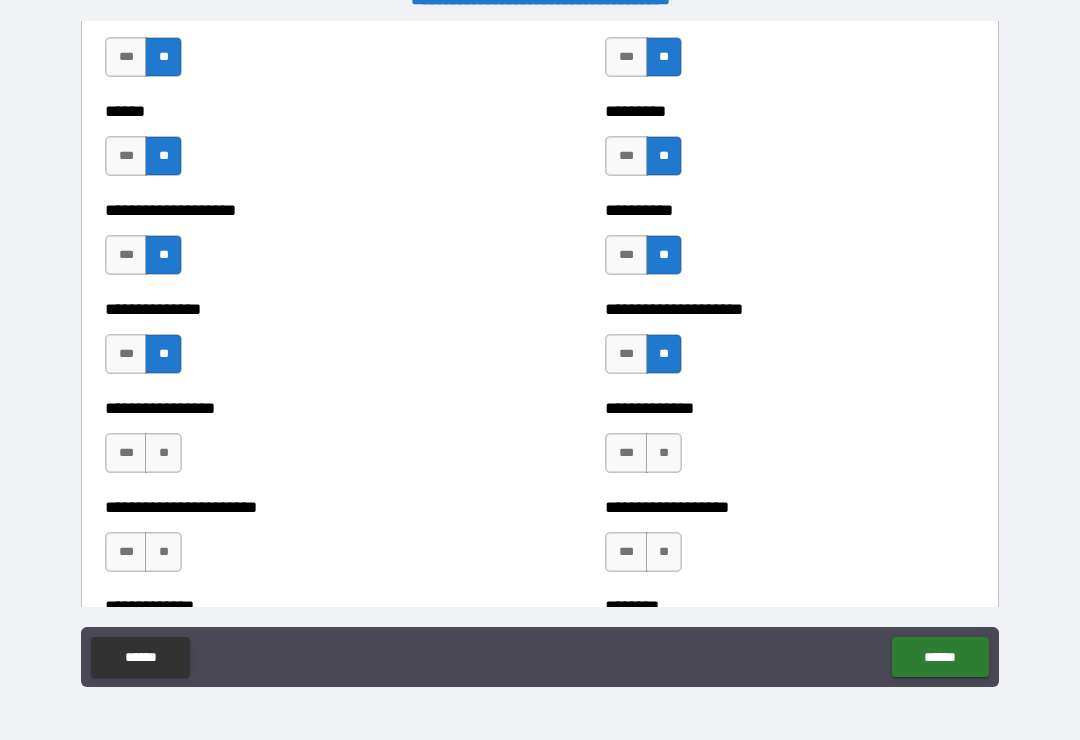 click on "**" at bounding box center (163, 453) 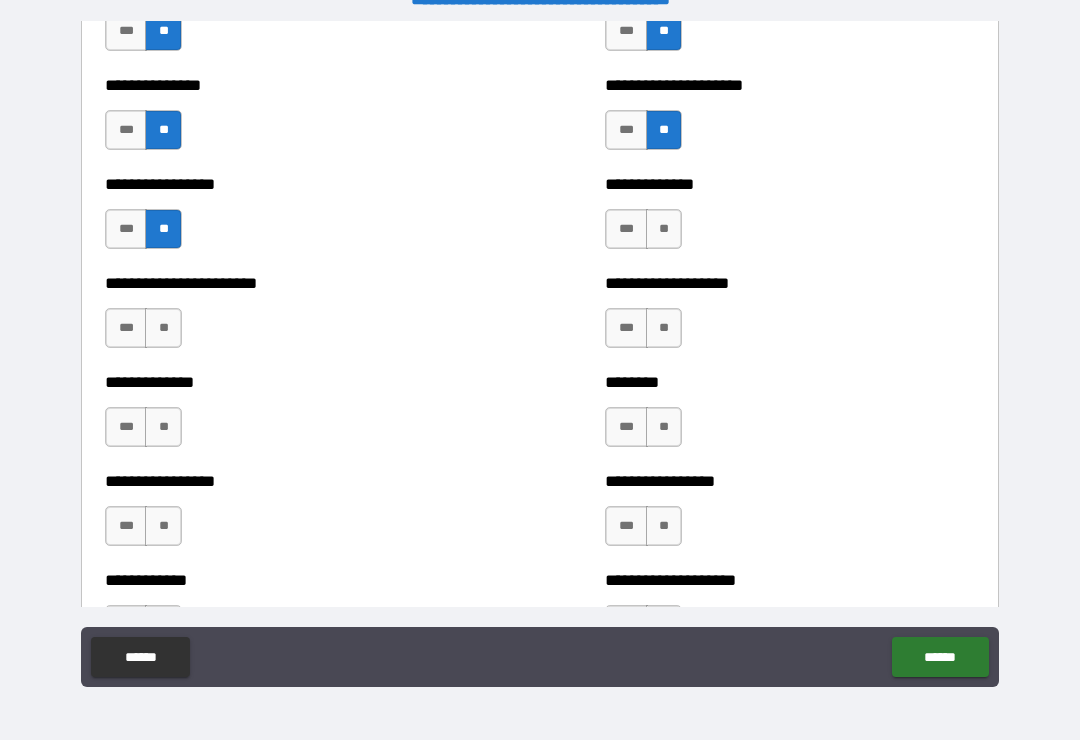 scroll, scrollTop: 3451, scrollLeft: 0, axis: vertical 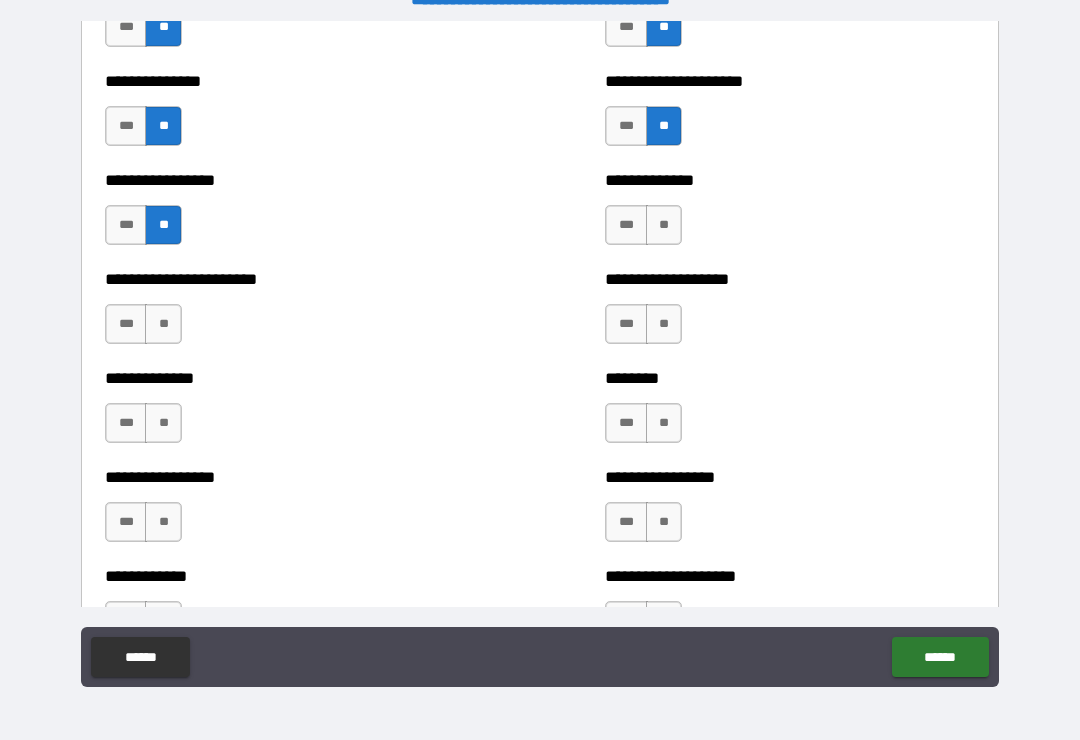 click on "**" at bounding box center (664, 225) 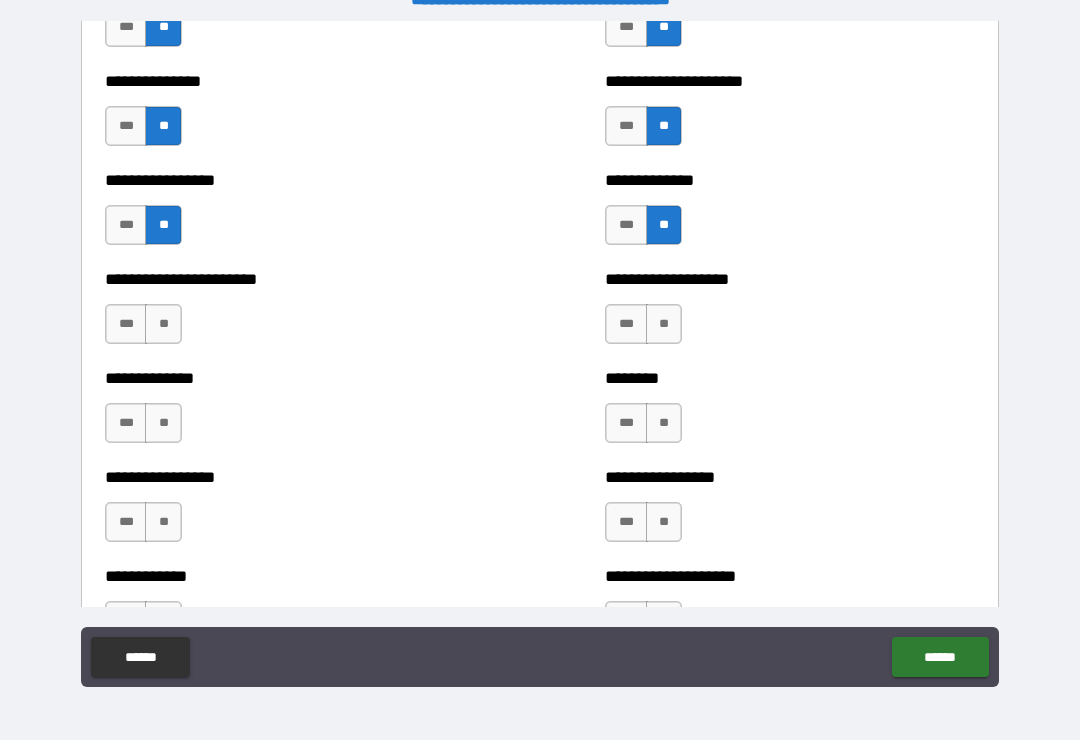 click on "**" at bounding box center (163, 324) 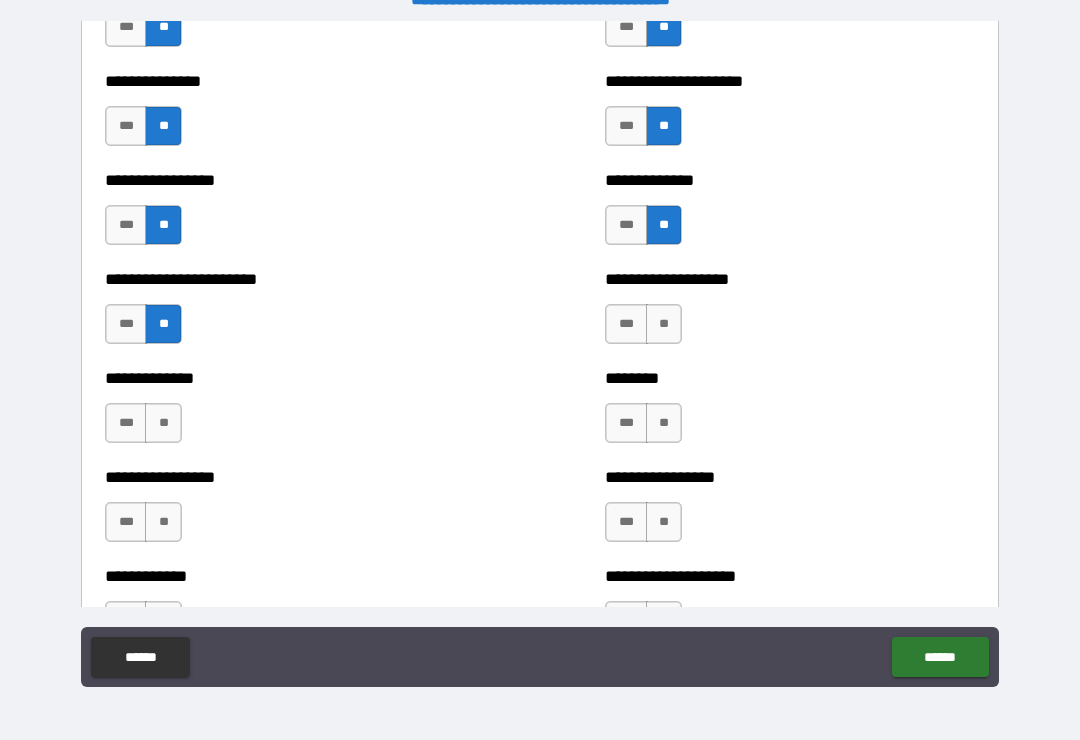 click on "**" at bounding box center [664, 324] 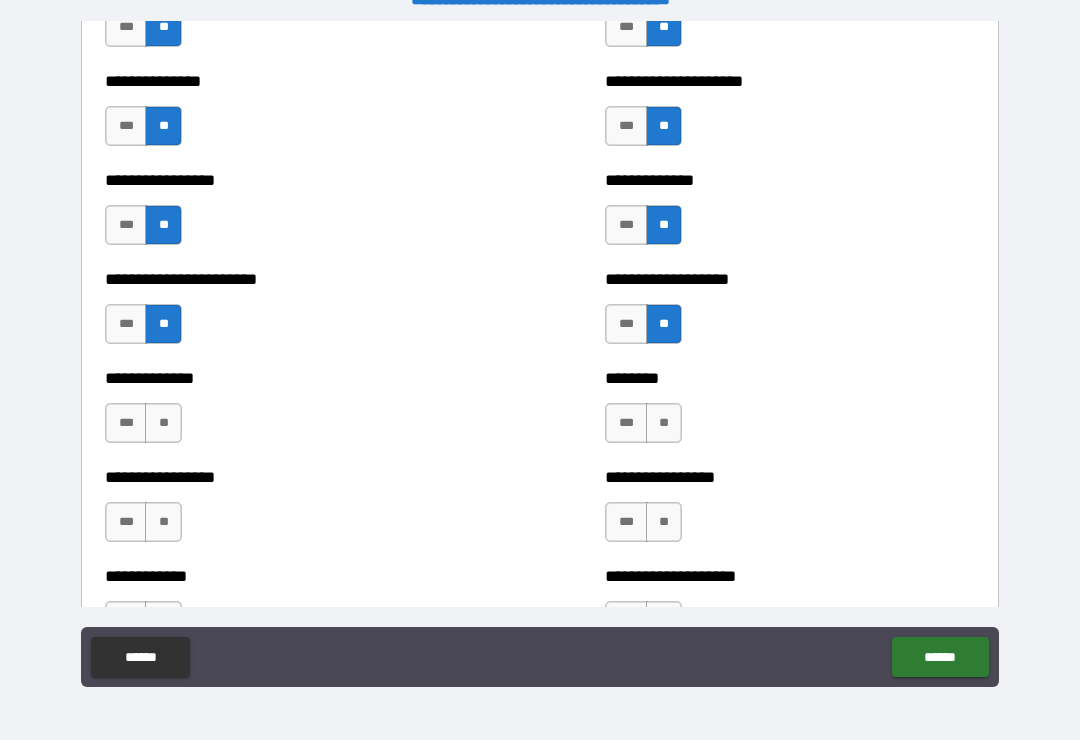 click on "**" at bounding box center (163, 423) 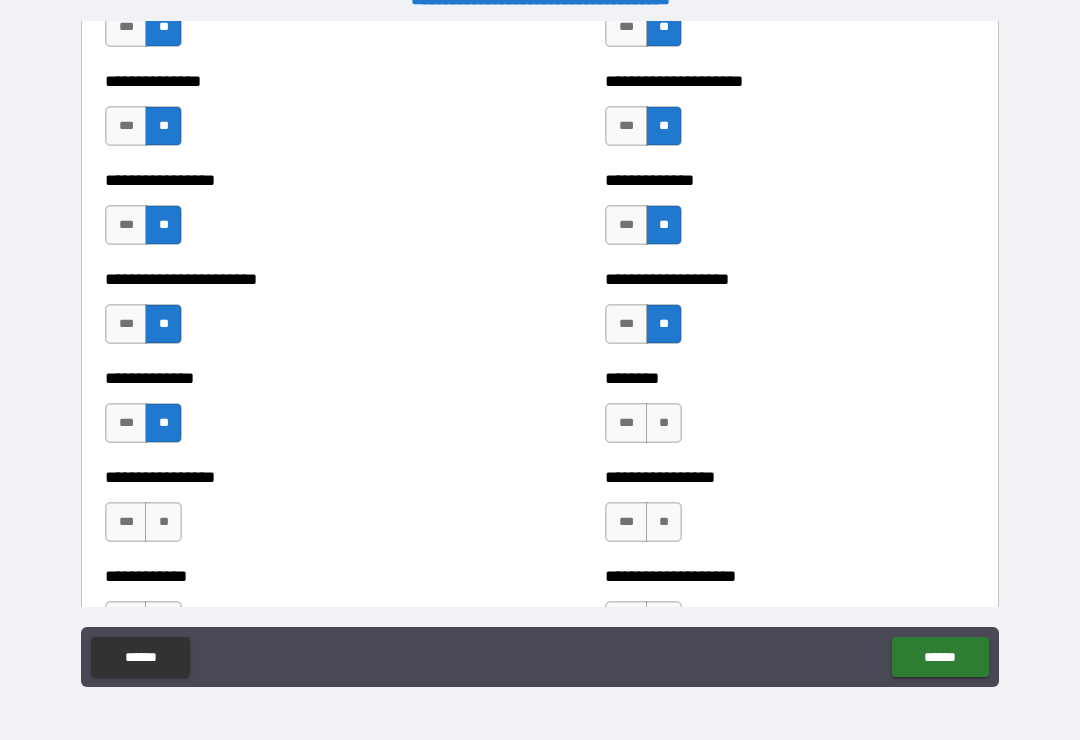 click on "**" at bounding box center [664, 423] 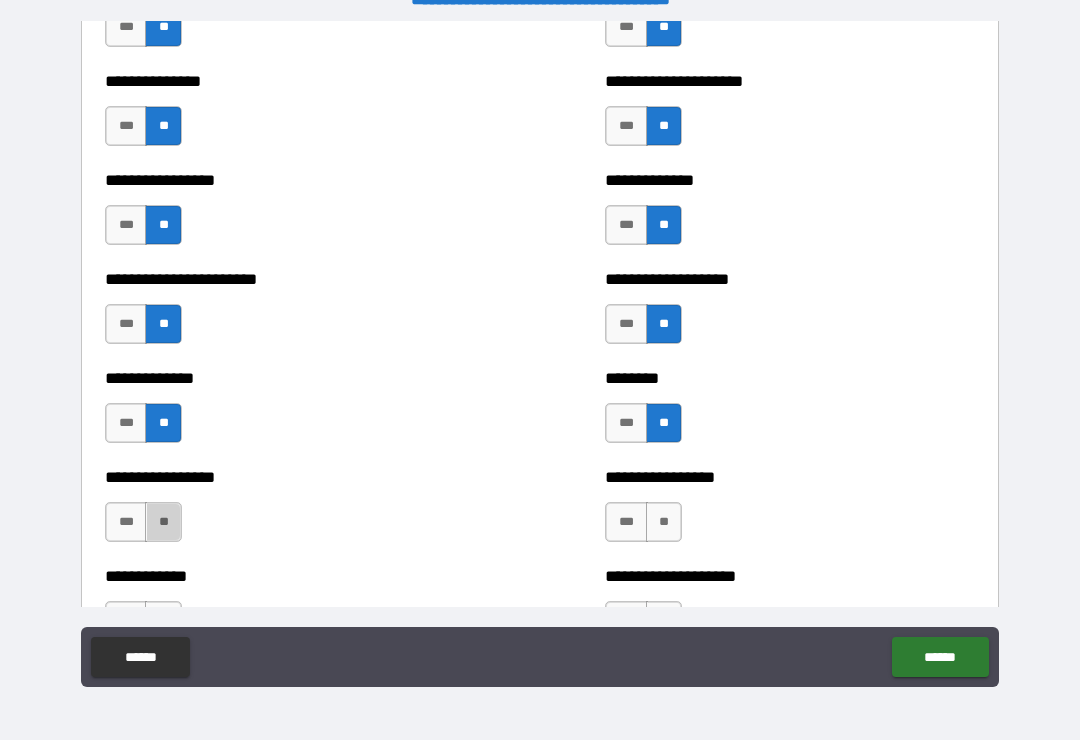 click on "**" at bounding box center (163, 522) 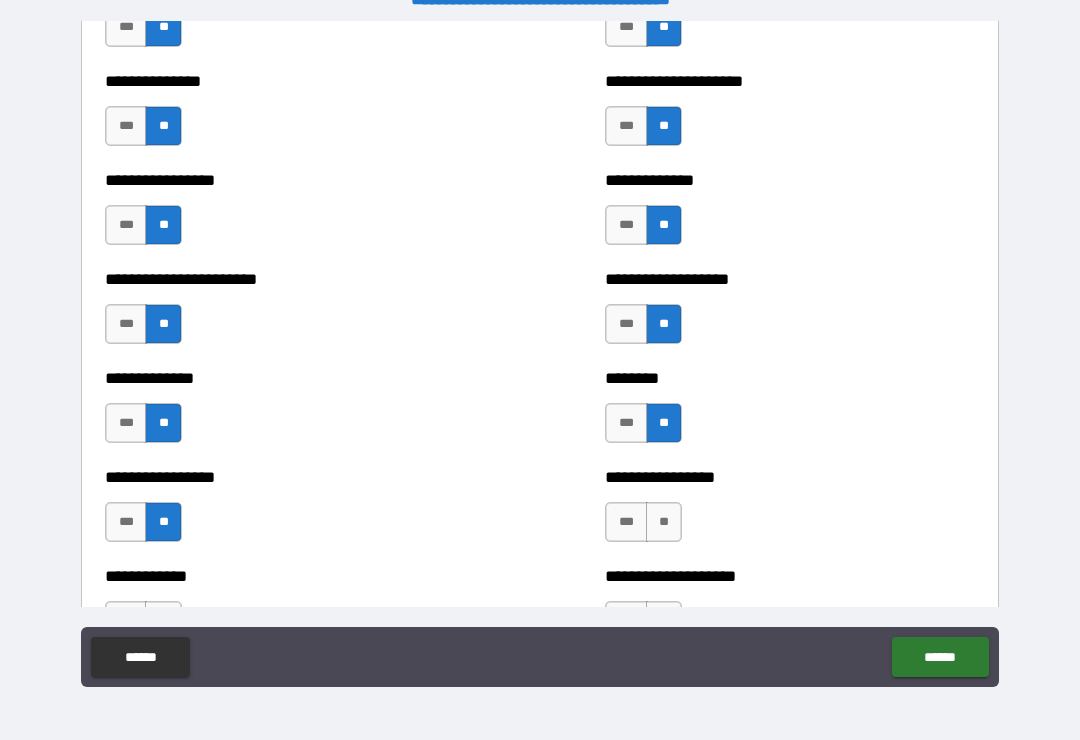 click on "**" at bounding box center (664, 522) 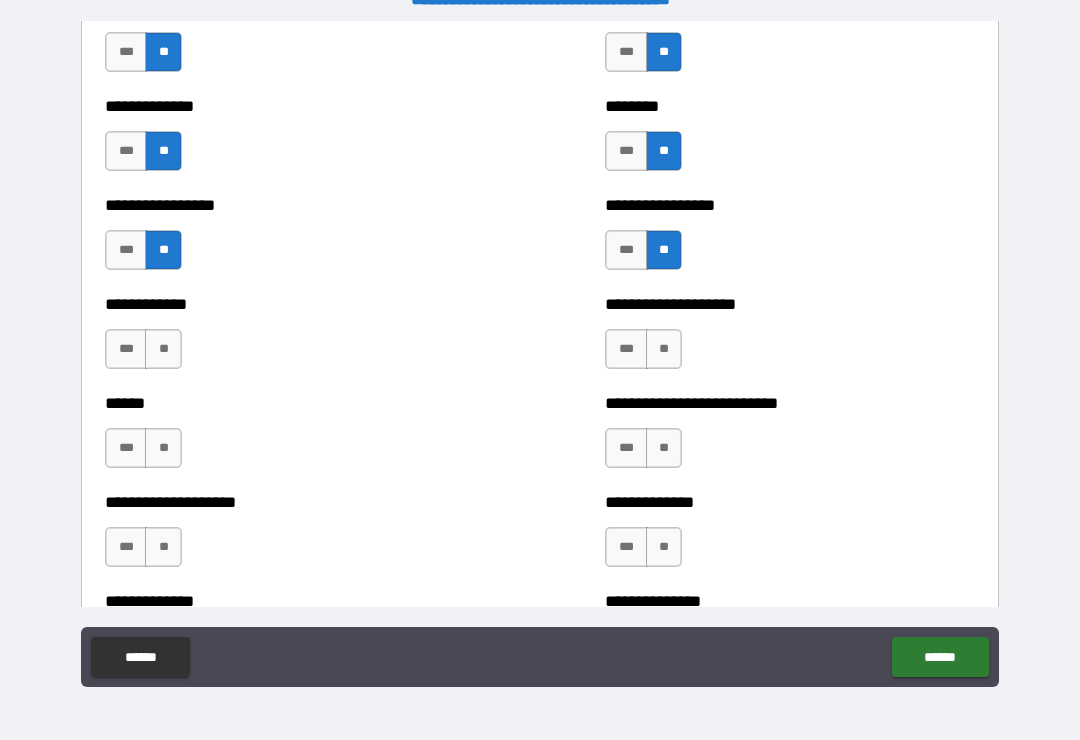 scroll, scrollTop: 3741, scrollLeft: 0, axis: vertical 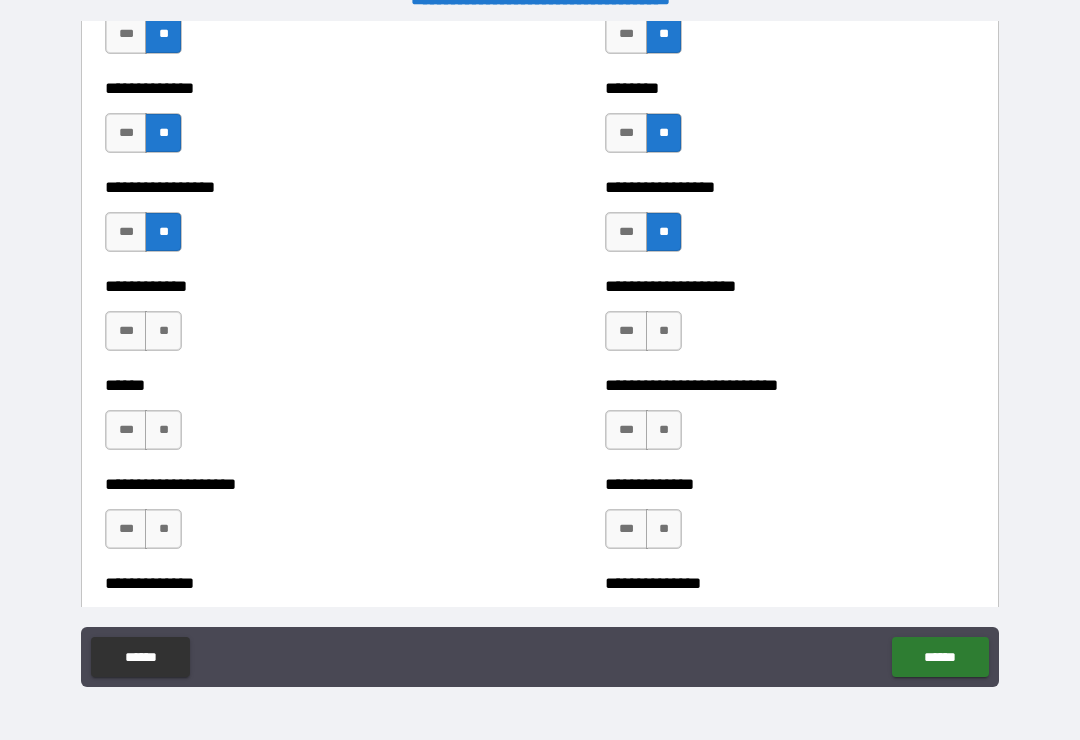 click on "**" at bounding box center (163, 331) 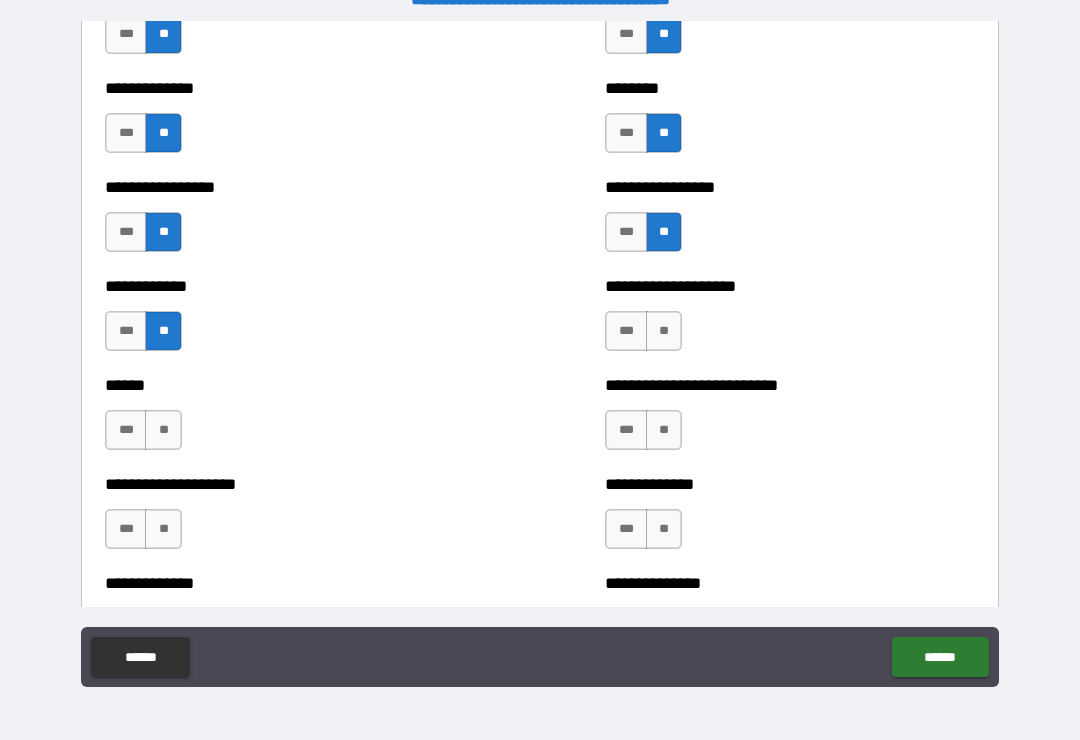 click on "**" at bounding box center (664, 331) 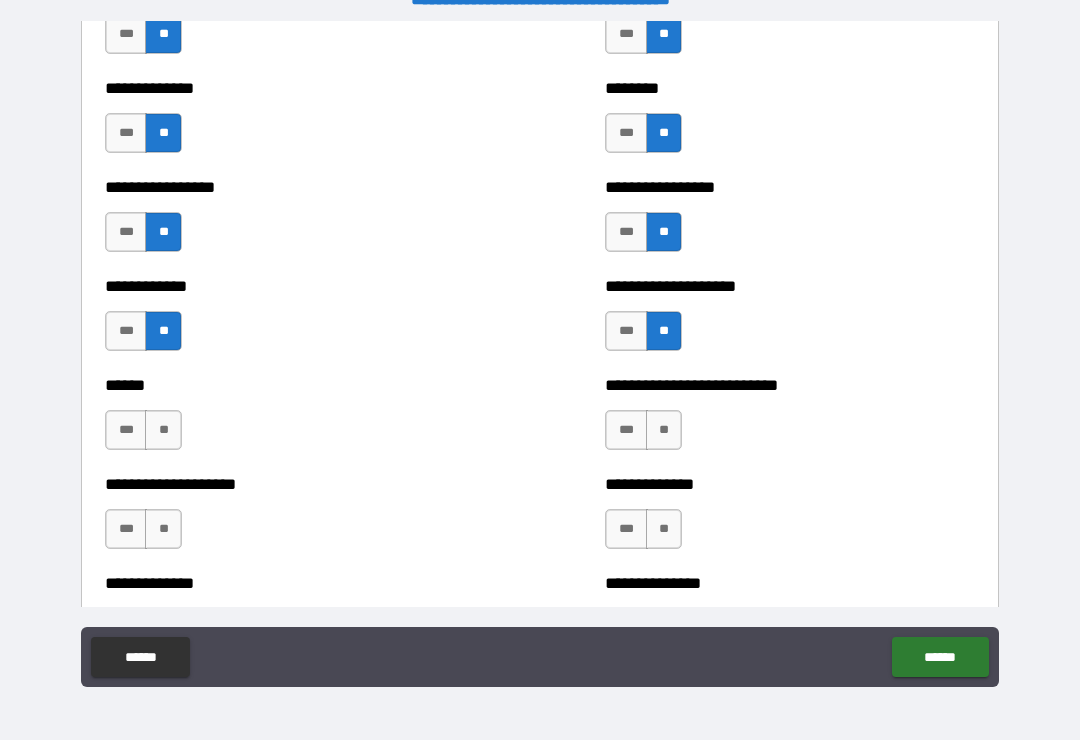 click on "**" at bounding box center (163, 430) 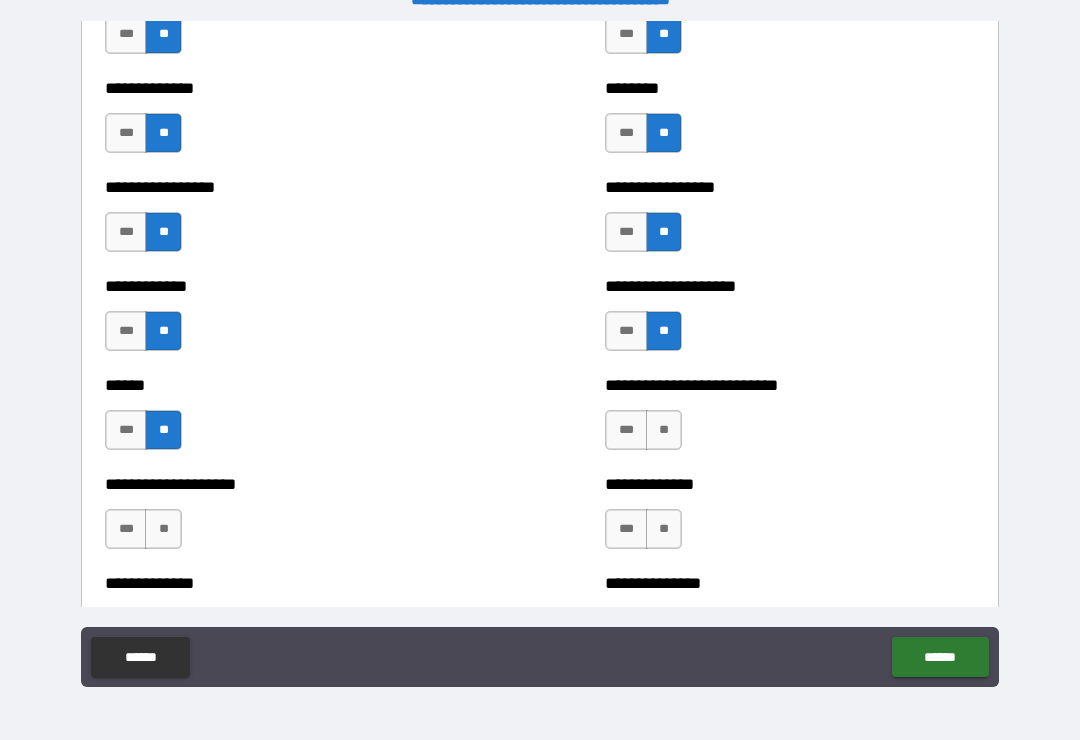 click on "**" at bounding box center (664, 430) 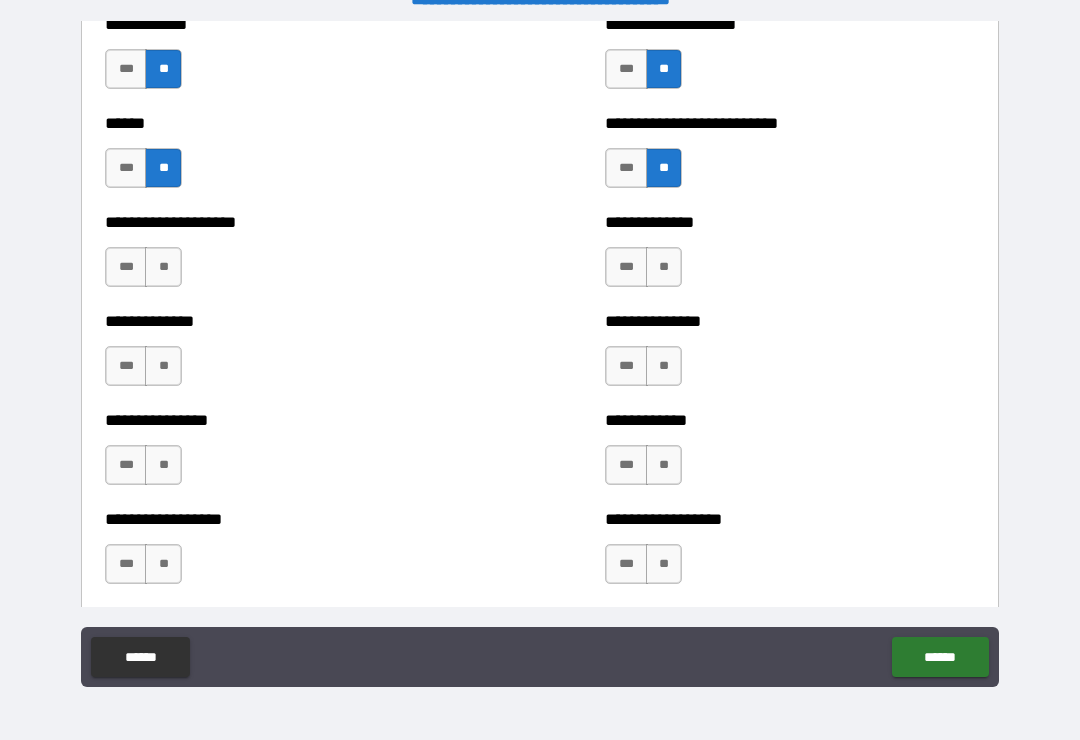 scroll, scrollTop: 4008, scrollLeft: 0, axis: vertical 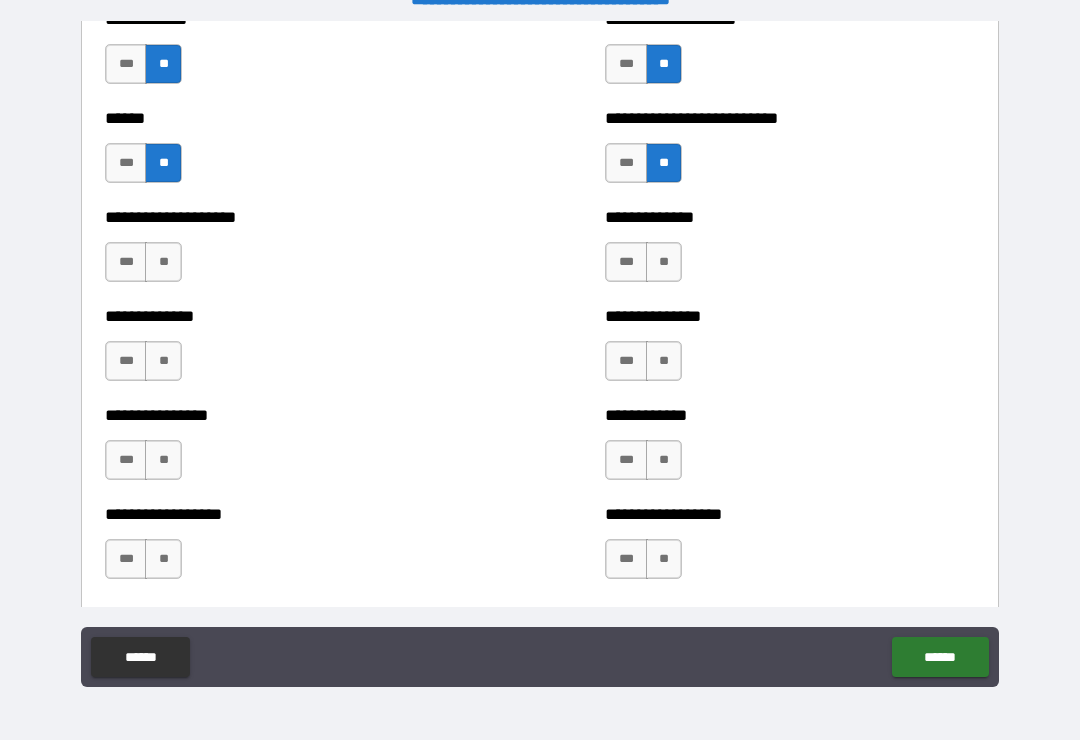 click on "**" at bounding box center [163, 262] 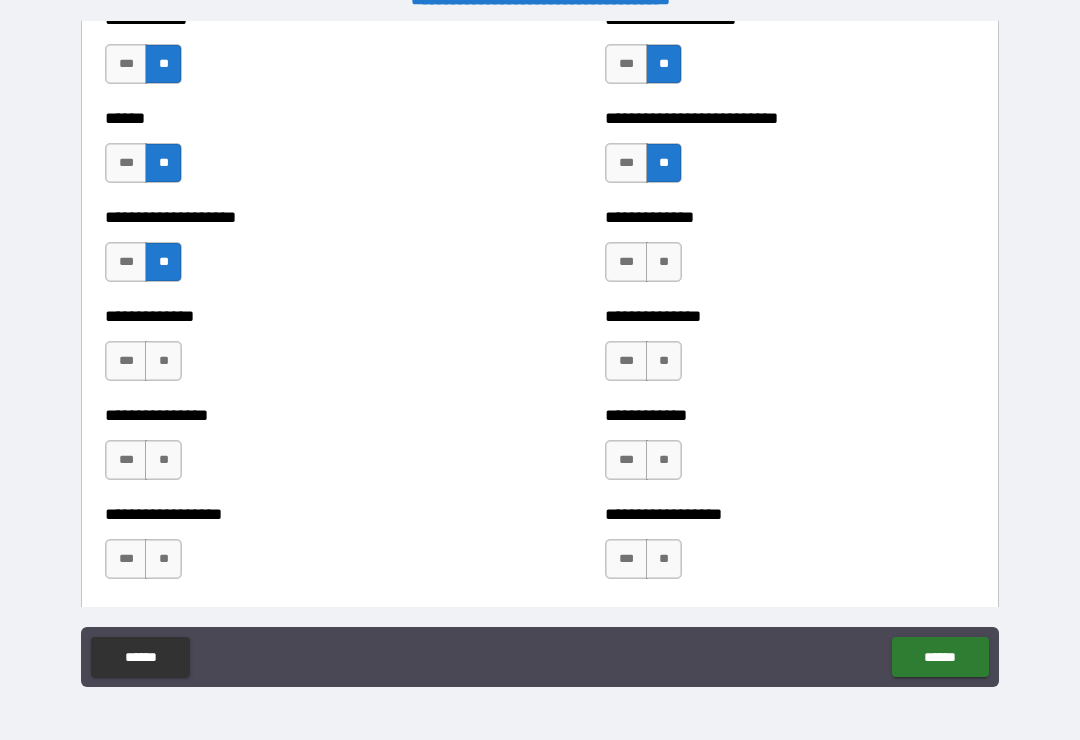 click on "**" at bounding box center [664, 262] 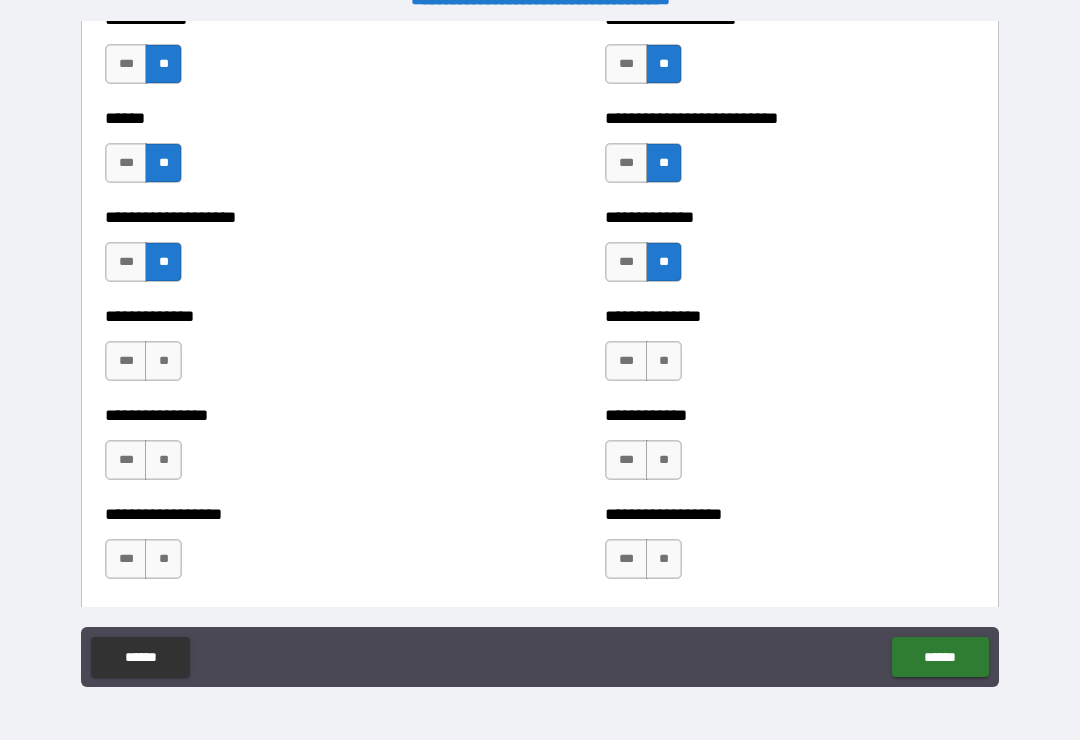 click on "**" at bounding box center (163, 361) 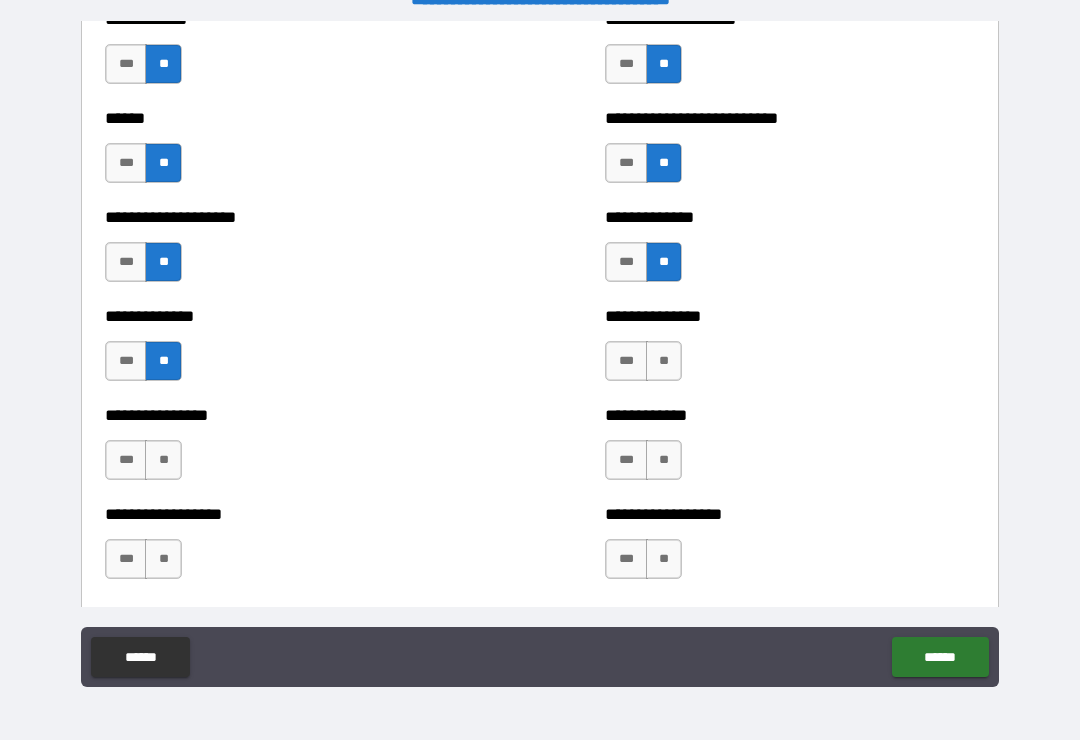click on "**" at bounding box center [664, 361] 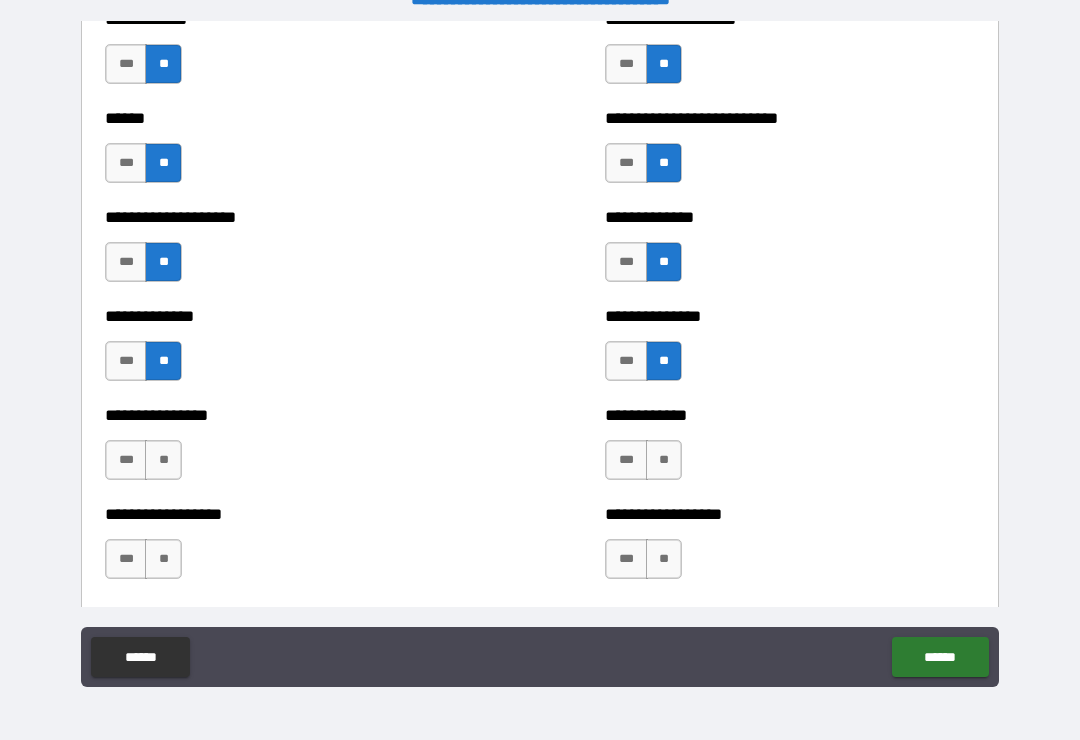 click on "**" at bounding box center (163, 460) 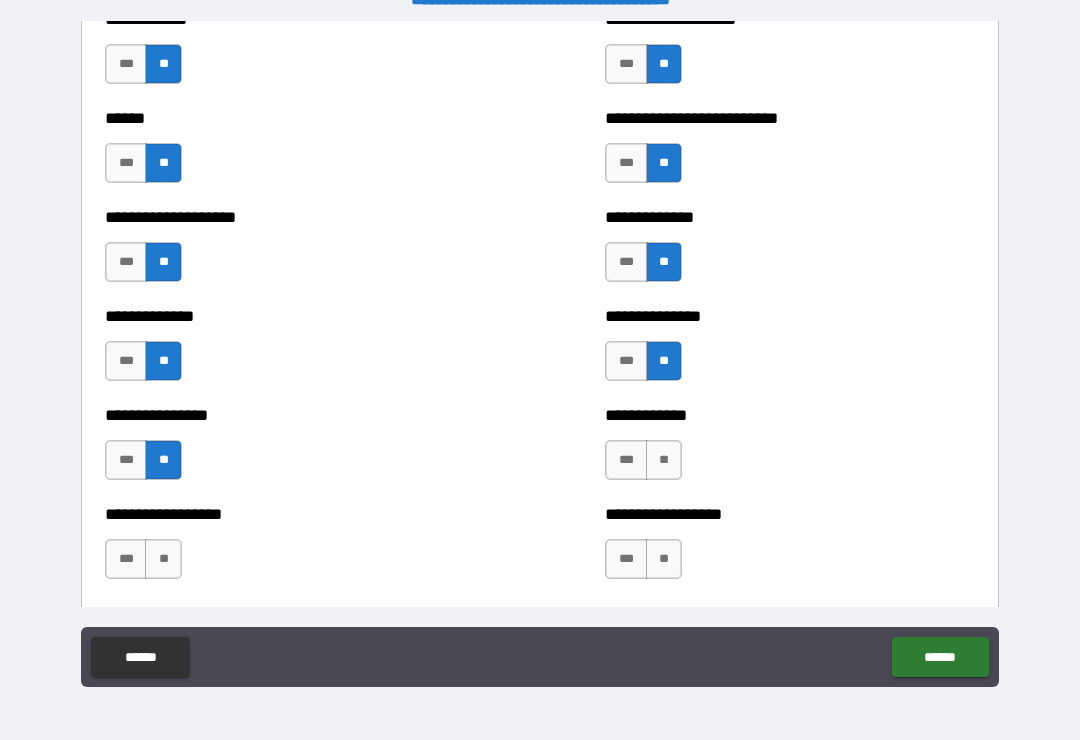 click on "**" at bounding box center (664, 460) 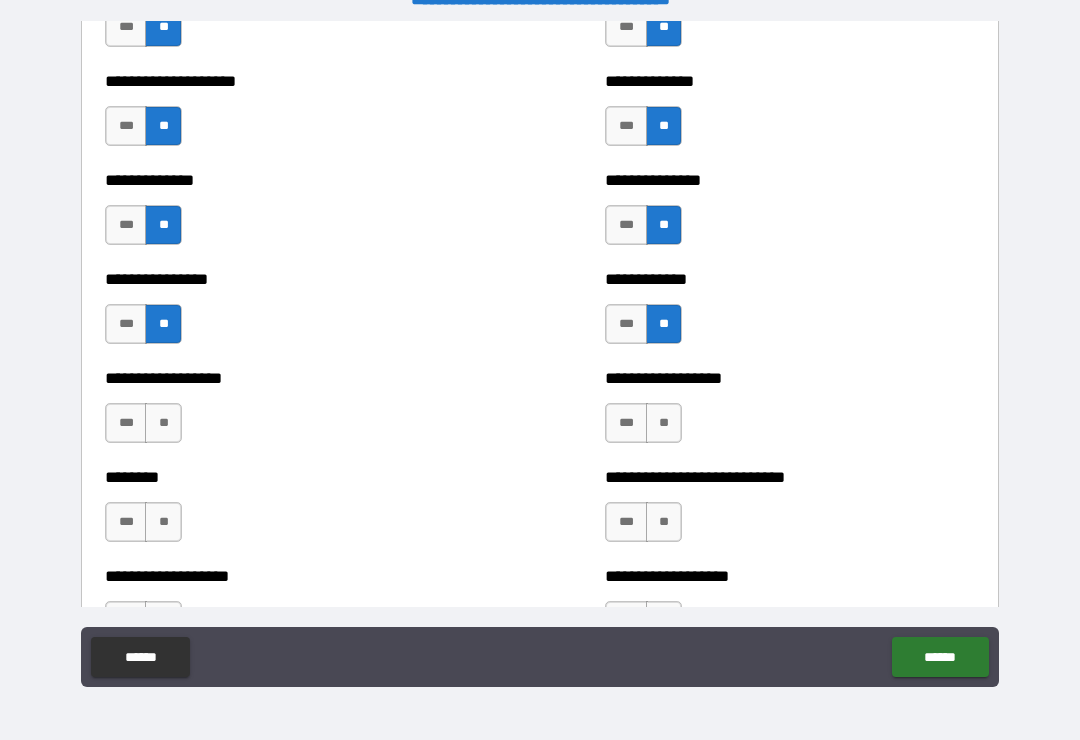scroll, scrollTop: 4148, scrollLeft: 0, axis: vertical 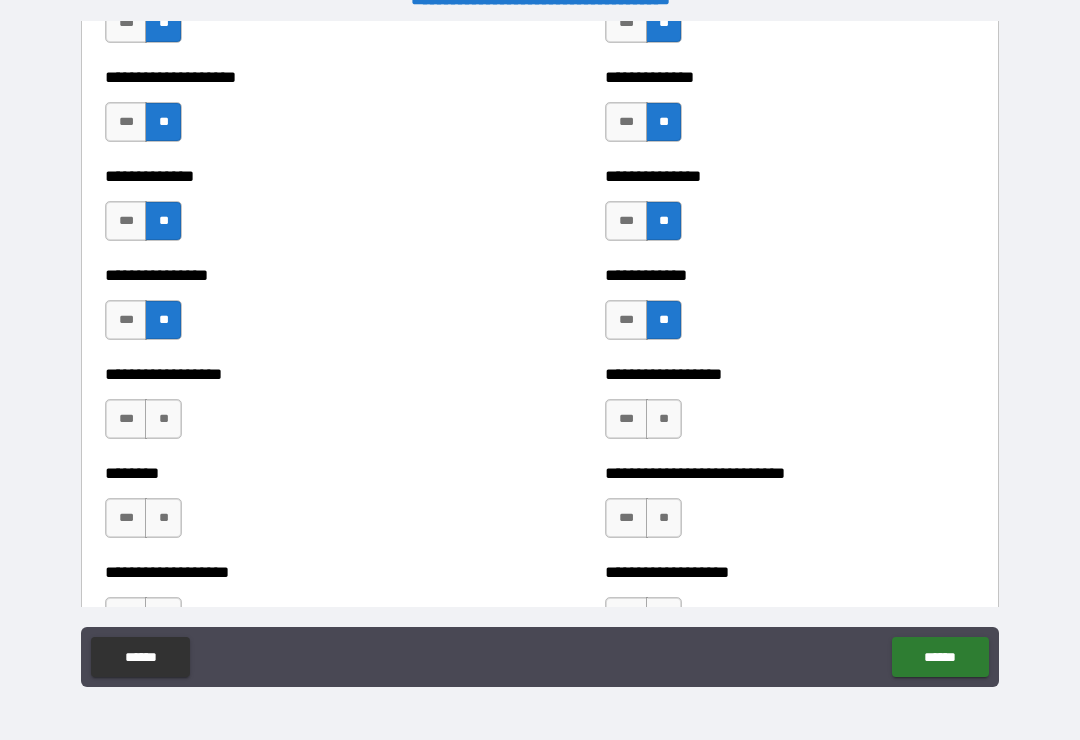 click on "**" at bounding box center [163, 419] 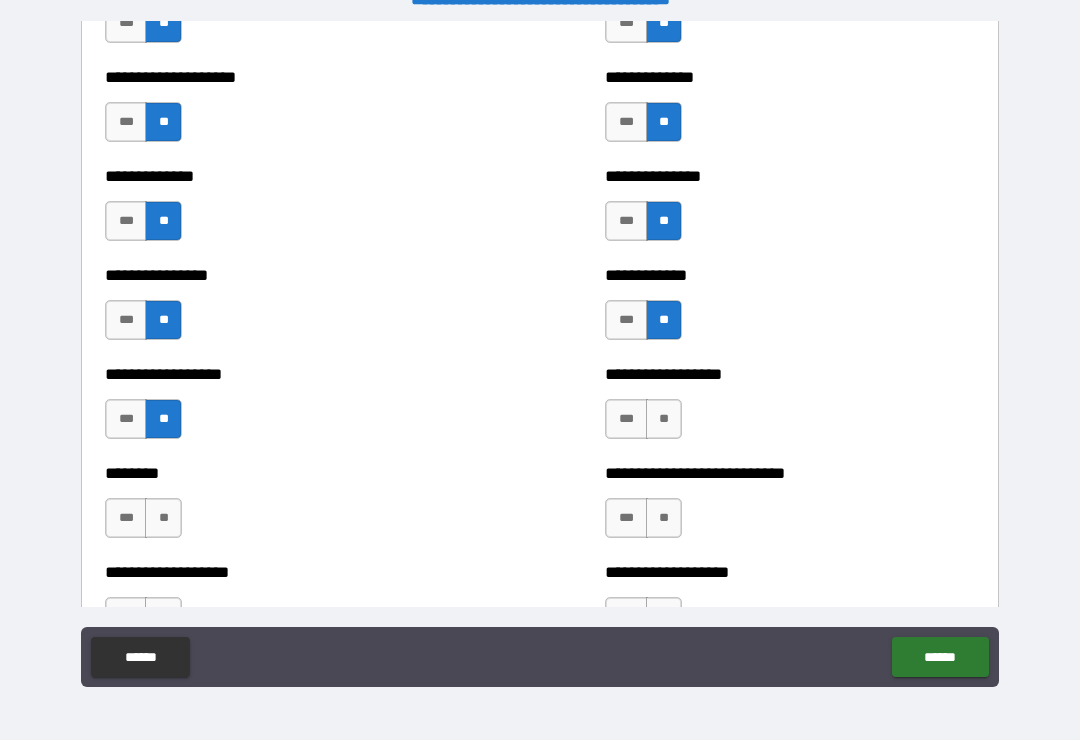 click on "**" at bounding box center [664, 419] 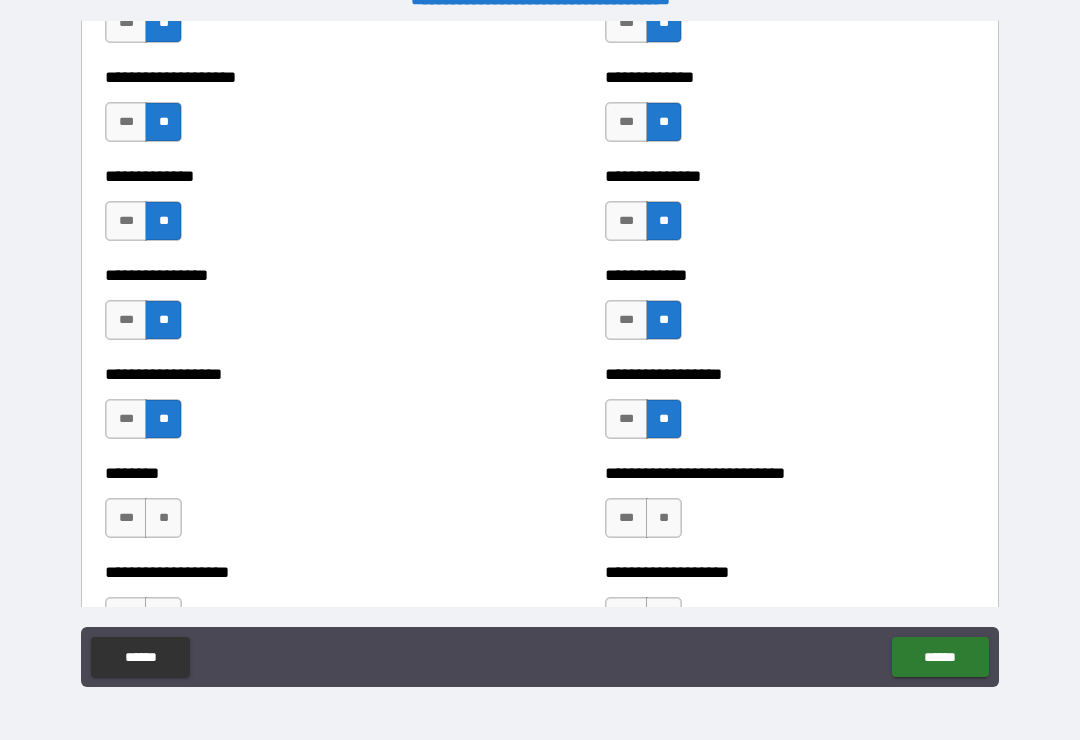 click on "**" at bounding box center [163, 518] 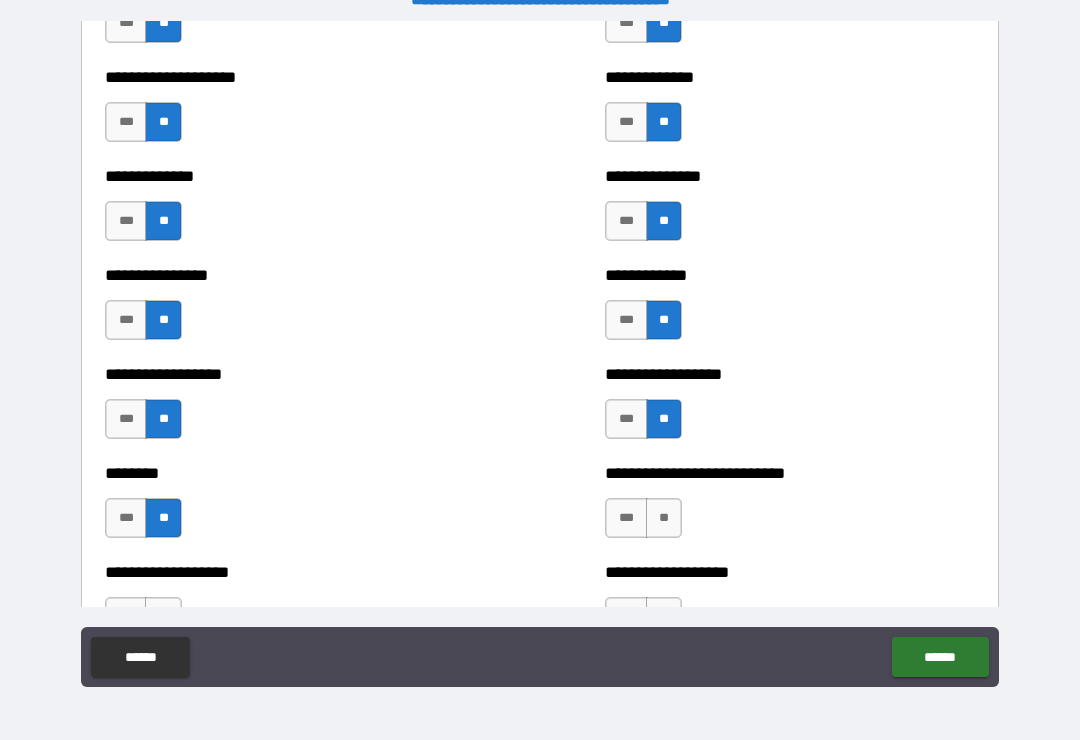 click on "**" at bounding box center [664, 518] 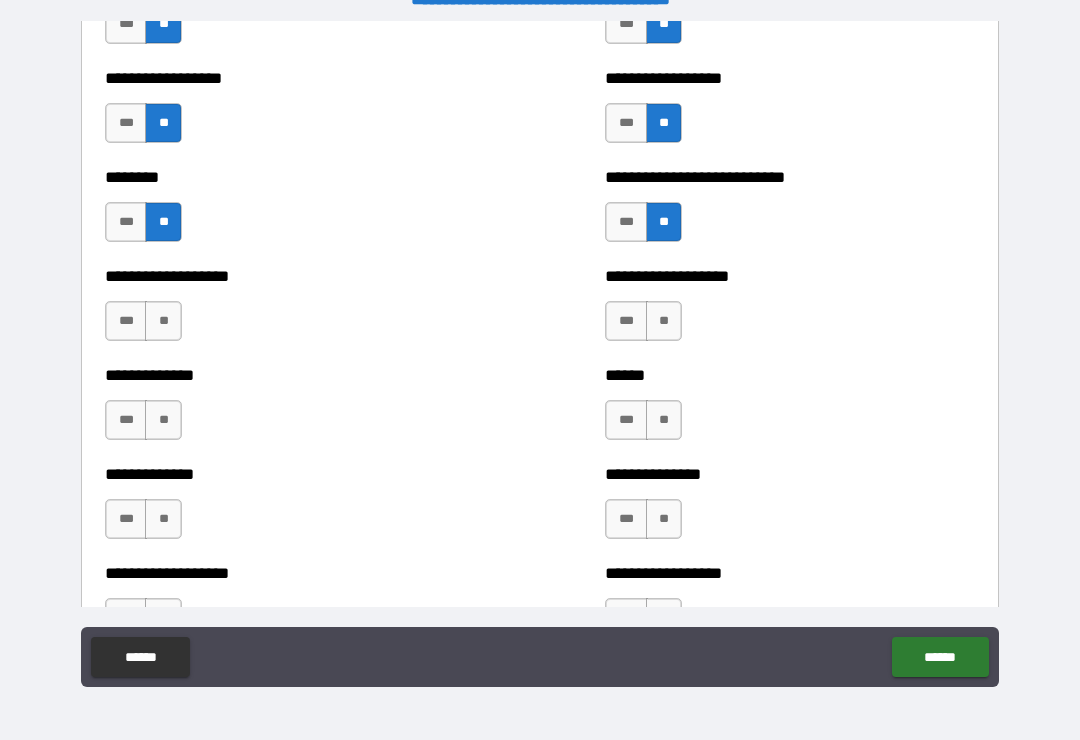 scroll, scrollTop: 4450, scrollLeft: 0, axis: vertical 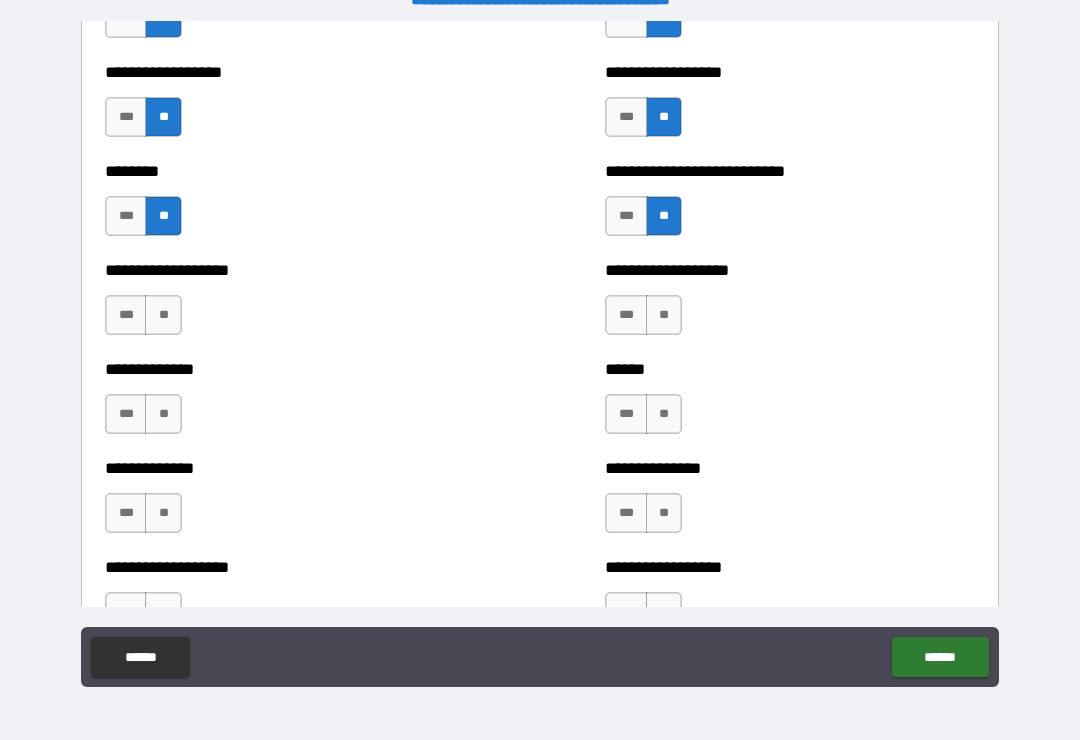 click on "**" at bounding box center (163, 315) 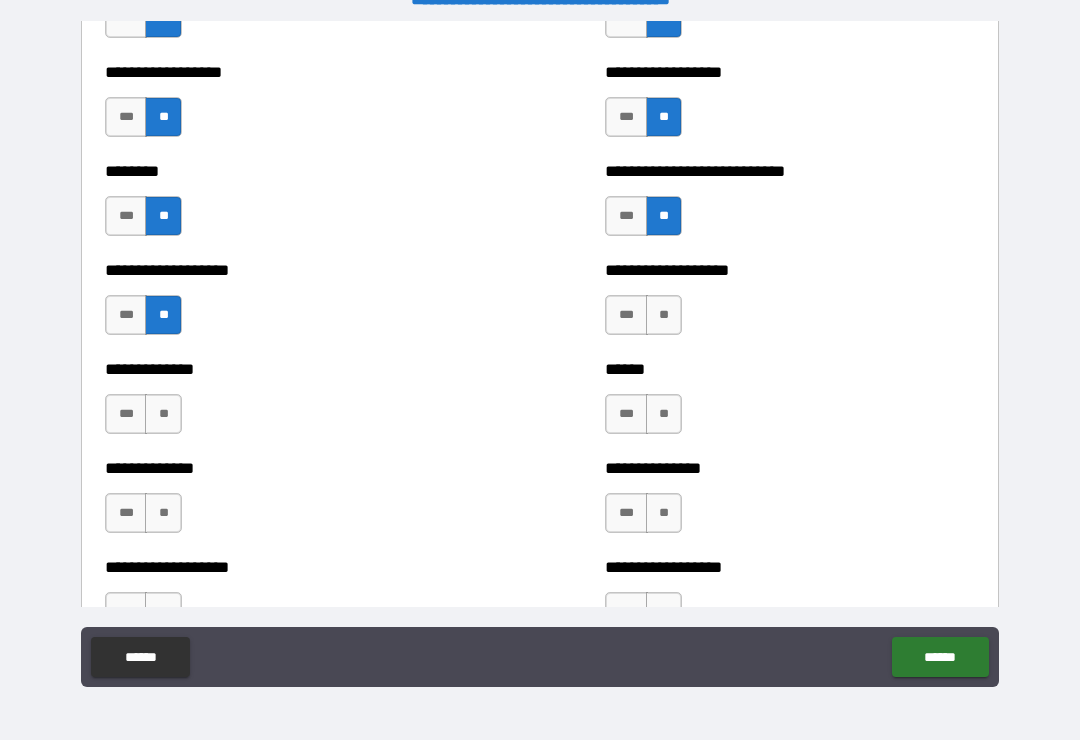 click on "**" at bounding box center (664, 315) 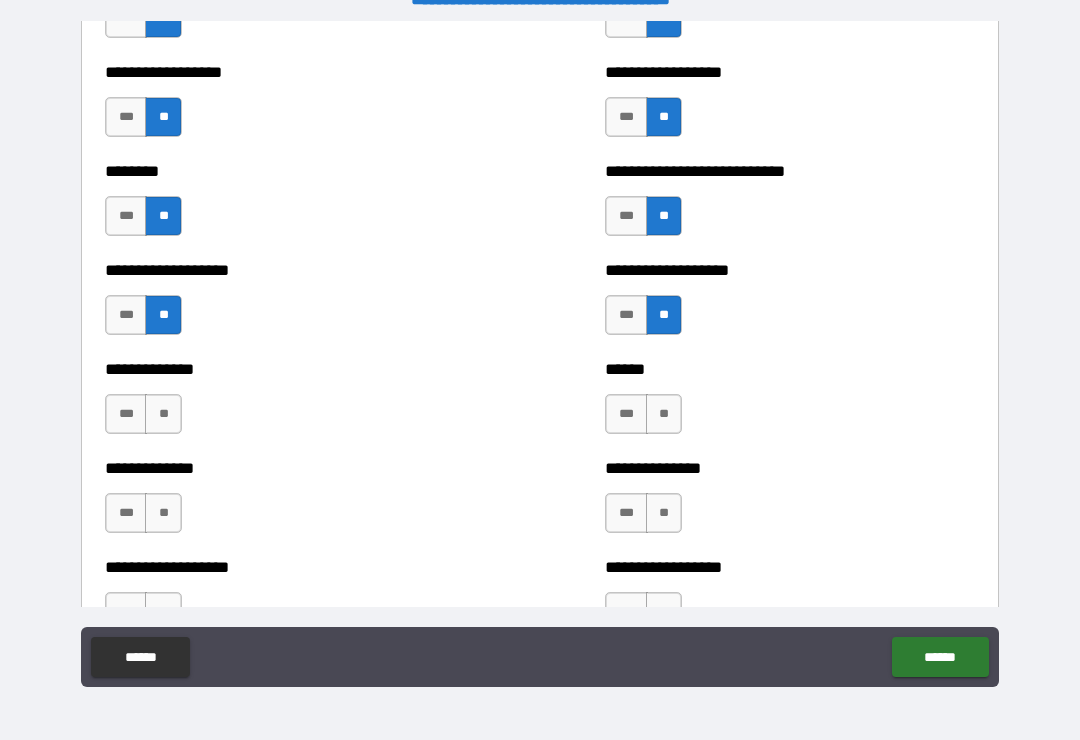 click on "**" at bounding box center (163, 414) 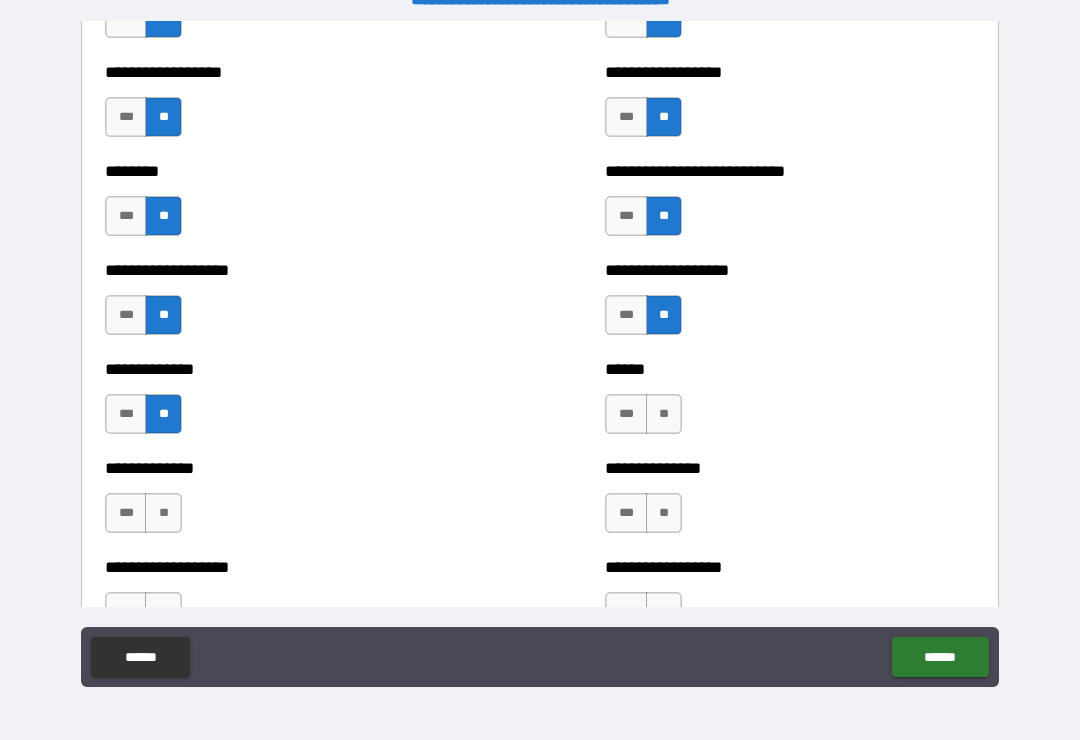 click on "**" at bounding box center [664, 414] 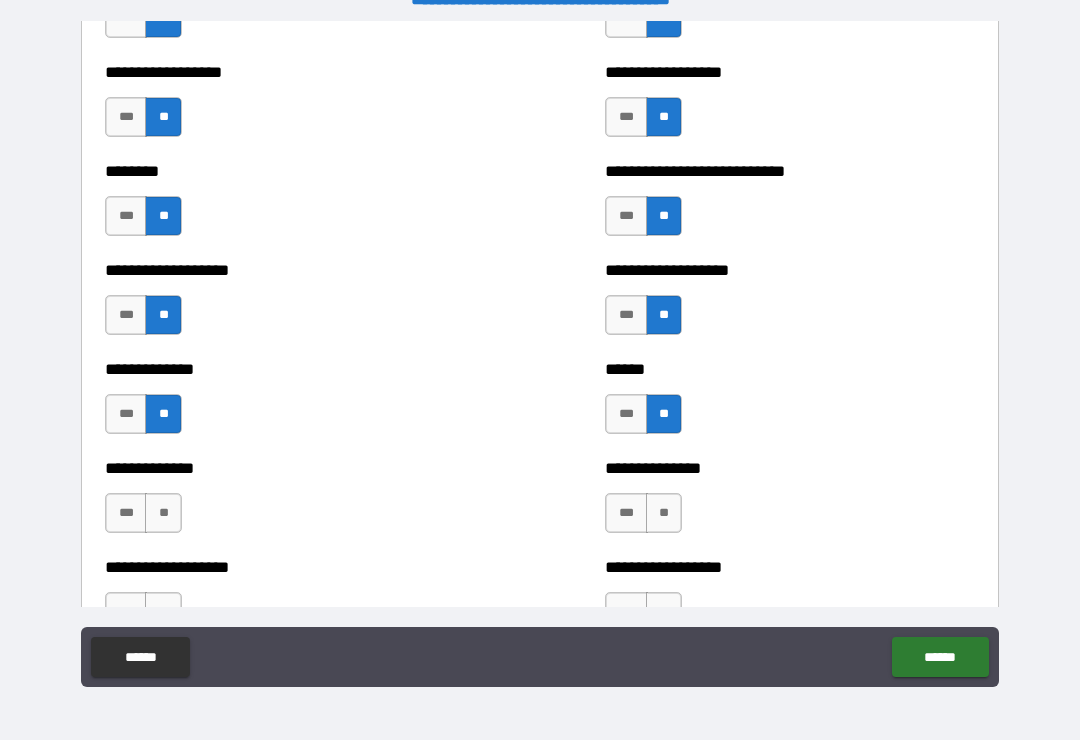 click on "**" at bounding box center (163, 513) 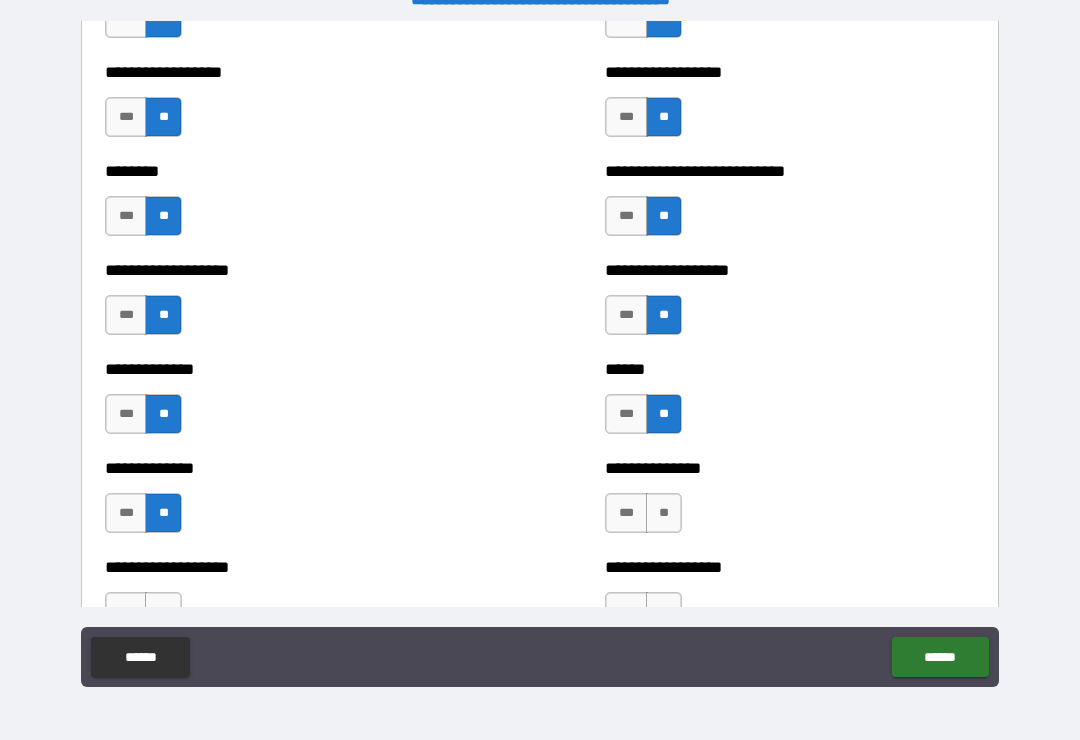 click on "**" at bounding box center [664, 513] 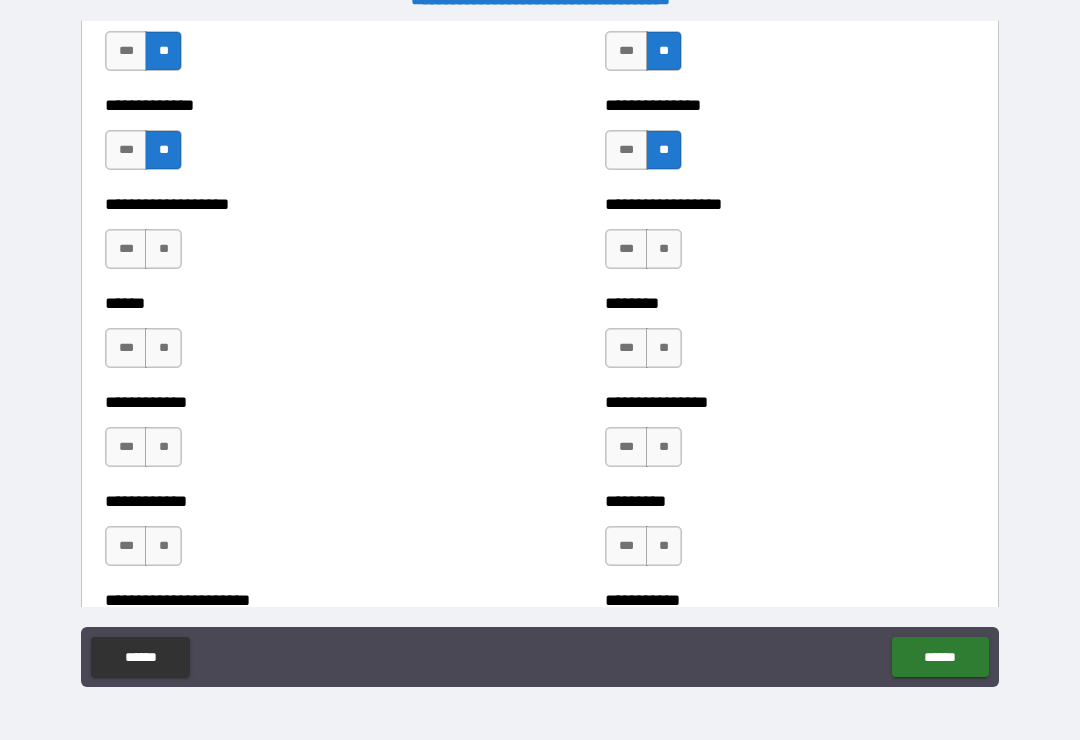scroll, scrollTop: 4817, scrollLeft: 0, axis: vertical 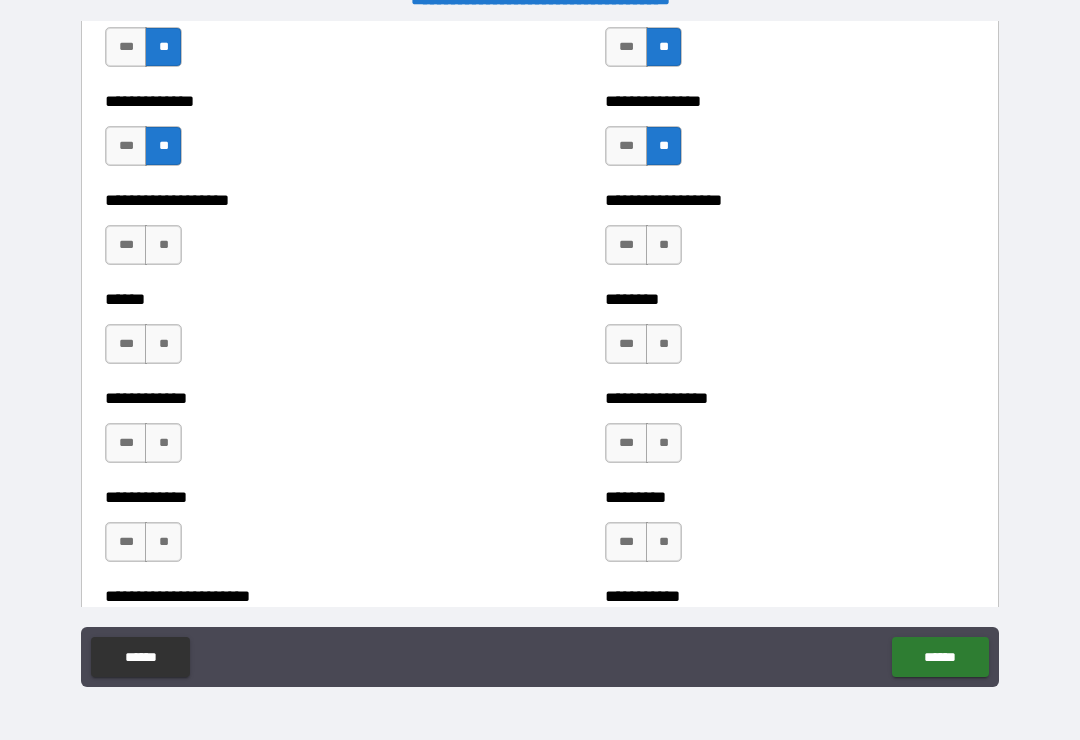 click on "**" at bounding box center [163, 245] 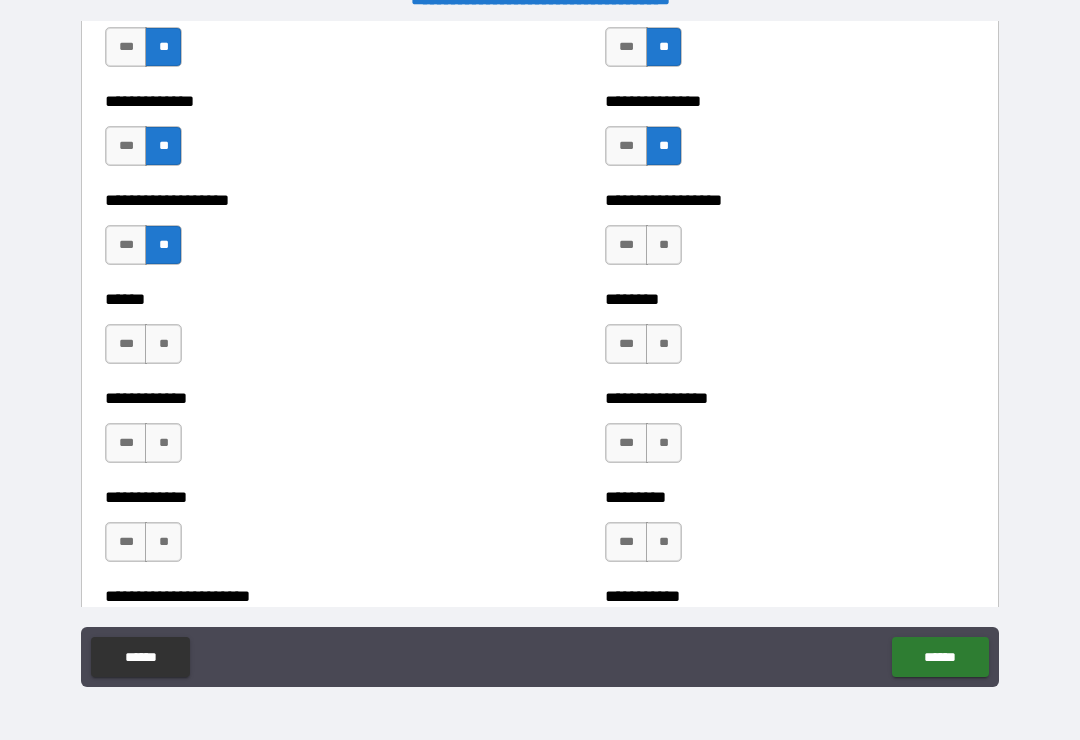 click on "**" at bounding box center [664, 245] 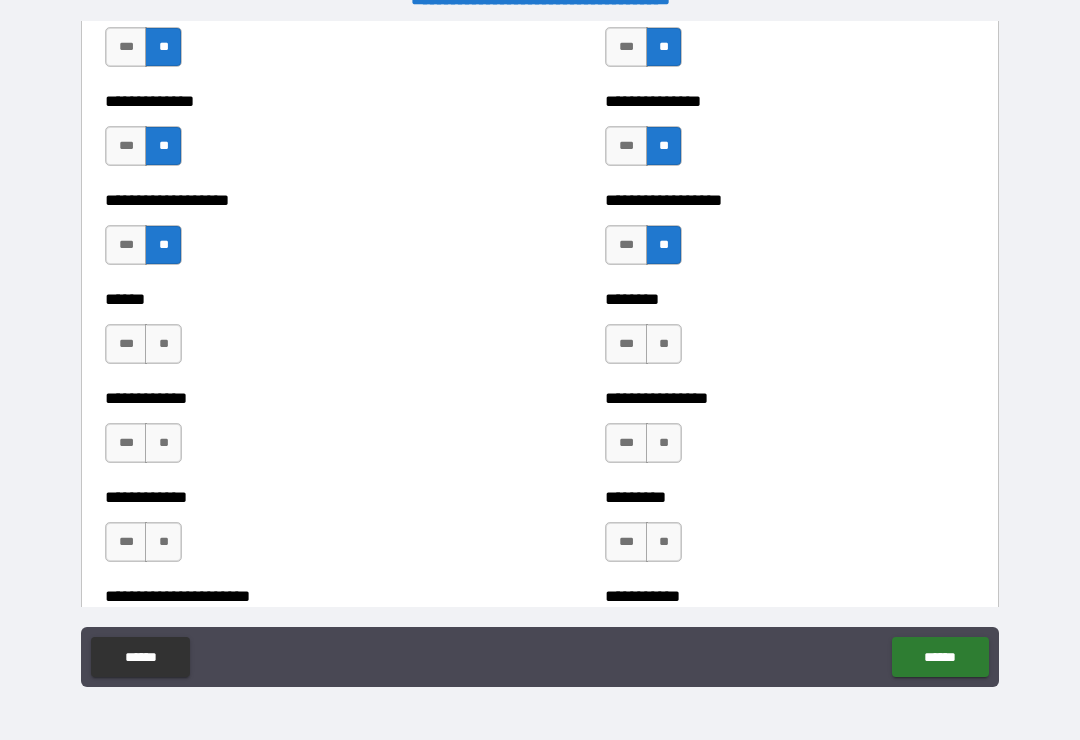 click on "**" at bounding box center [664, 344] 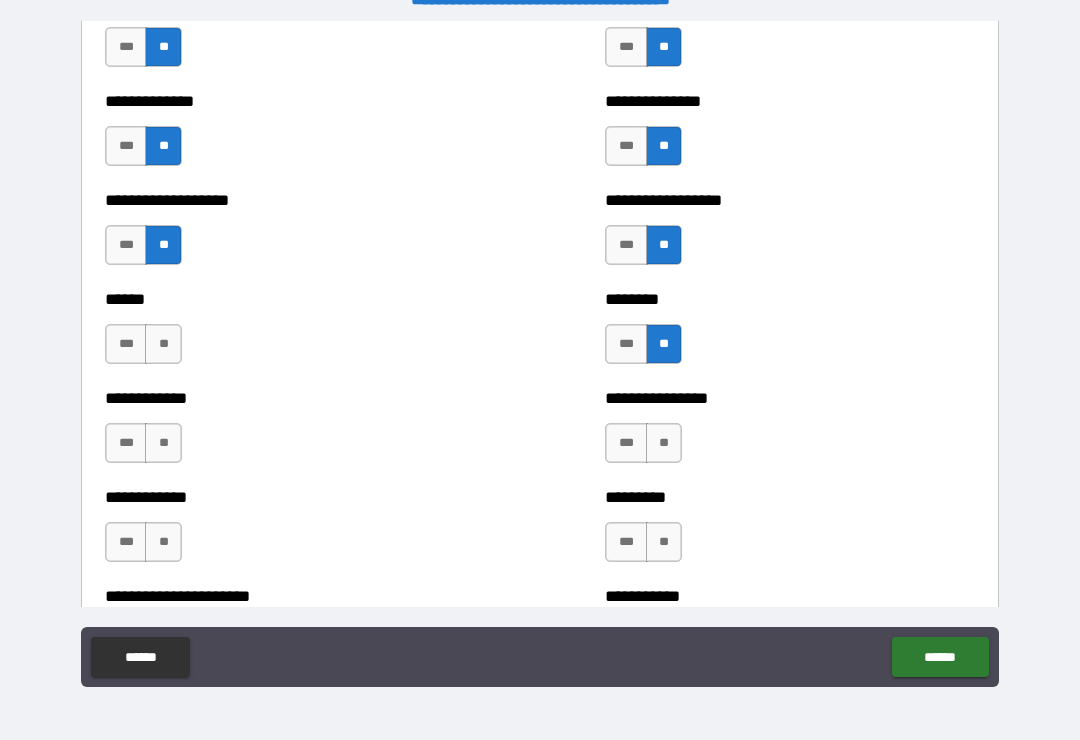 click on "**" at bounding box center (163, 344) 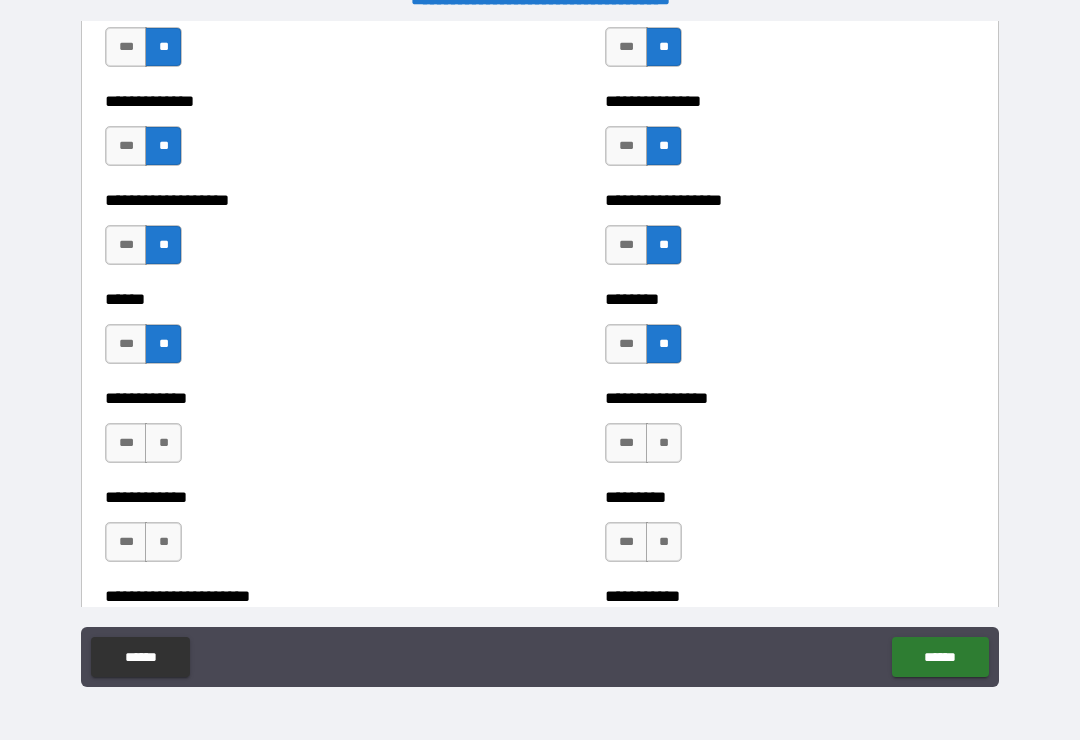 click on "**" at bounding box center [163, 443] 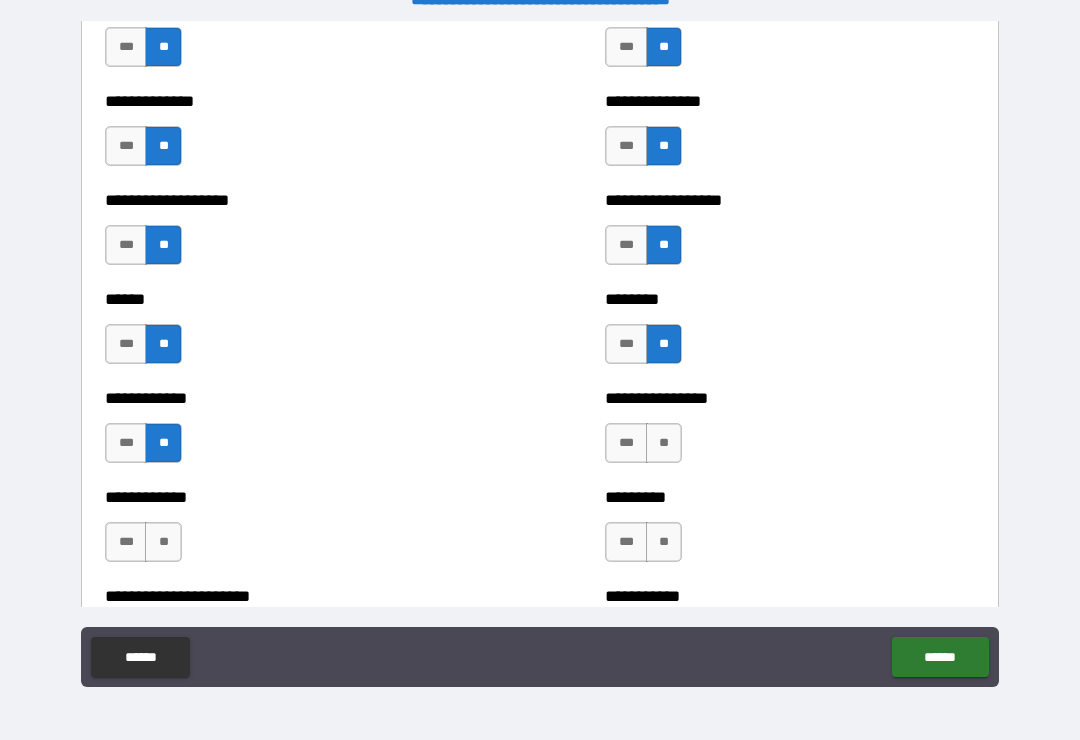 click on "**" at bounding box center [664, 443] 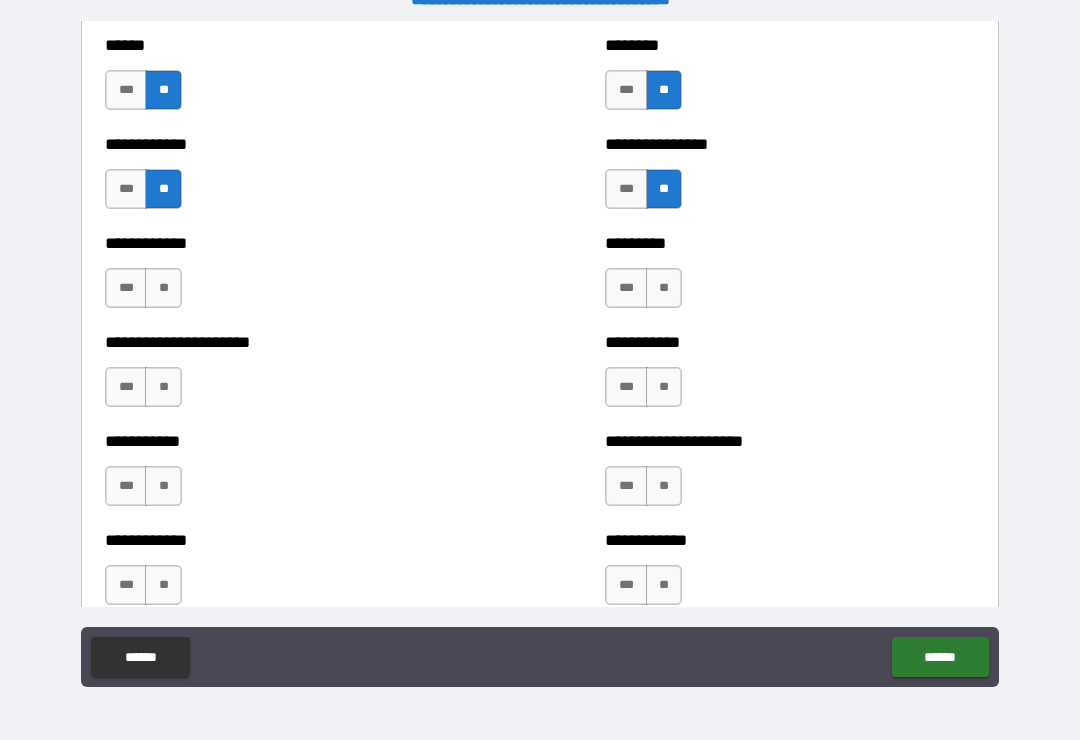scroll, scrollTop: 5084, scrollLeft: 0, axis: vertical 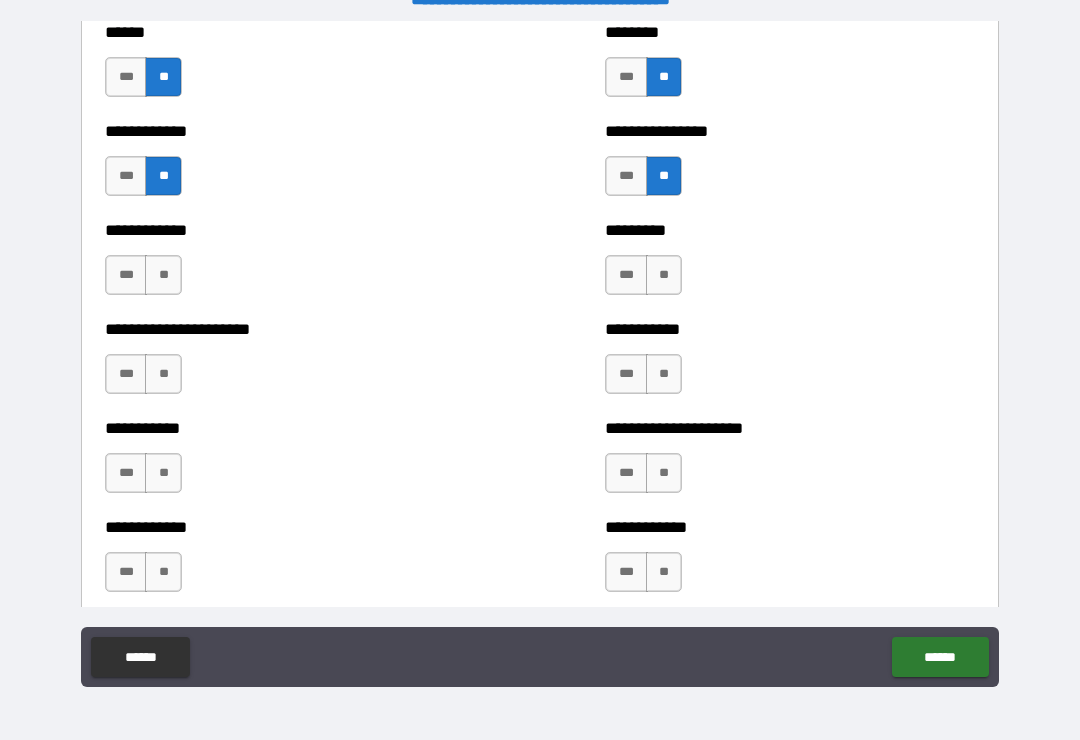 click on "**" at bounding box center [163, 275] 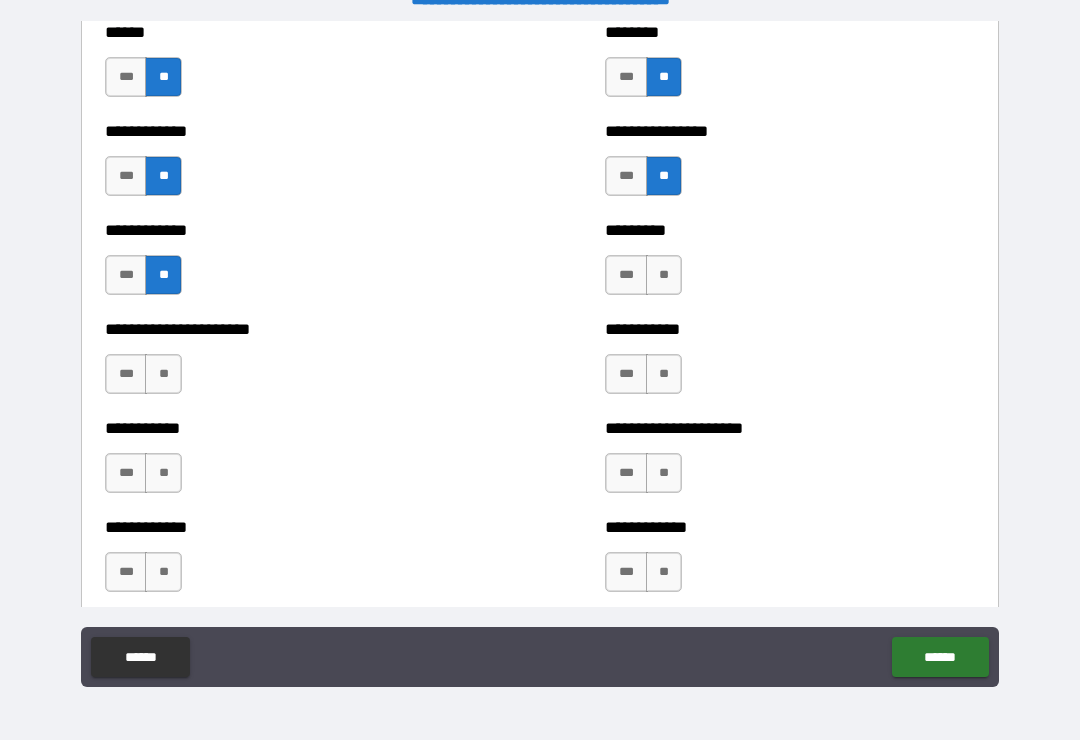 click on "**" at bounding box center [664, 275] 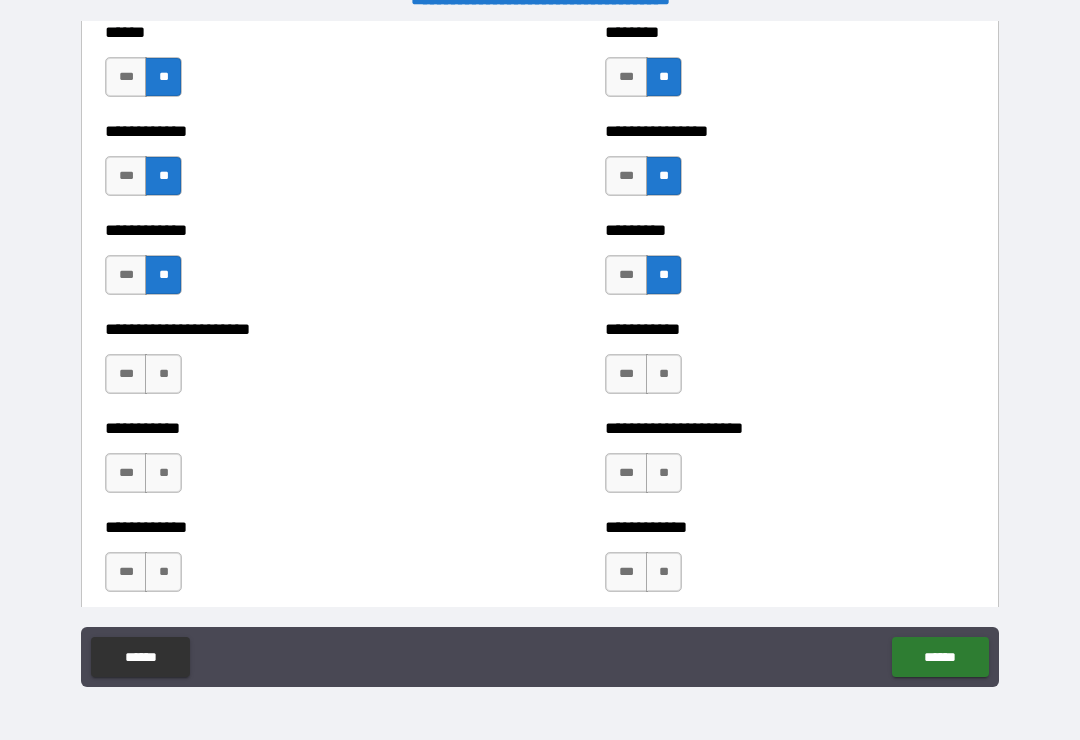 click on "**" at bounding box center (163, 374) 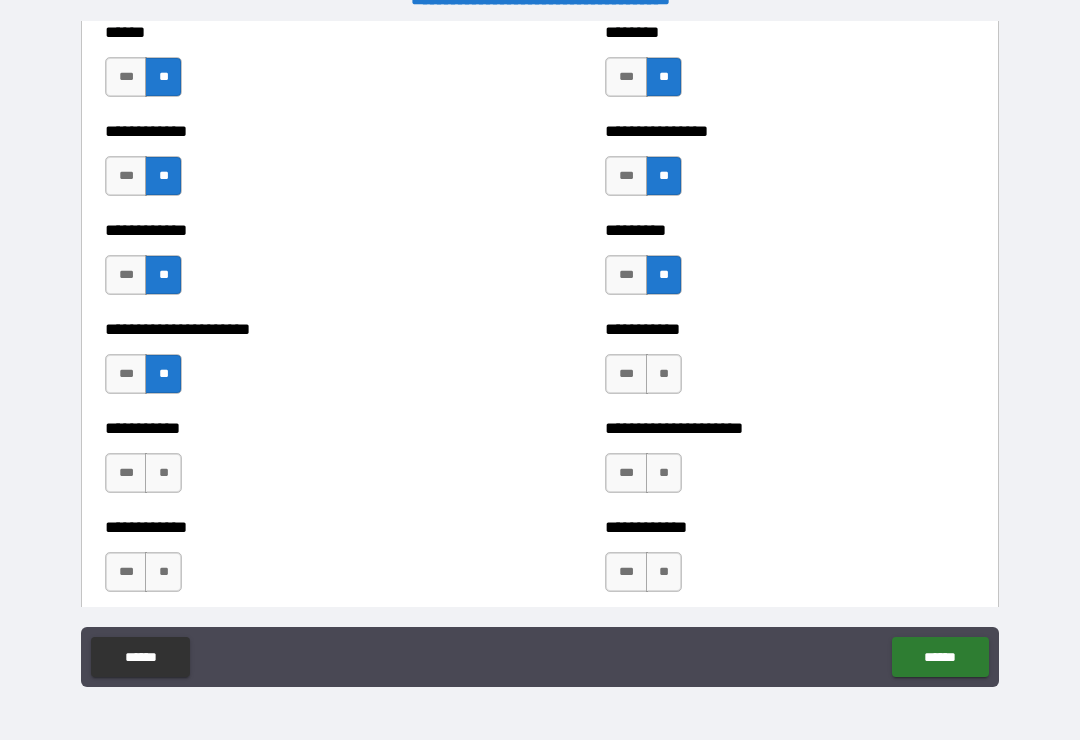 click on "**" at bounding box center [664, 374] 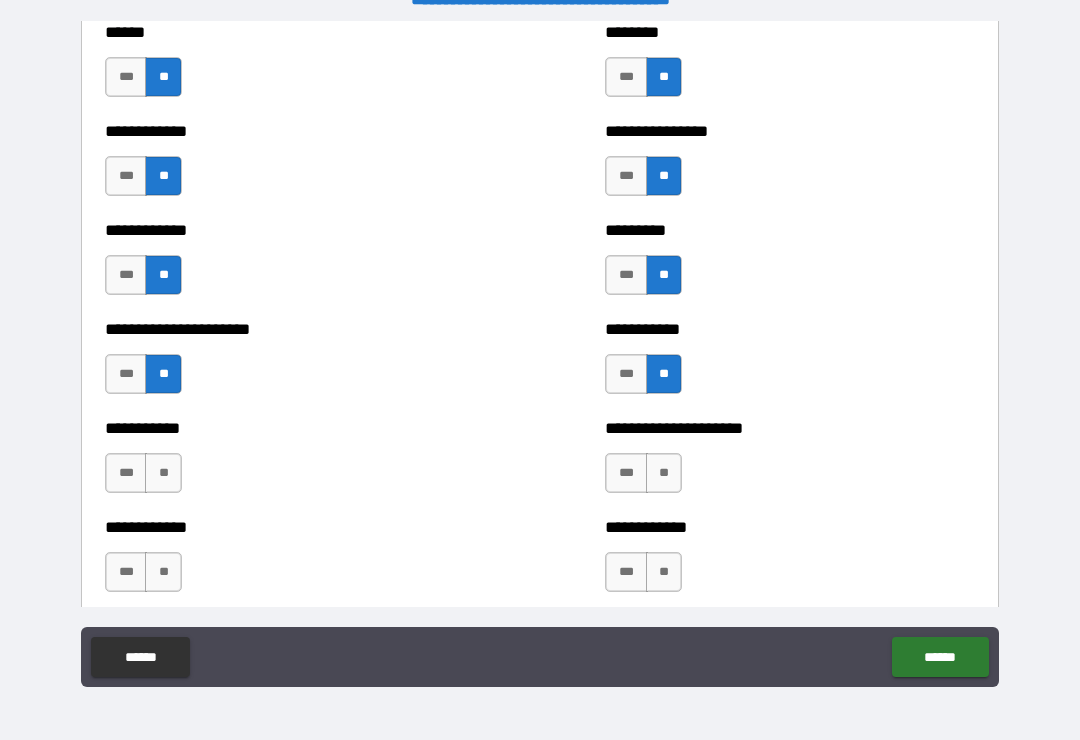 click on "**" at bounding box center (163, 473) 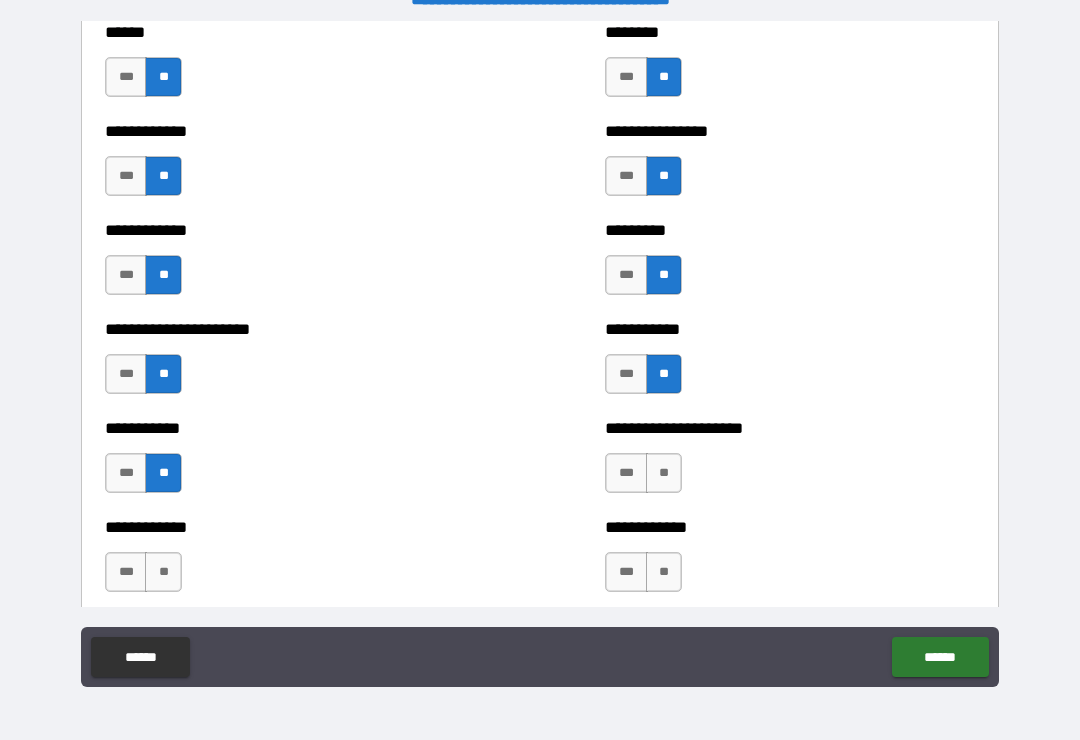 click on "**" at bounding box center [664, 473] 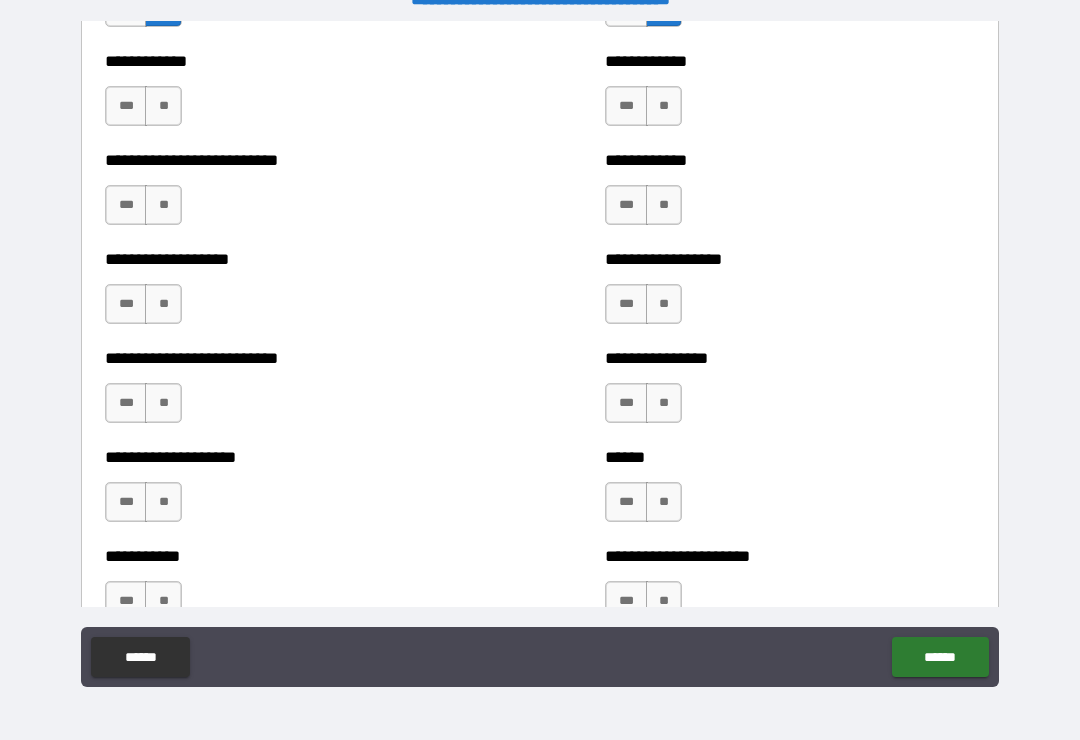 scroll, scrollTop: 5557, scrollLeft: 0, axis: vertical 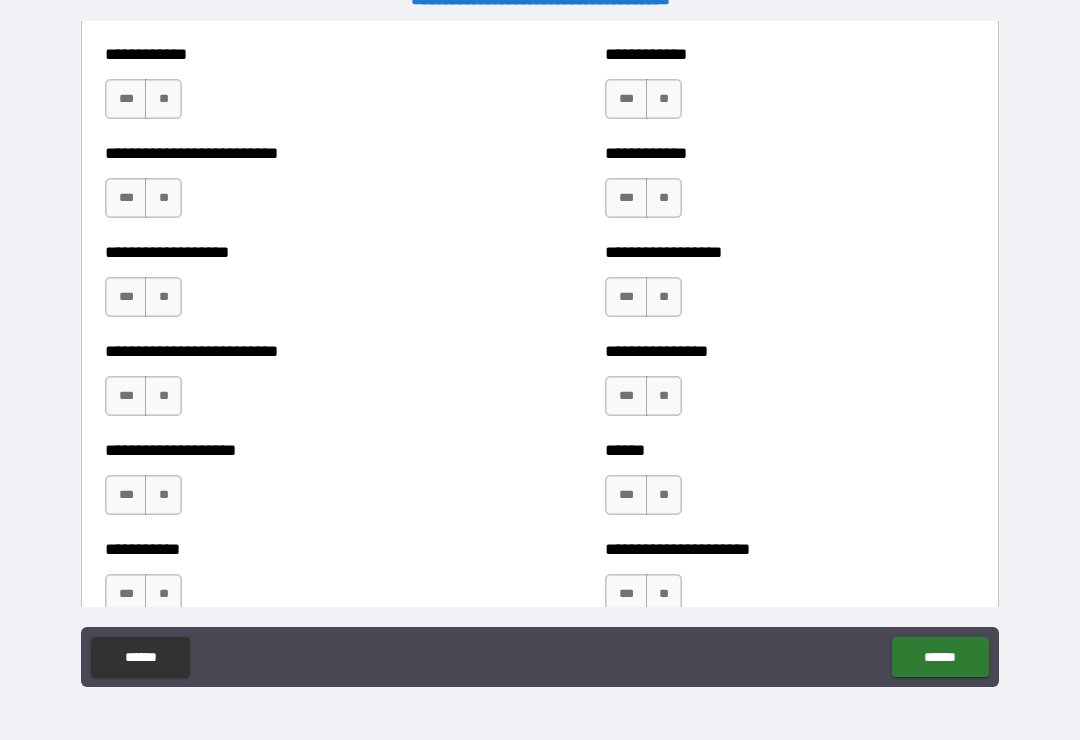 click on "**" at bounding box center (163, 99) 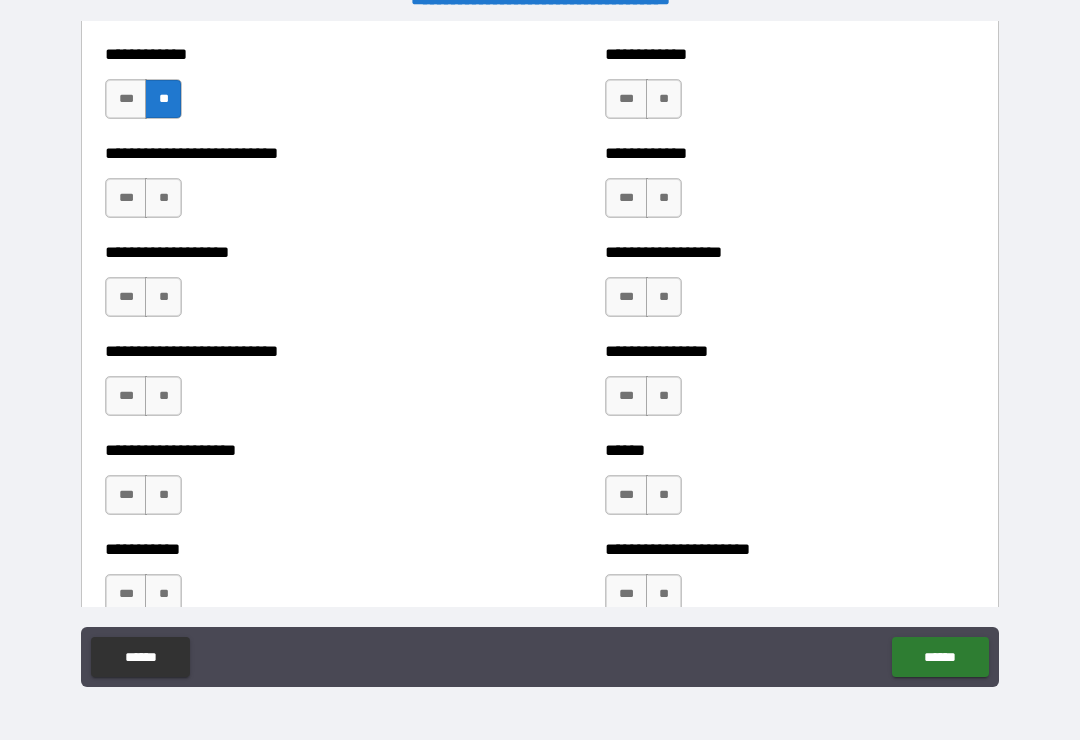 click on "**" at bounding box center [163, 198] 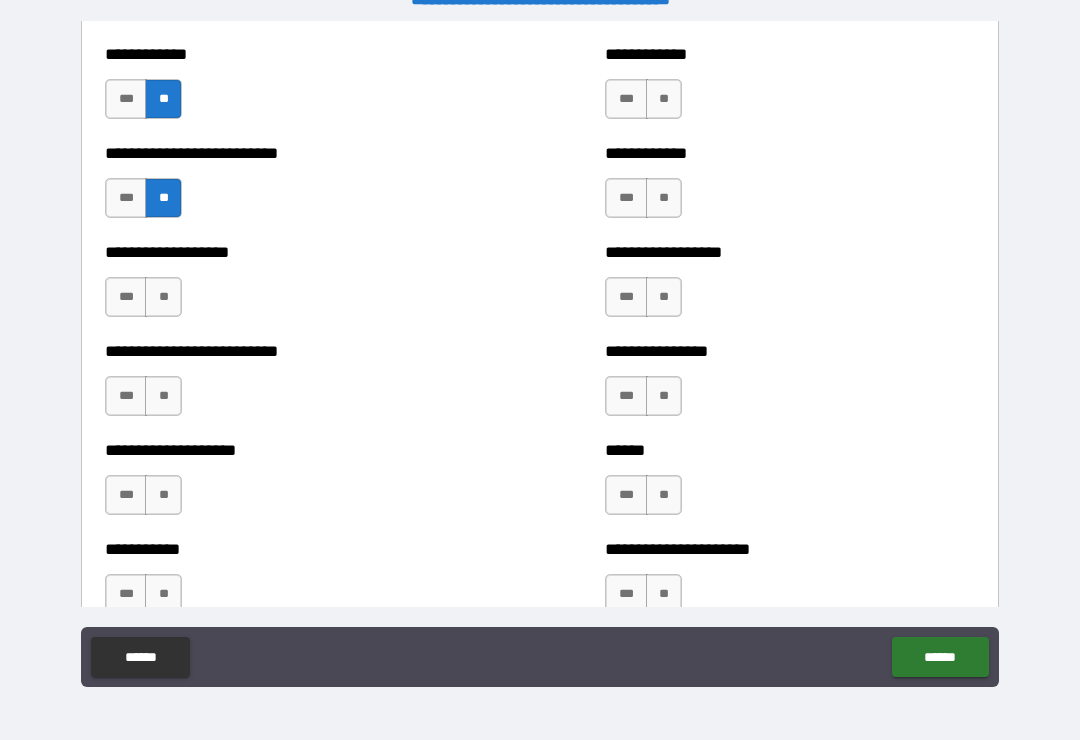click on "**" at bounding box center [163, 297] 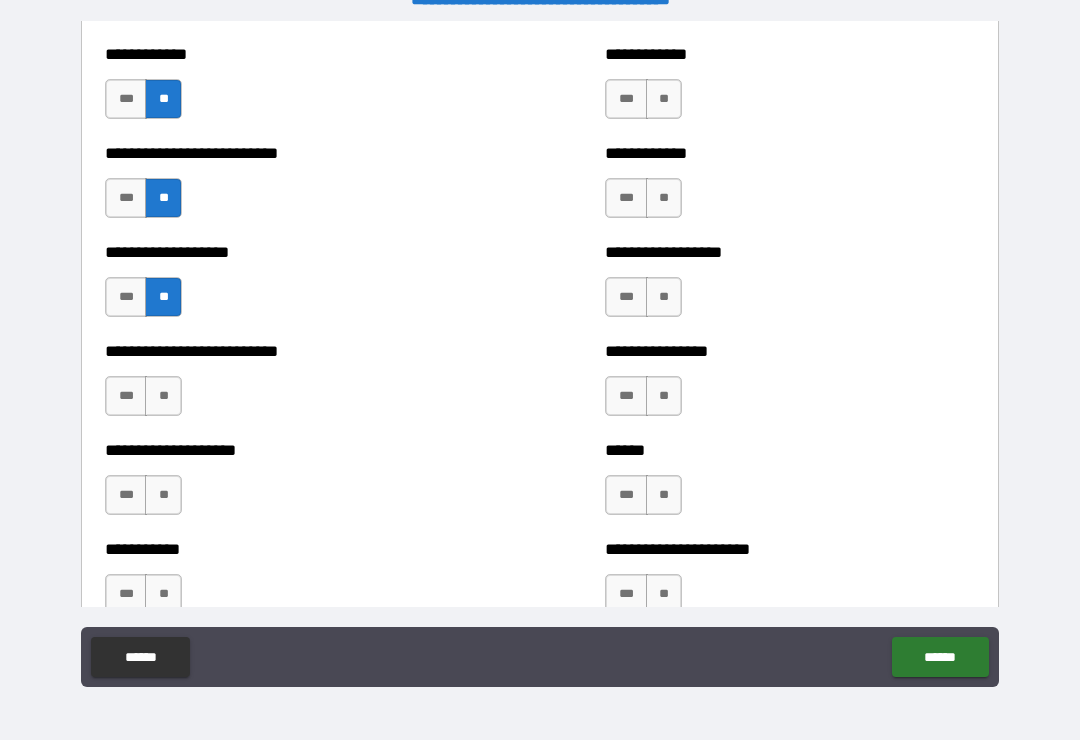 click on "**" at bounding box center (163, 396) 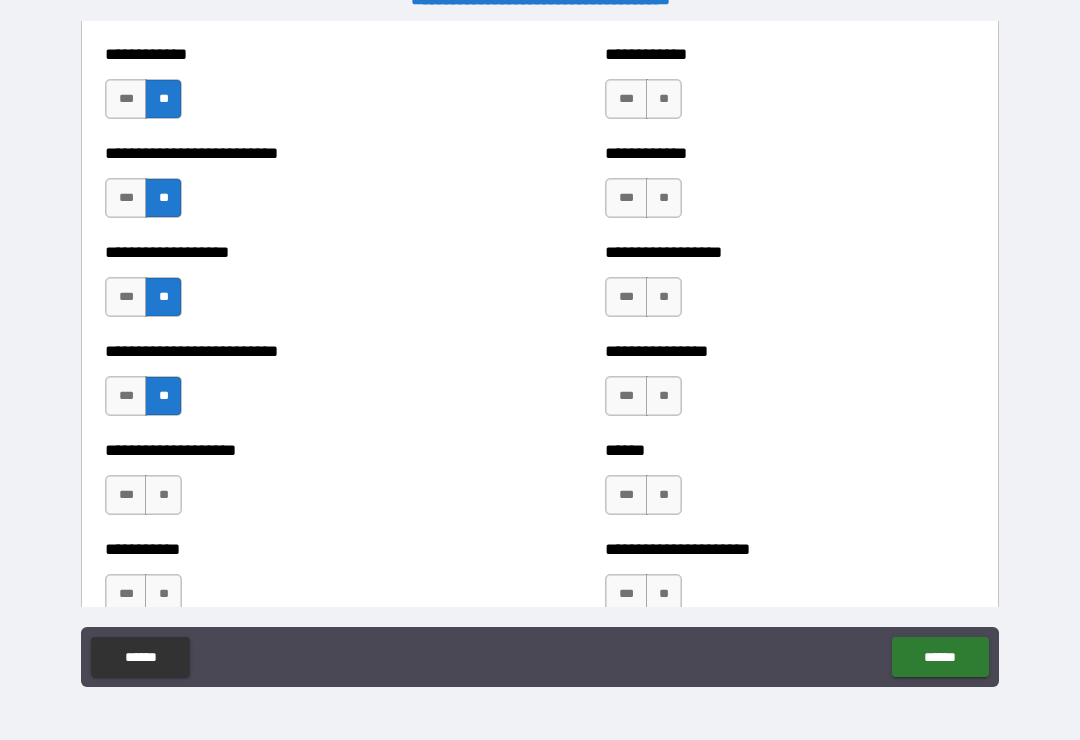 click on "**" at bounding box center [664, 99] 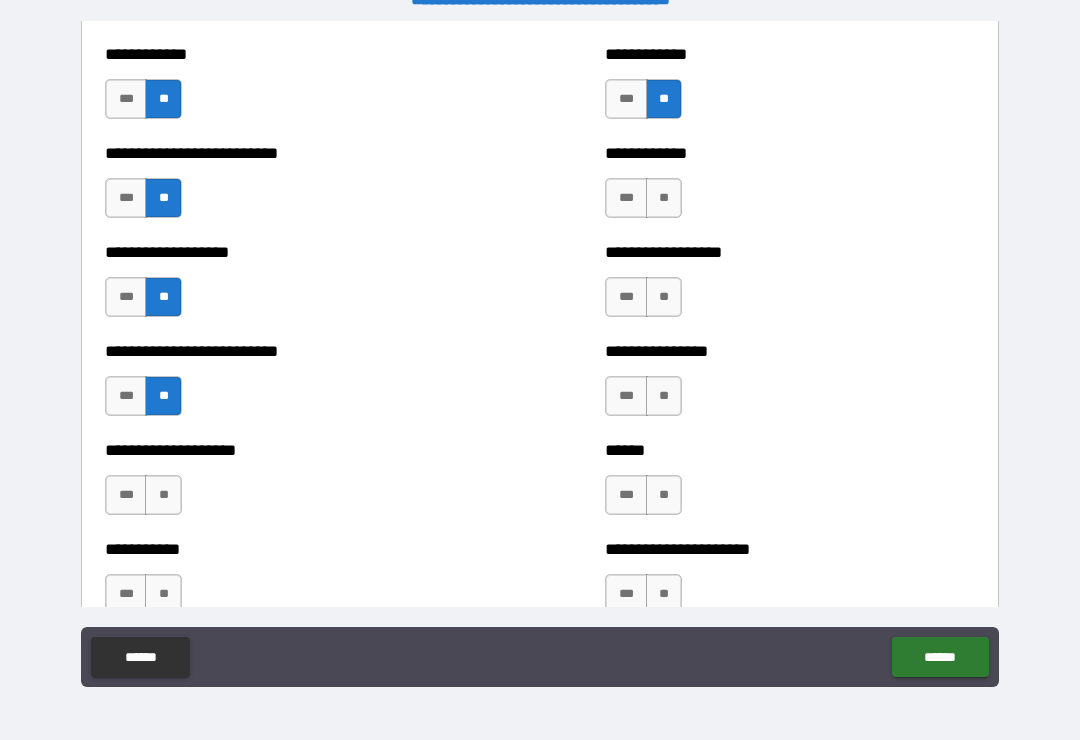 click on "**" at bounding box center [664, 198] 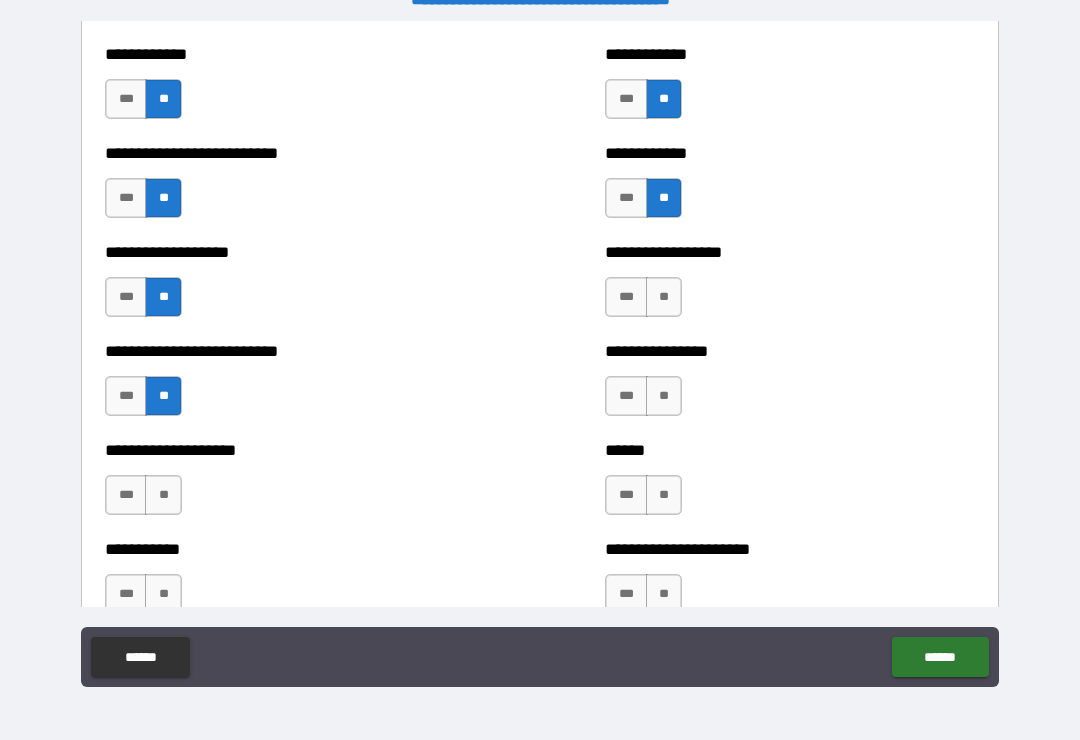 click on "**" at bounding box center (664, 297) 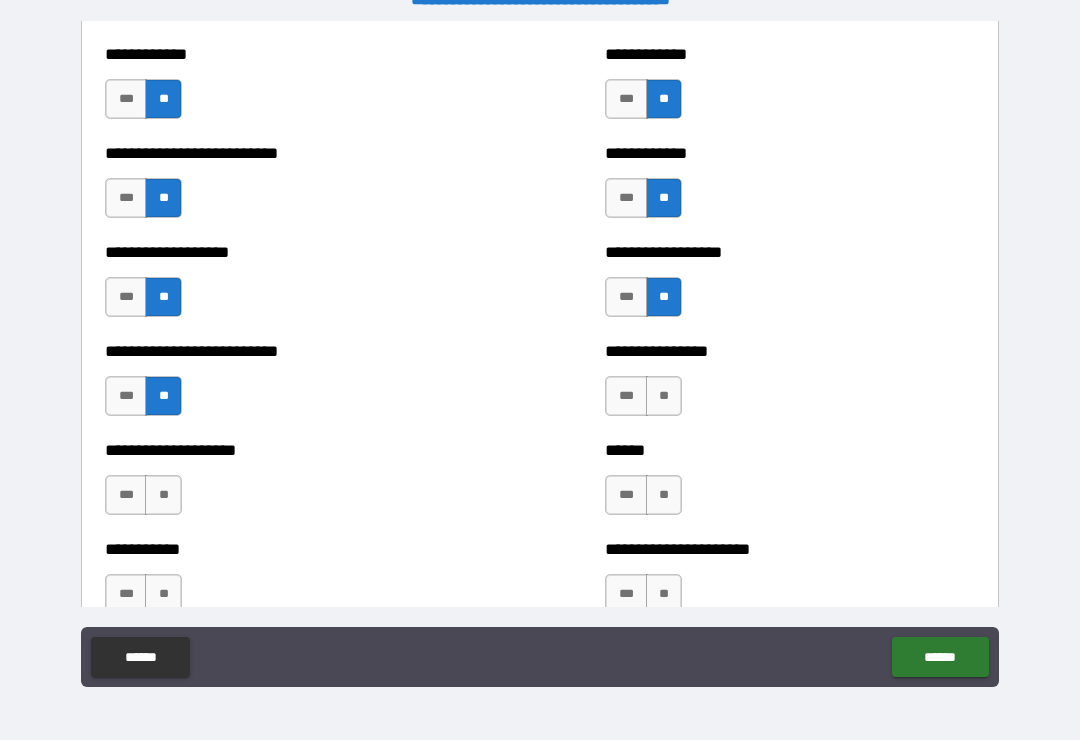 click on "**" at bounding box center [664, 396] 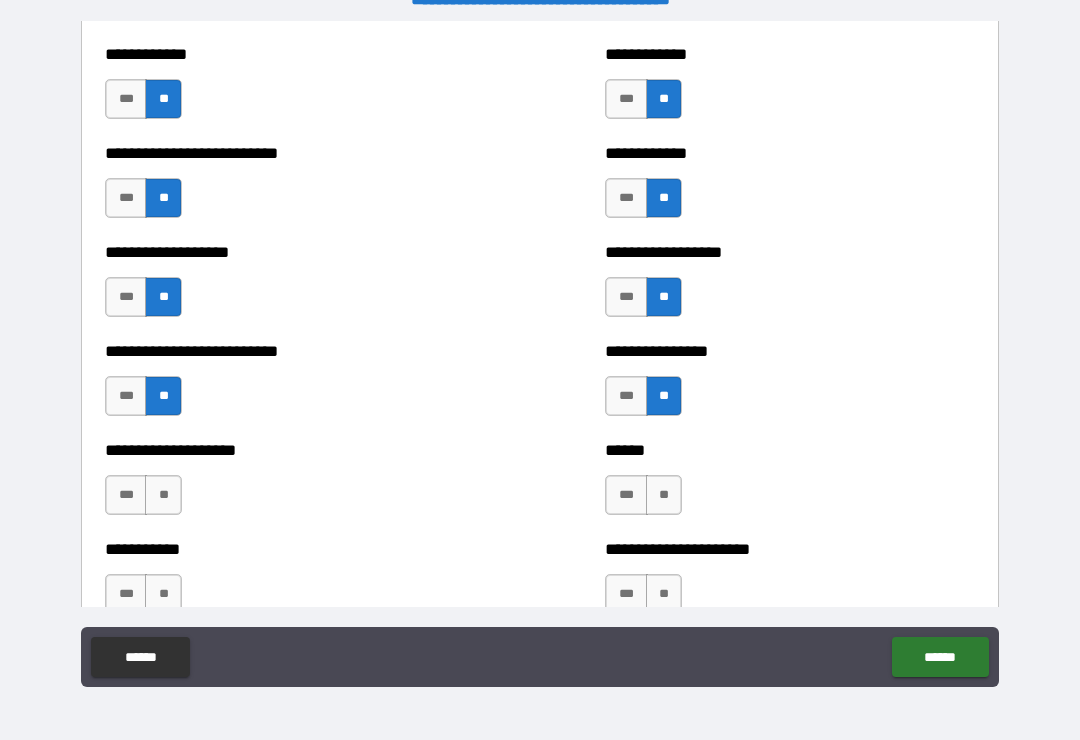 click on "**" at bounding box center [664, 495] 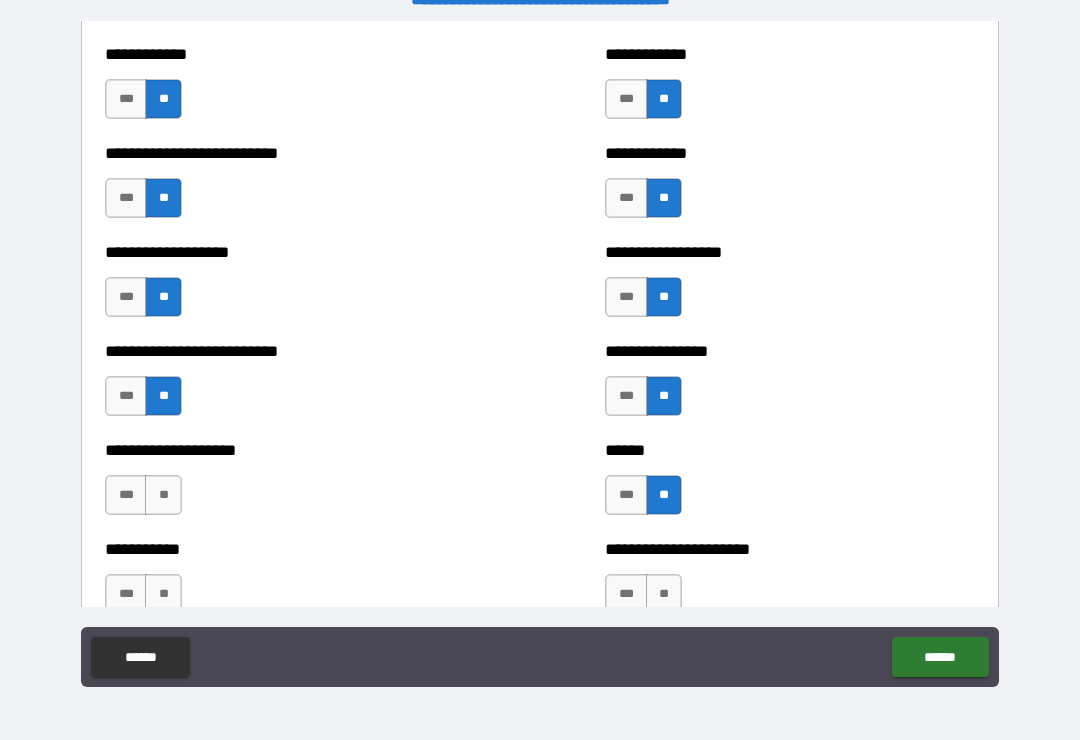 click on "**" at bounding box center (163, 495) 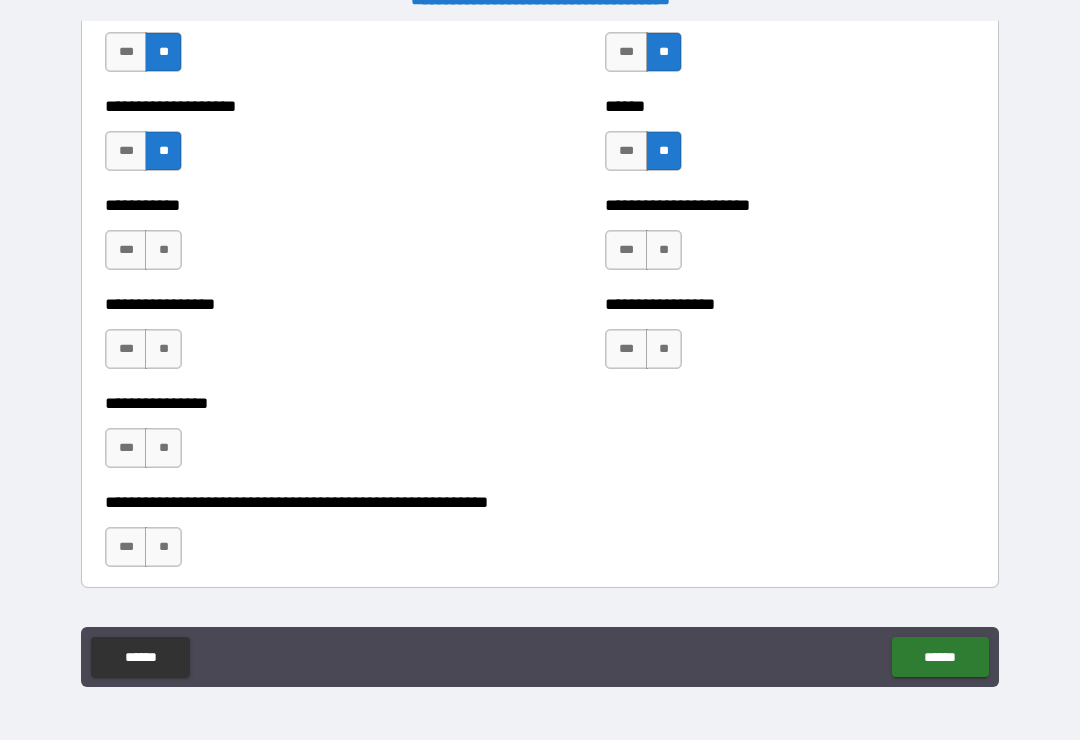 scroll, scrollTop: 5897, scrollLeft: 0, axis: vertical 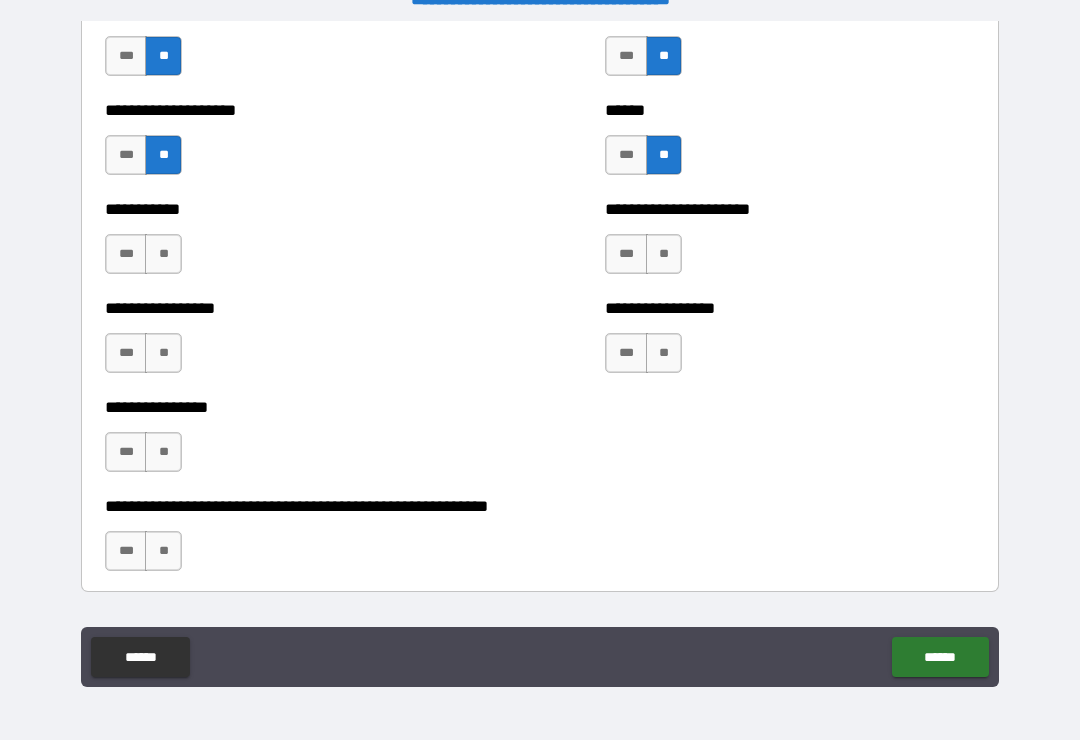 click on "**" at bounding box center (163, 254) 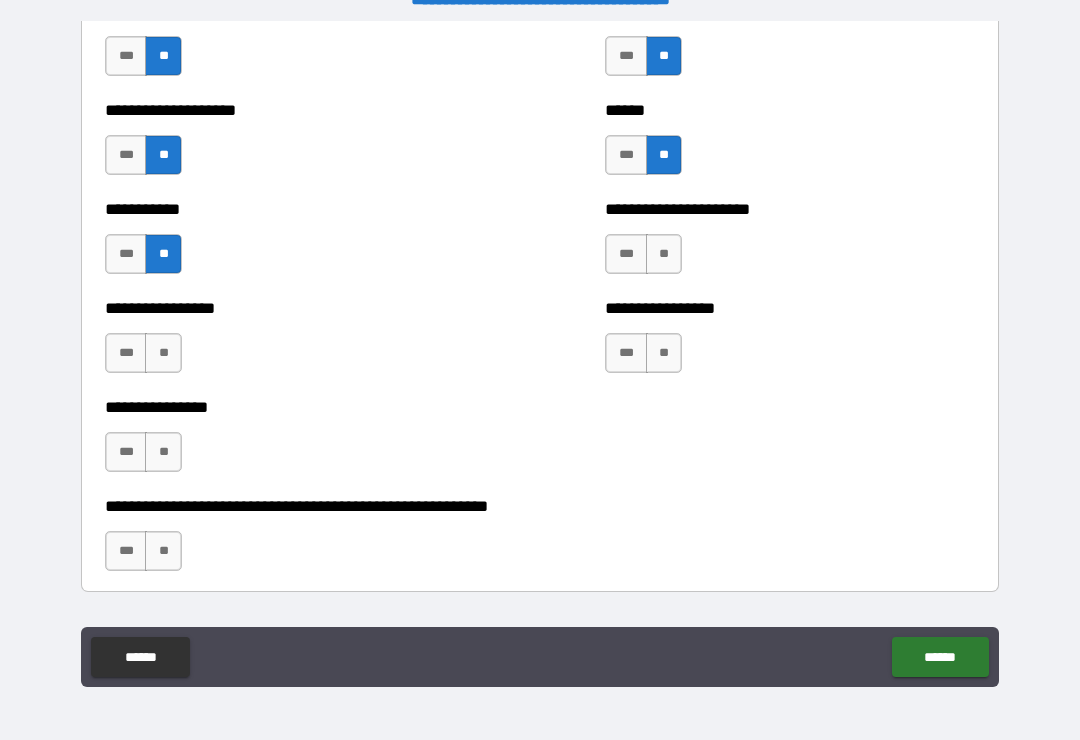 click on "**" at bounding box center [163, 353] 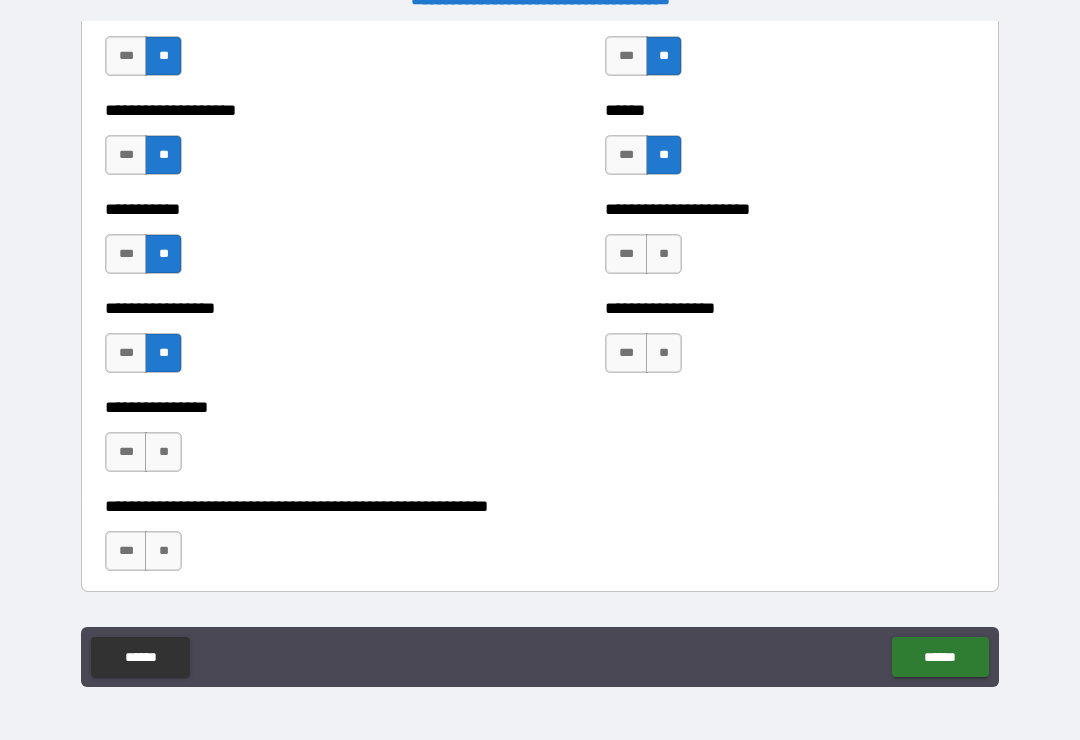 click on "**" at bounding box center (163, 452) 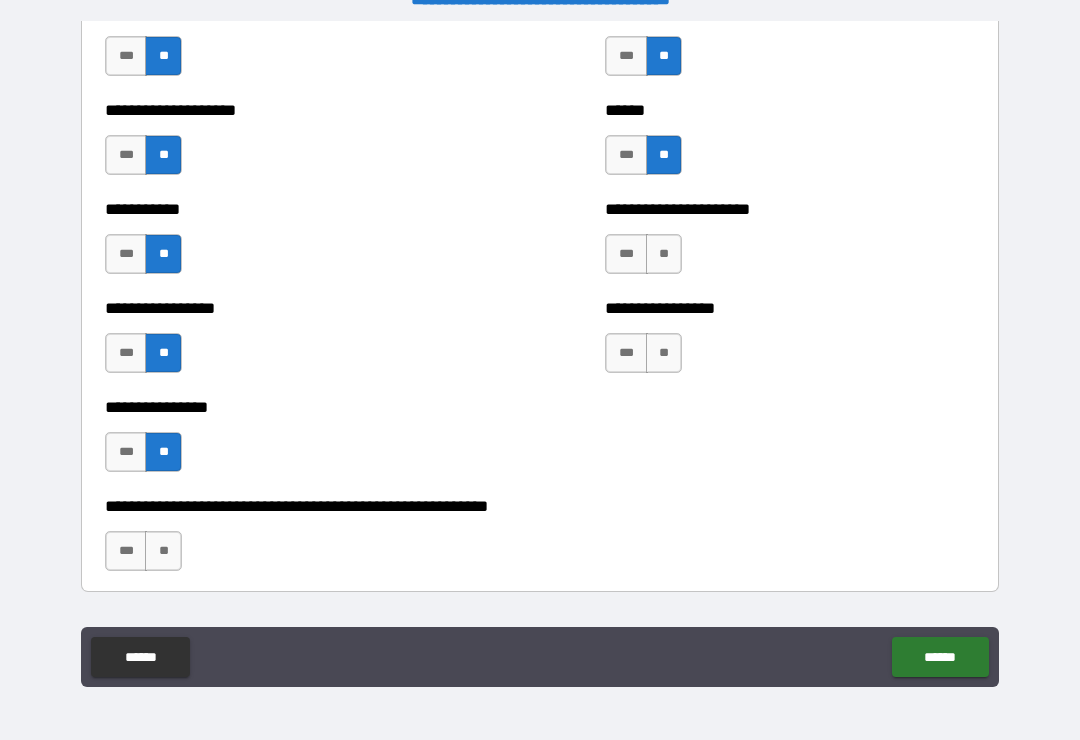 click on "**" at bounding box center [163, 551] 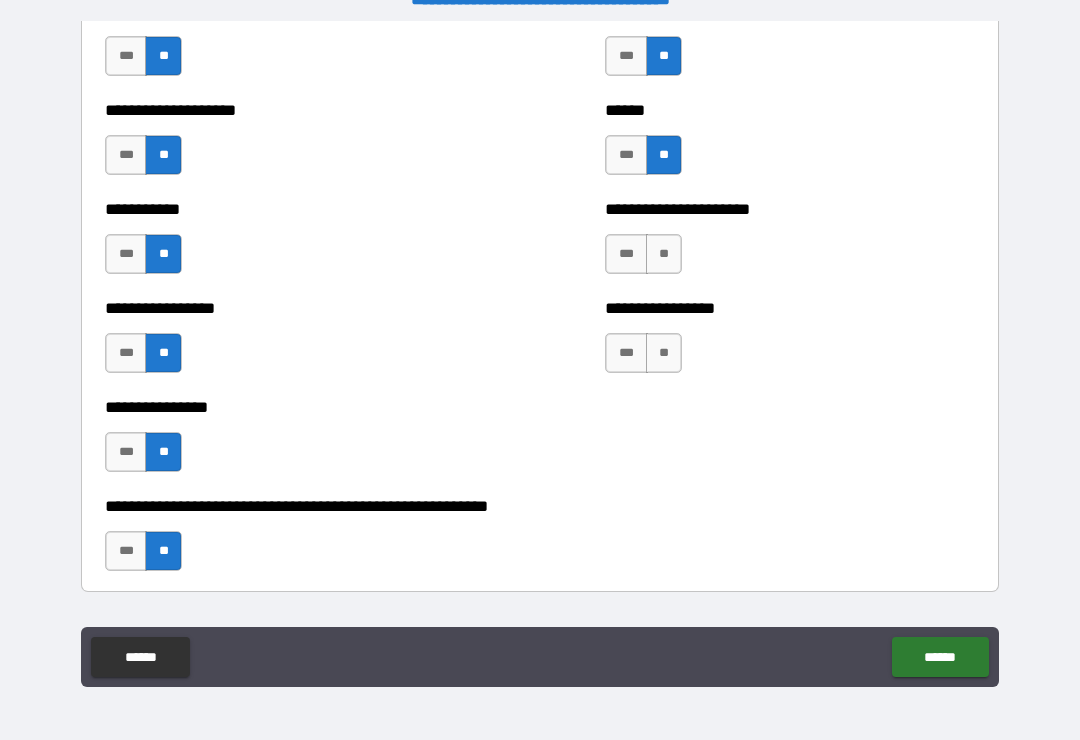 click on "**" at bounding box center [664, 254] 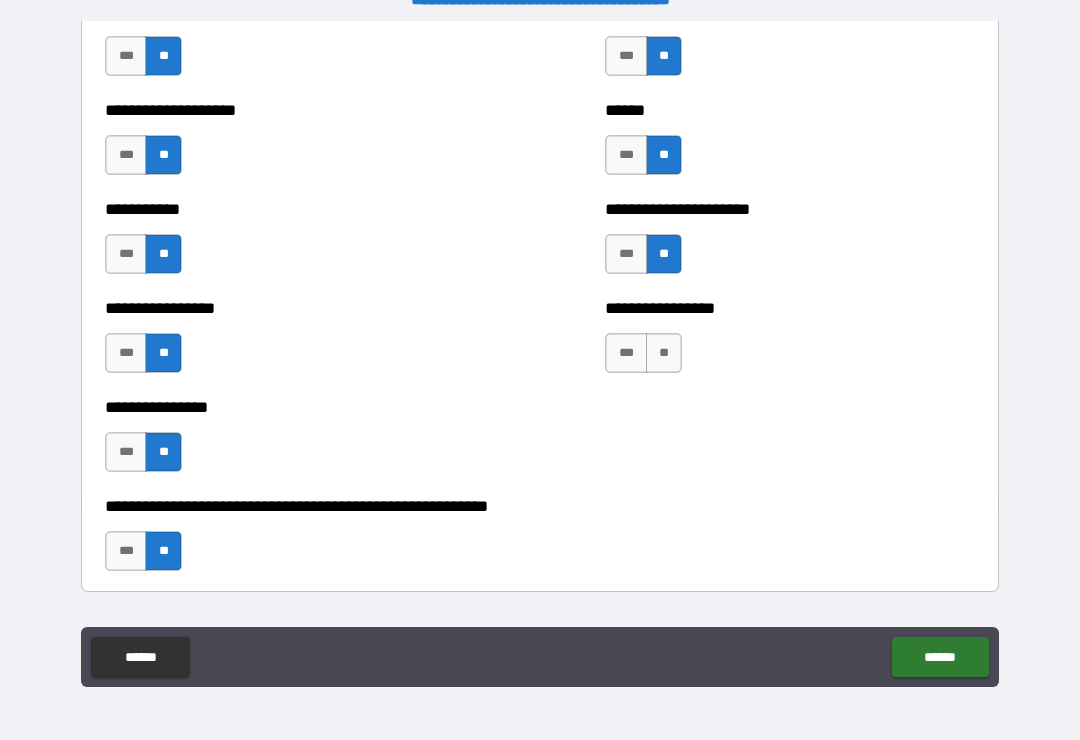 click on "**" at bounding box center [664, 353] 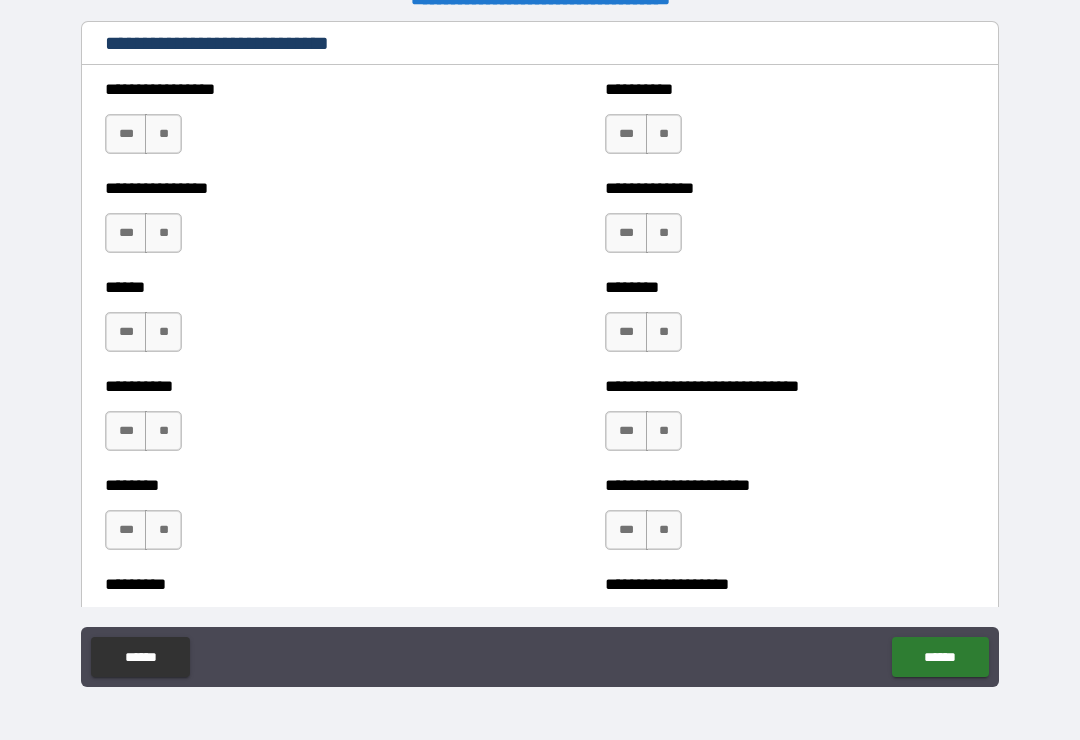 scroll, scrollTop: 6736, scrollLeft: 0, axis: vertical 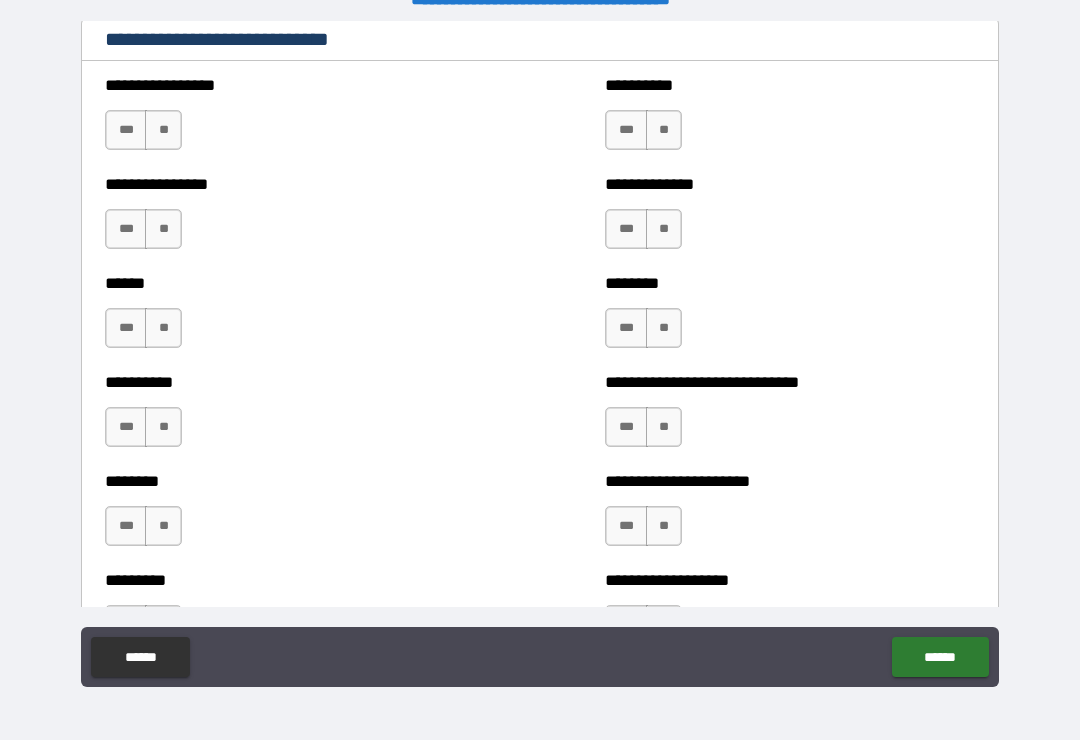 click on "**" at bounding box center [163, 130] 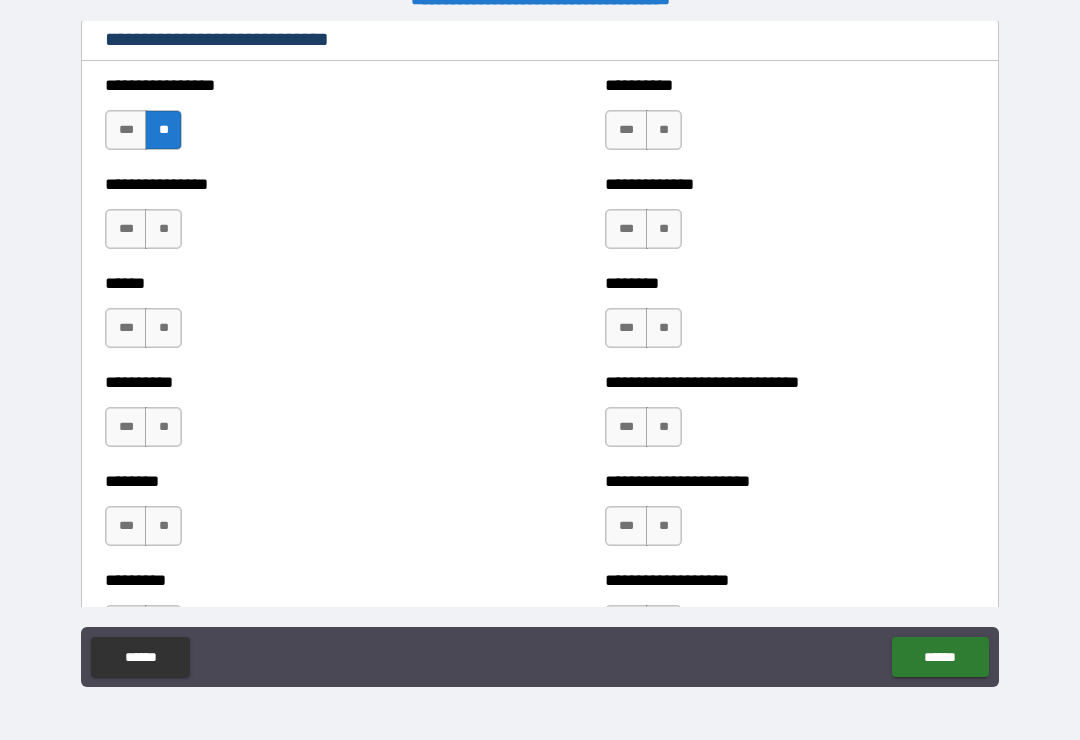click on "**" at bounding box center (163, 229) 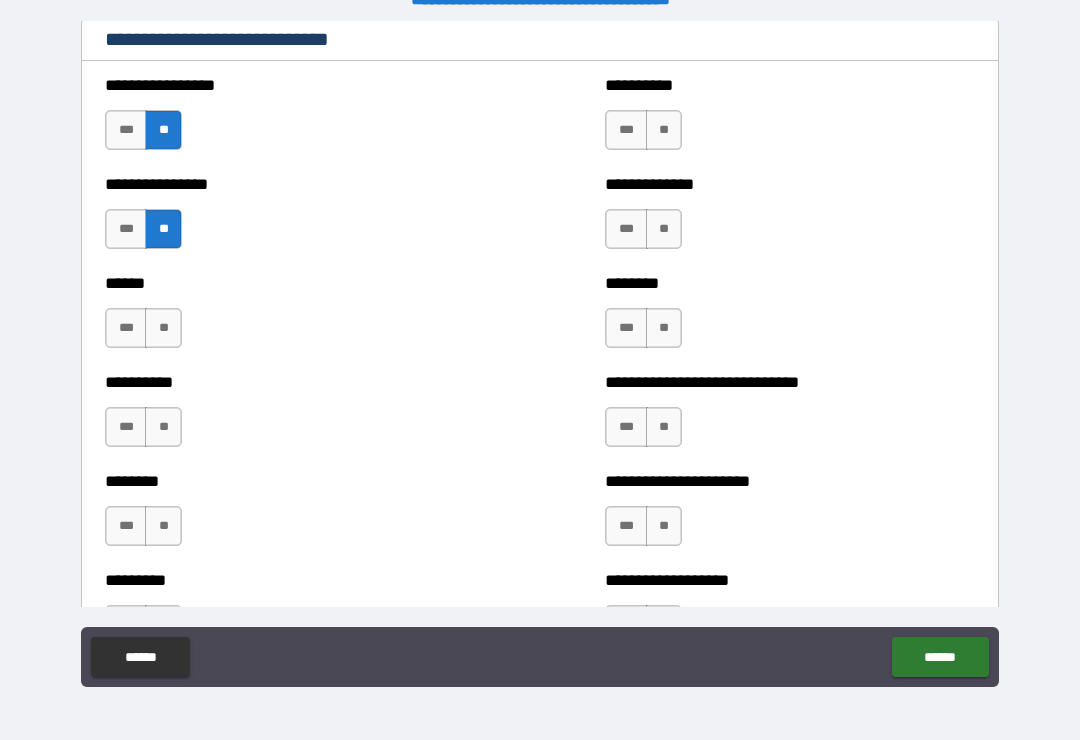 click on "**" at bounding box center (163, 328) 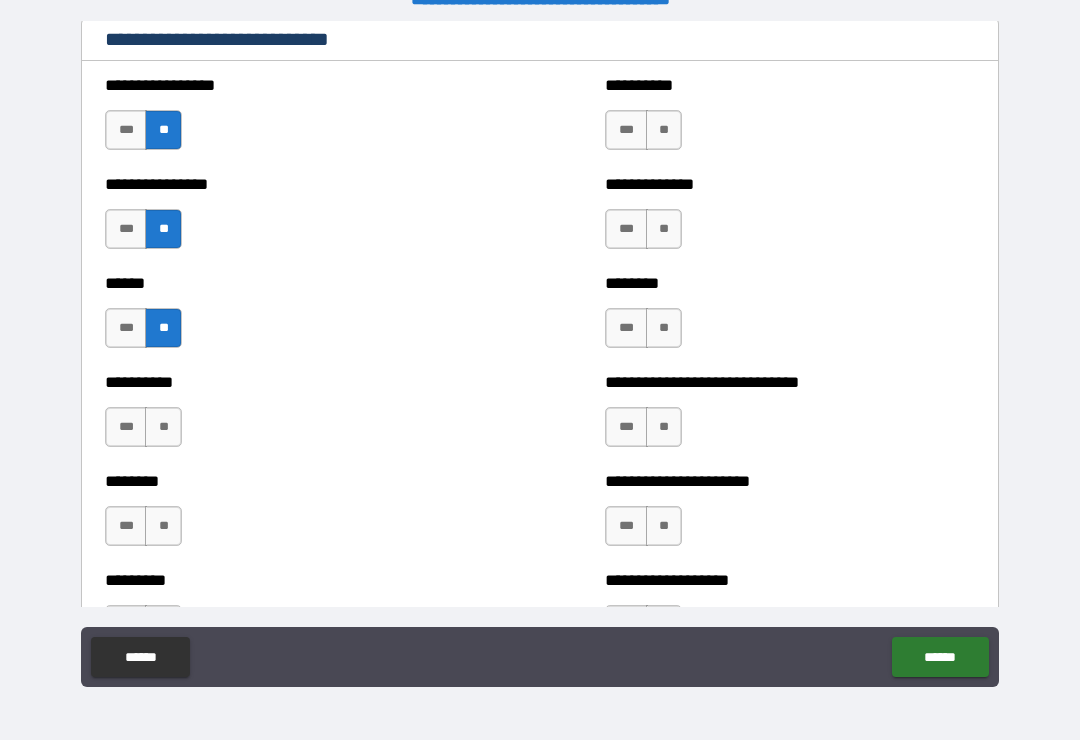 click on "**" at bounding box center [664, 130] 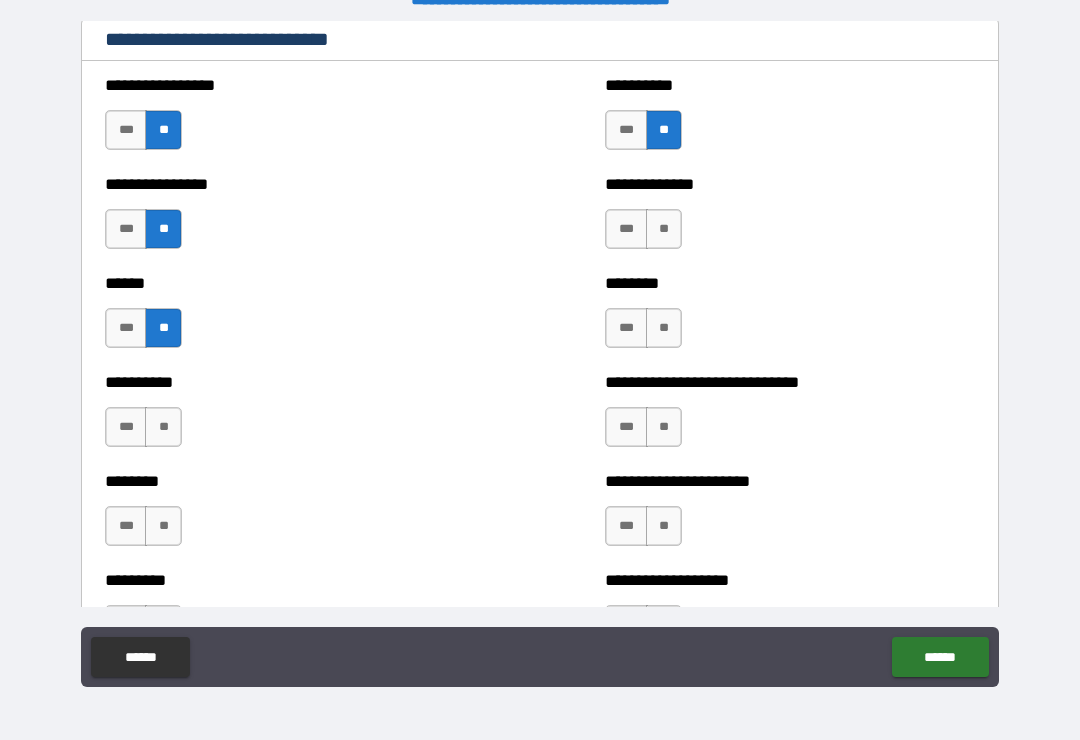 click on "**" at bounding box center [664, 229] 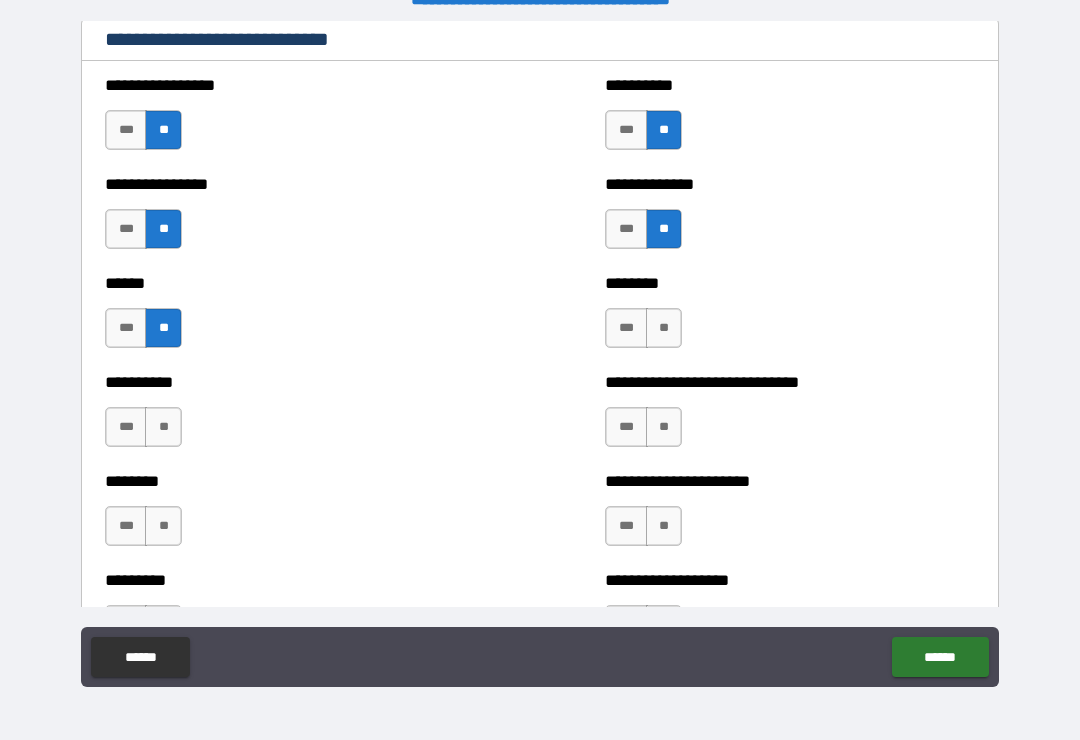 click on "**" at bounding box center (664, 328) 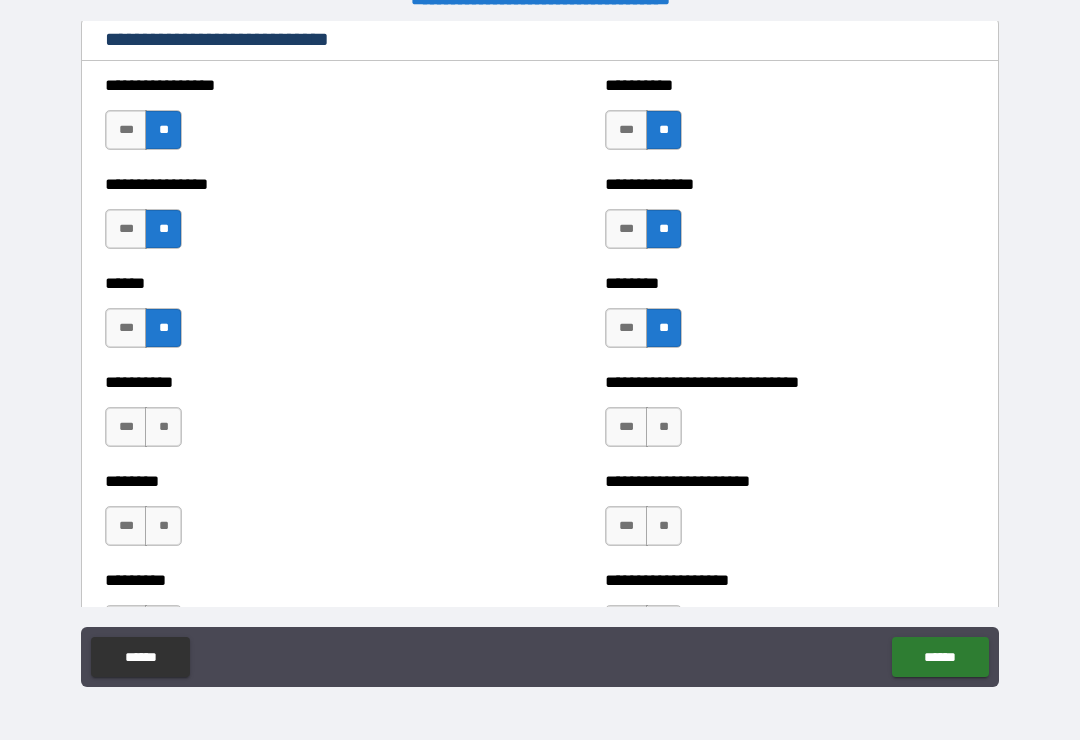 click on "**" at bounding box center (664, 427) 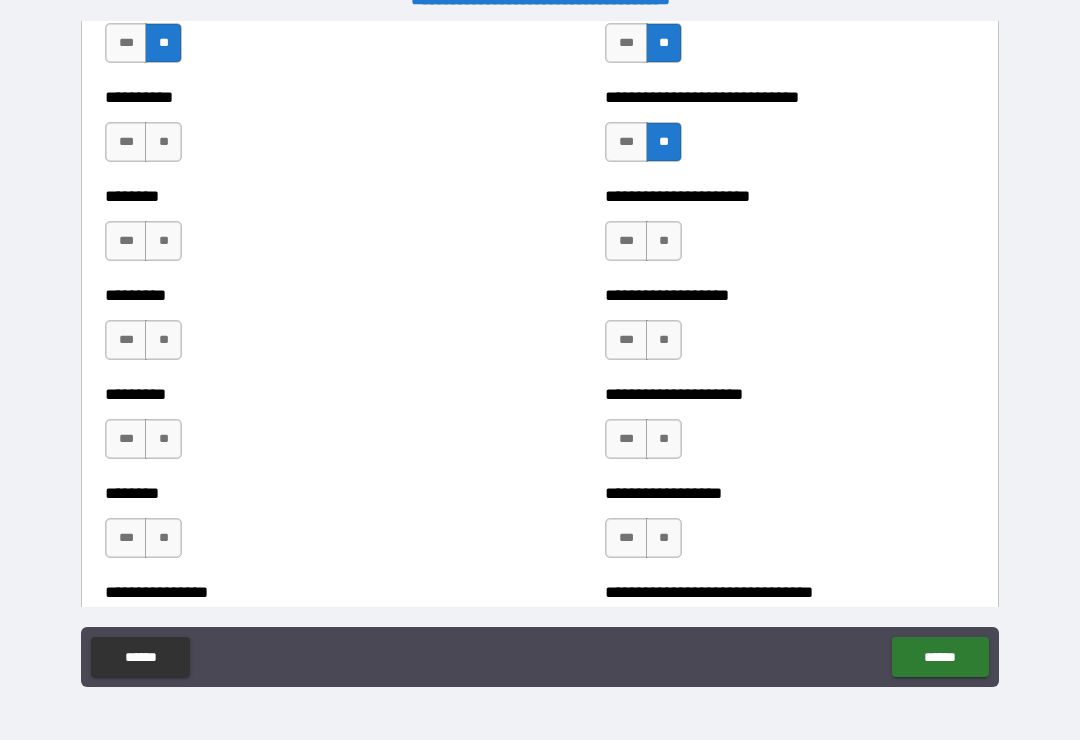scroll, scrollTop: 7023, scrollLeft: 0, axis: vertical 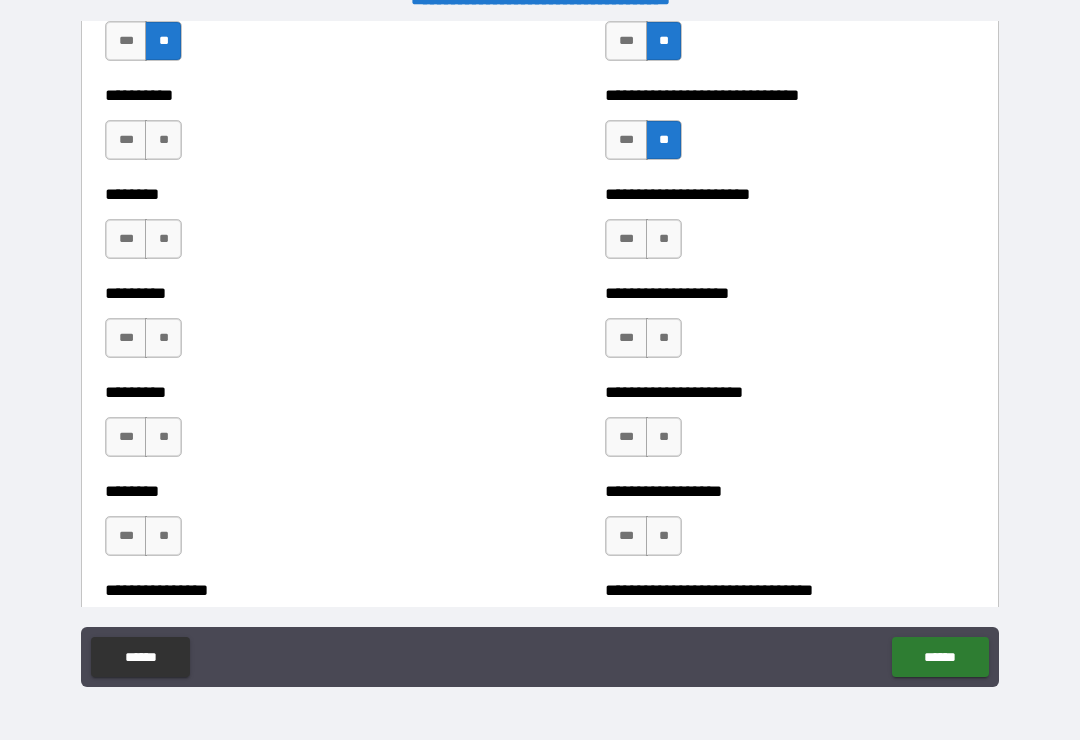 click on "**" at bounding box center (163, 140) 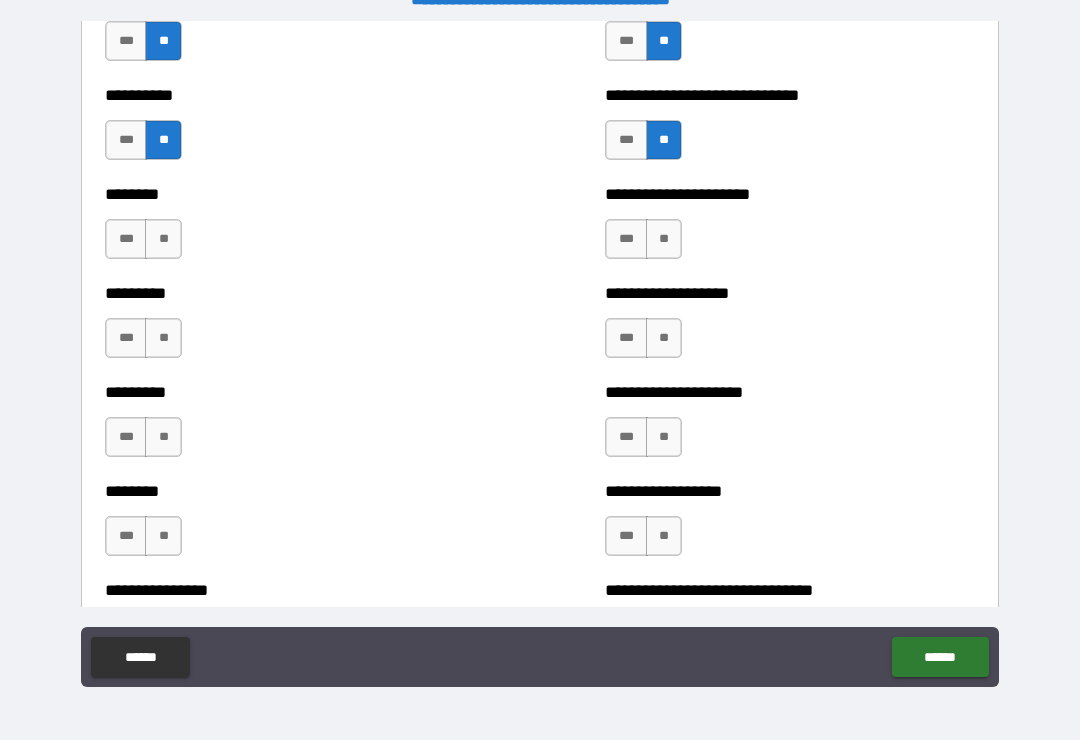click on "**" at bounding box center (163, 239) 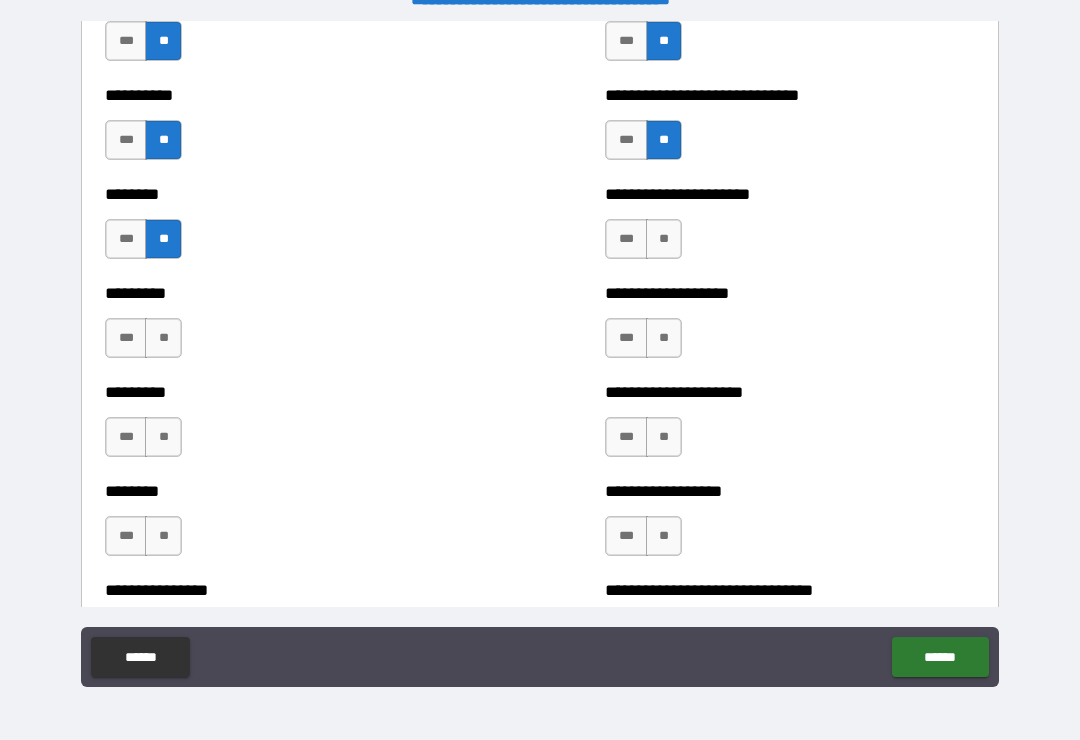 click on "**" at bounding box center [163, 338] 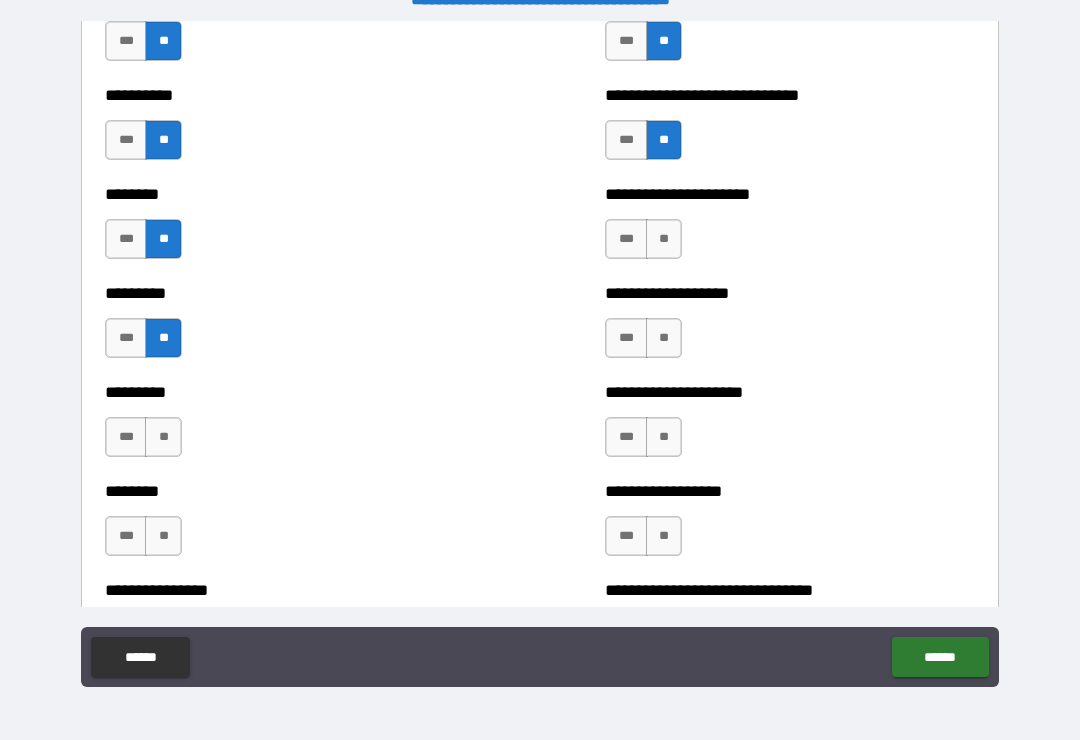 click on "**" at bounding box center [163, 437] 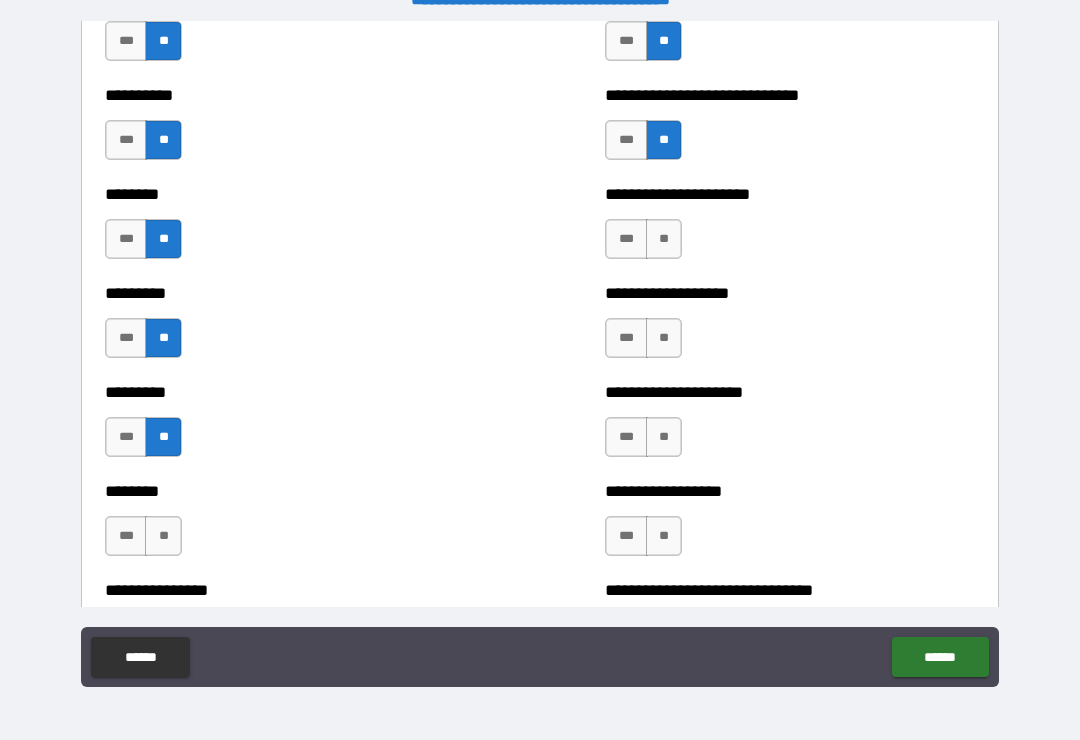 click on "**" at bounding box center (664, 239) 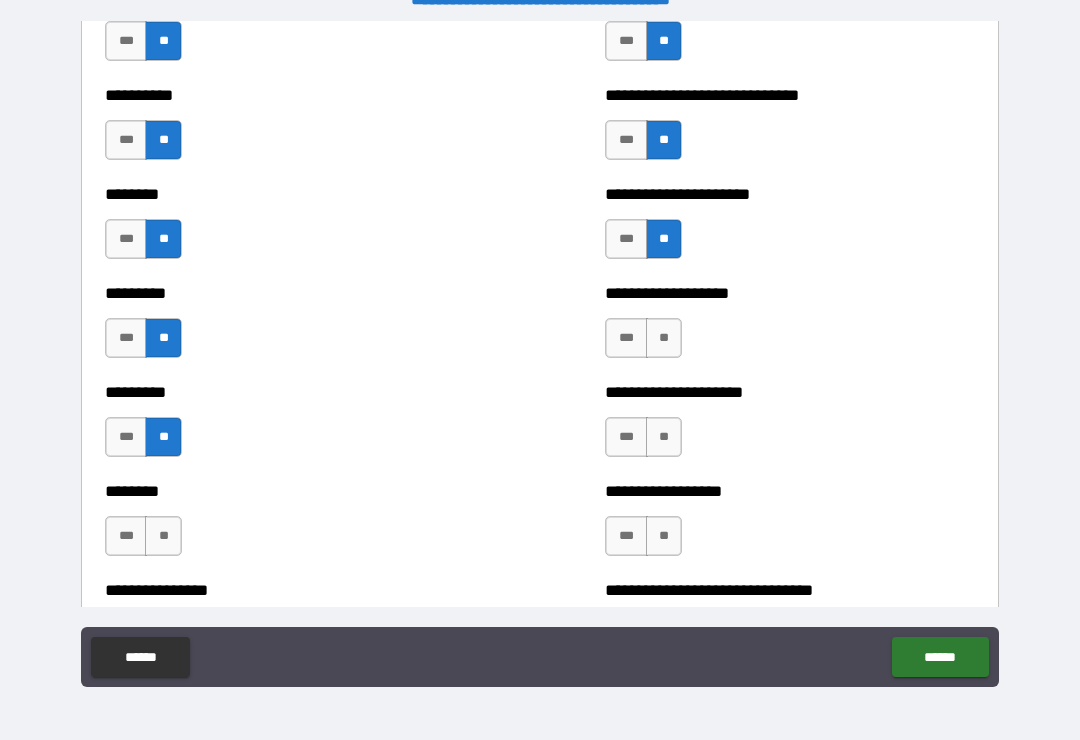 click on "**" at bounding box center (664, 338) 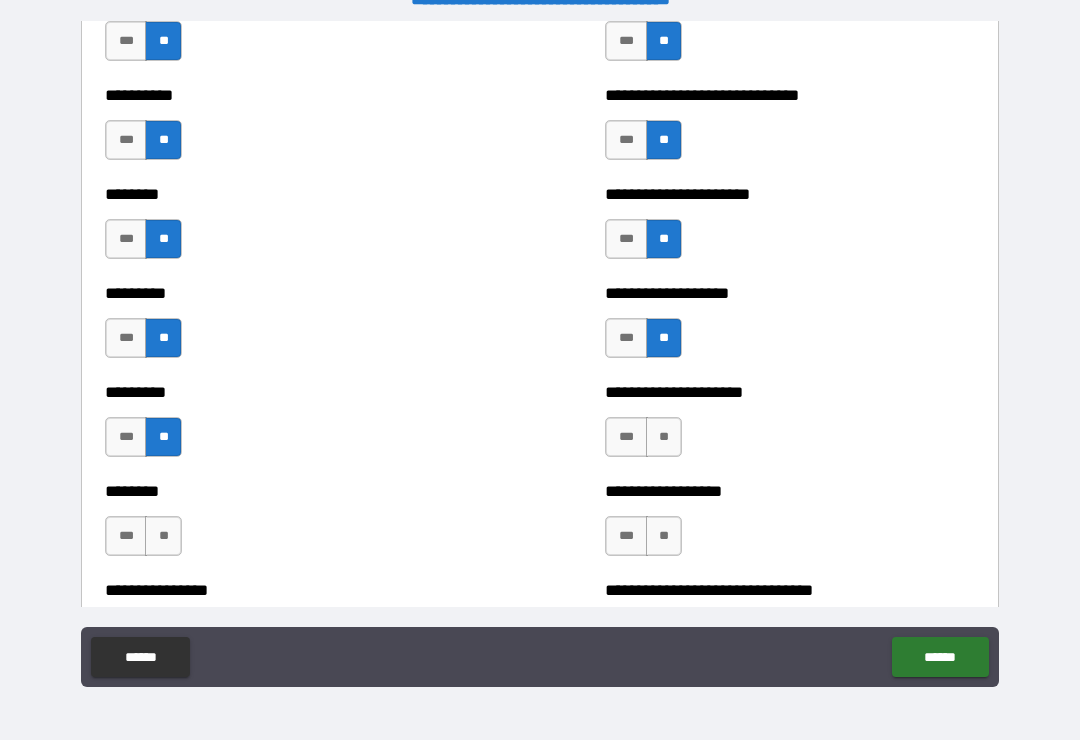 click on "**" at bounding box center (664, 437) 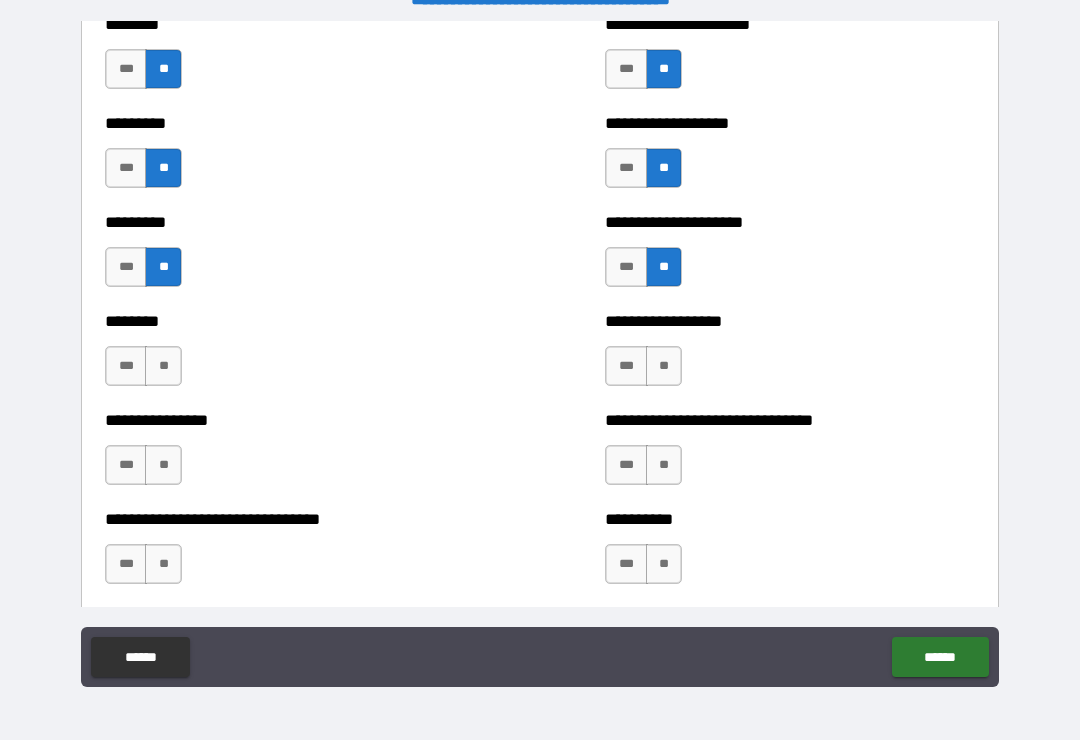 scroll, scrollTop: 7313, scrollLeft: 0, axis: vertical 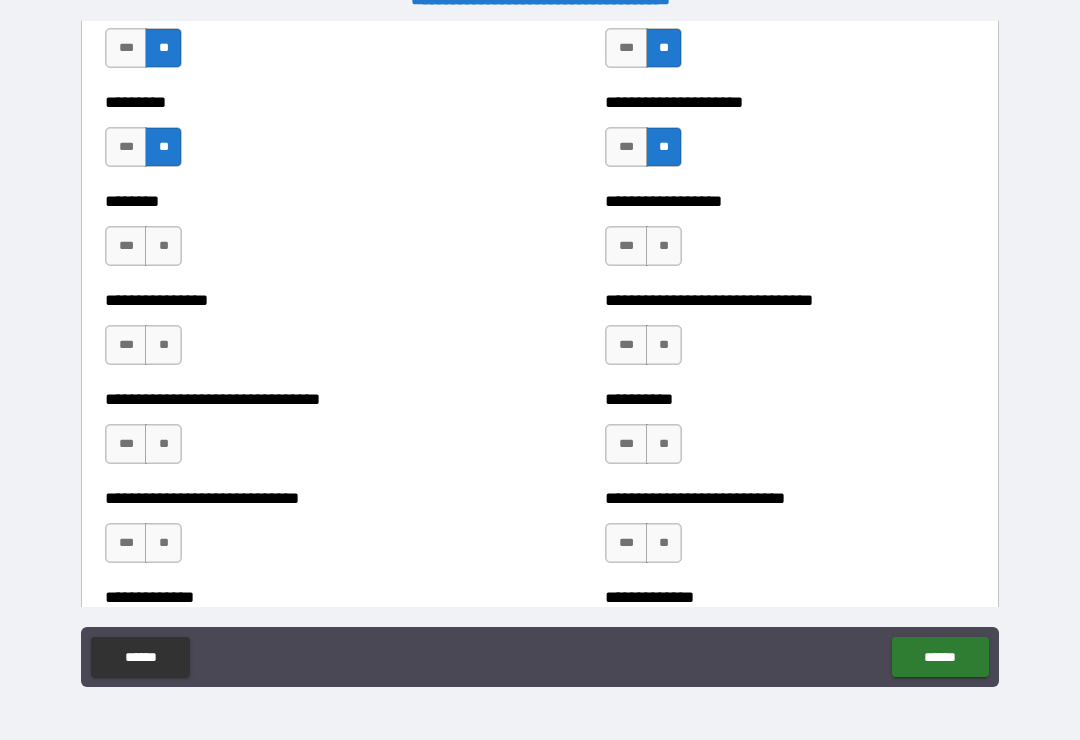 click on "**" at bounding box center (664, 246) 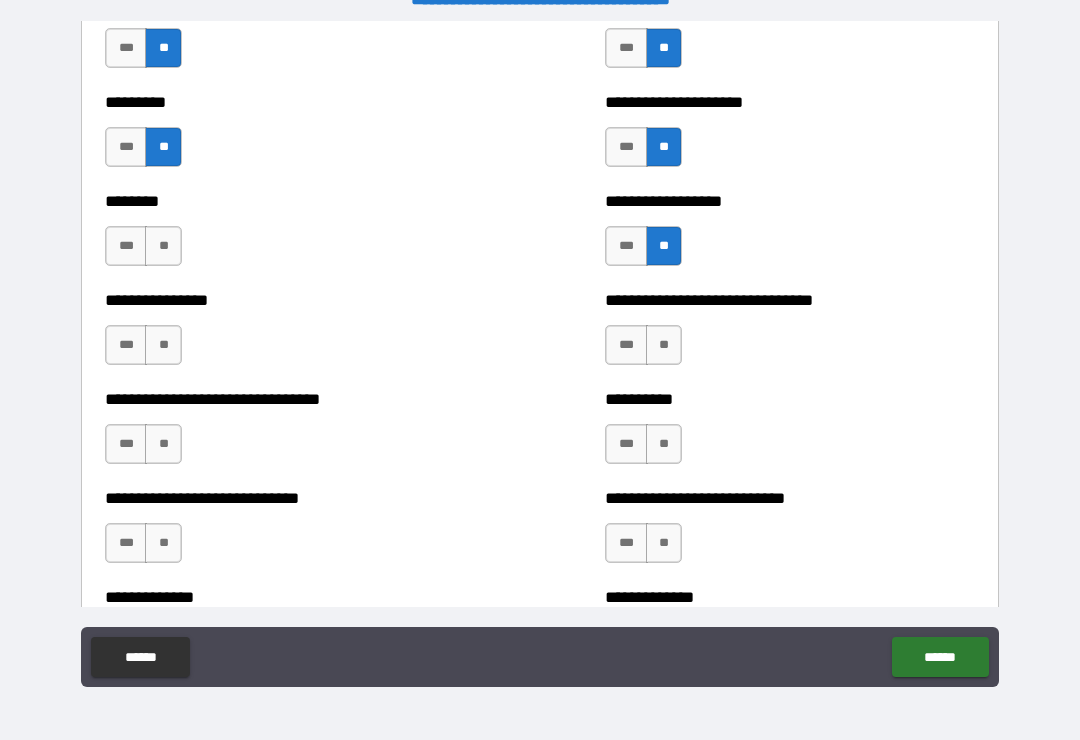 click on "**" at bounding box center [163, 246] 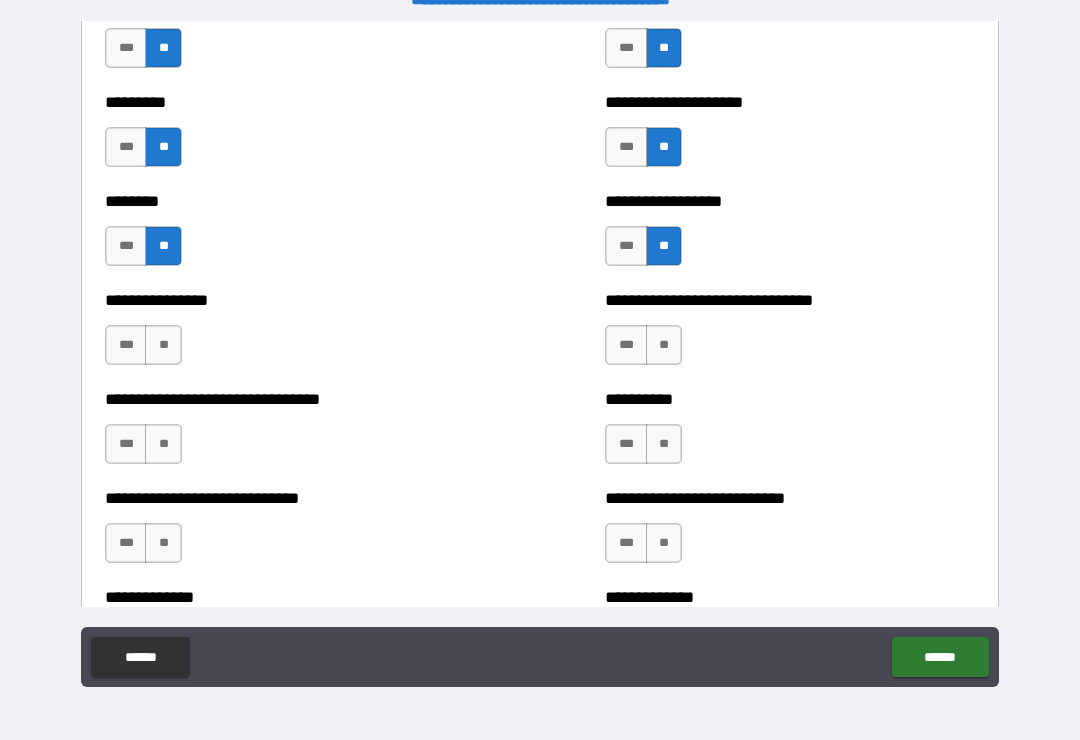click on "**" at bounding box center (163, 345) 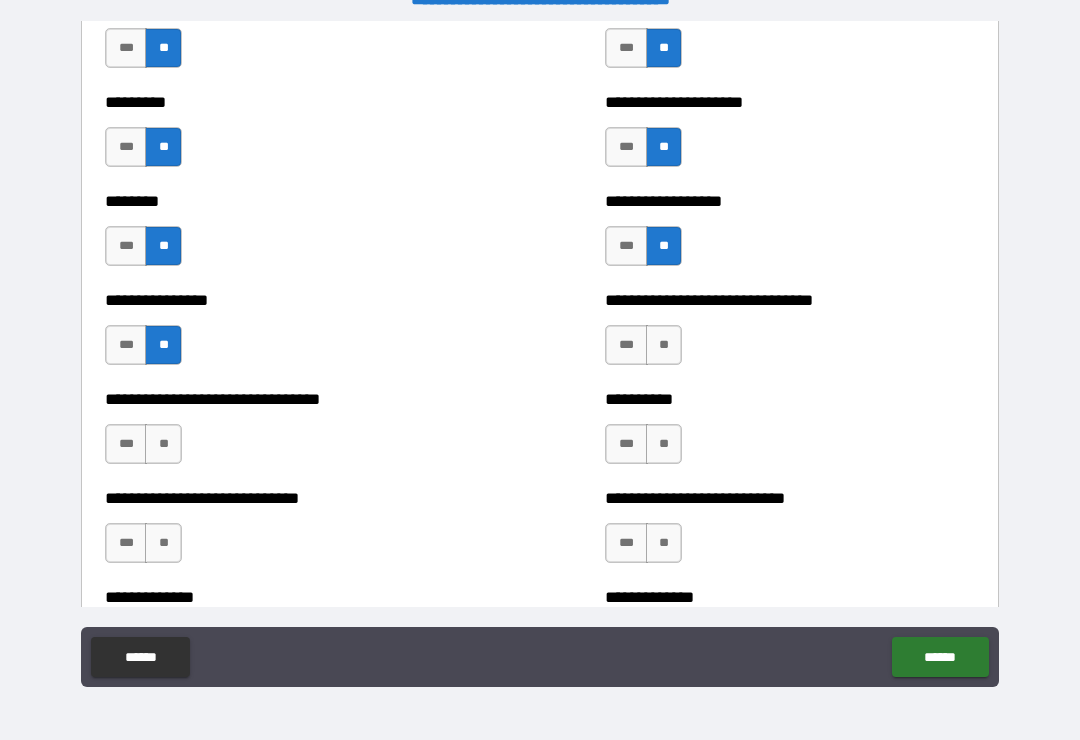click on "**" at bounding box center [664, 345] 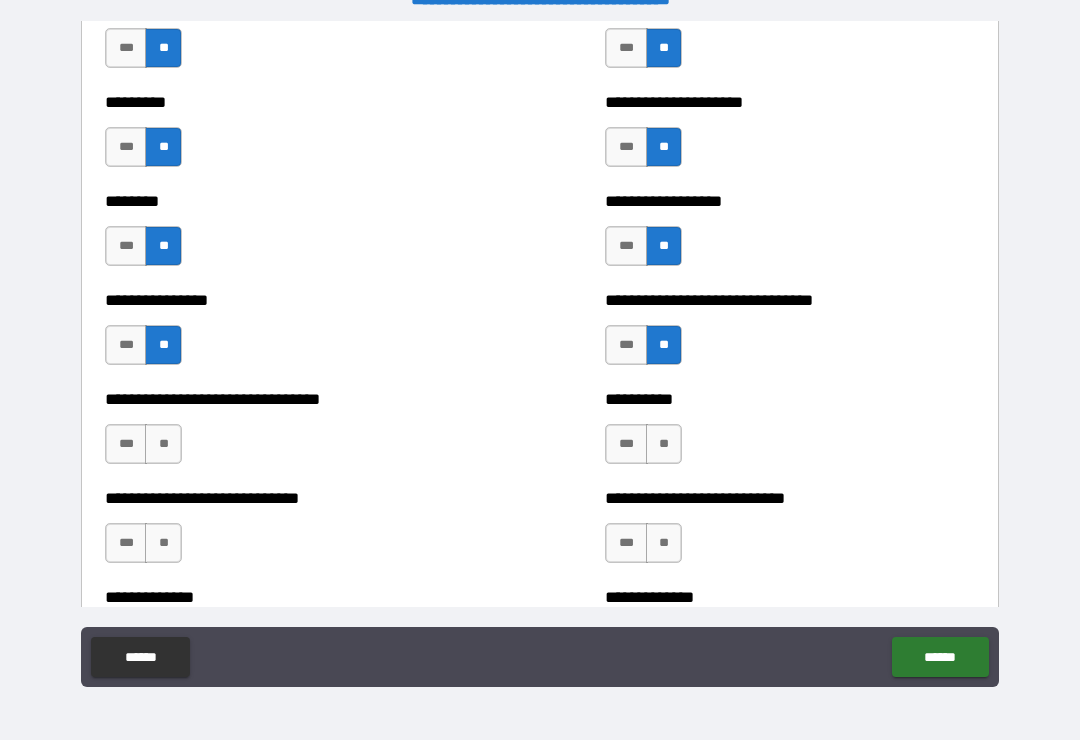 click on "**" at bounding box center [664, 444] 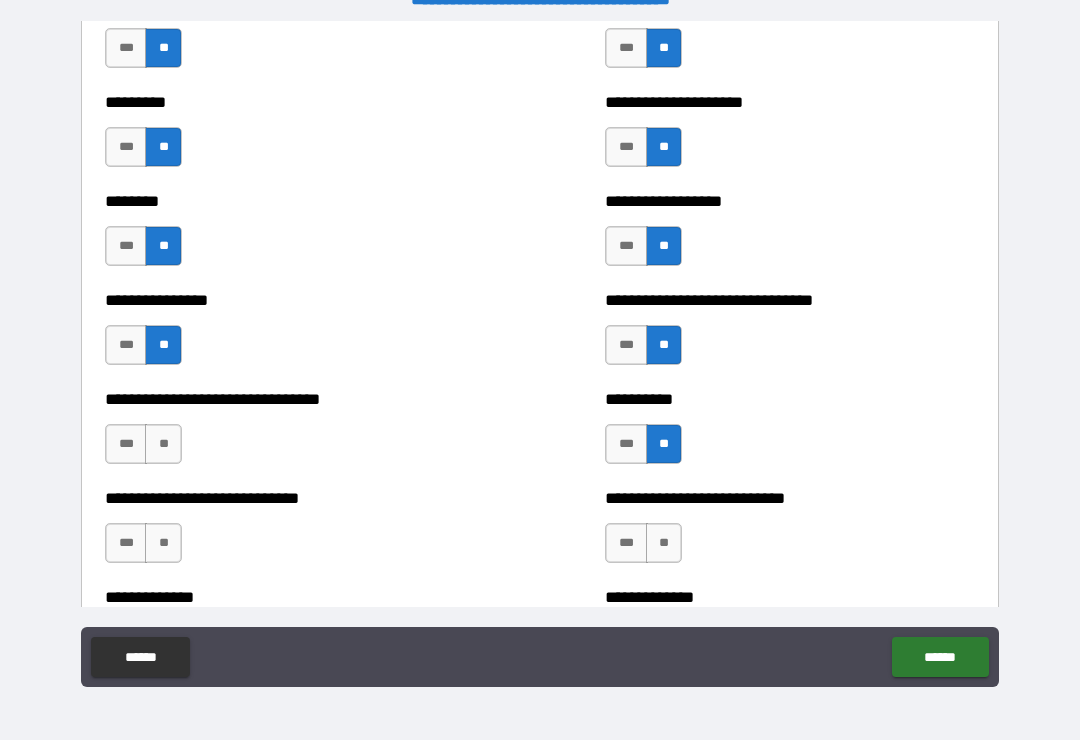 click on "**" at bounding box center [664, 543] 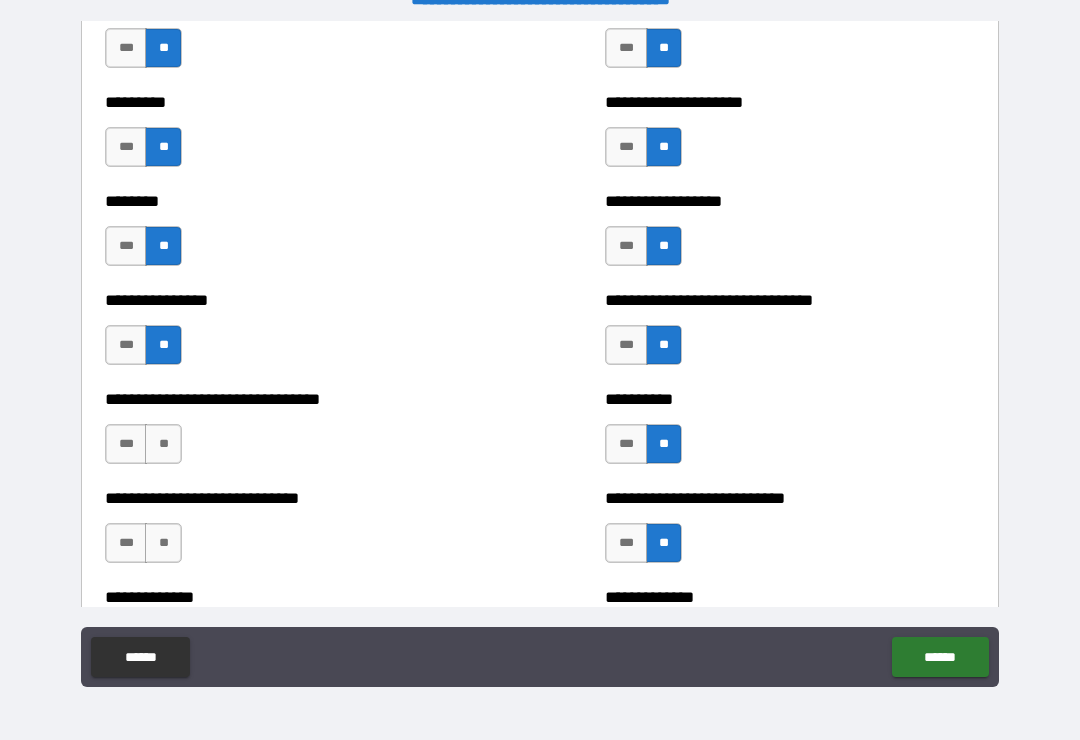 click on "**" at bounding box center [163, 444] 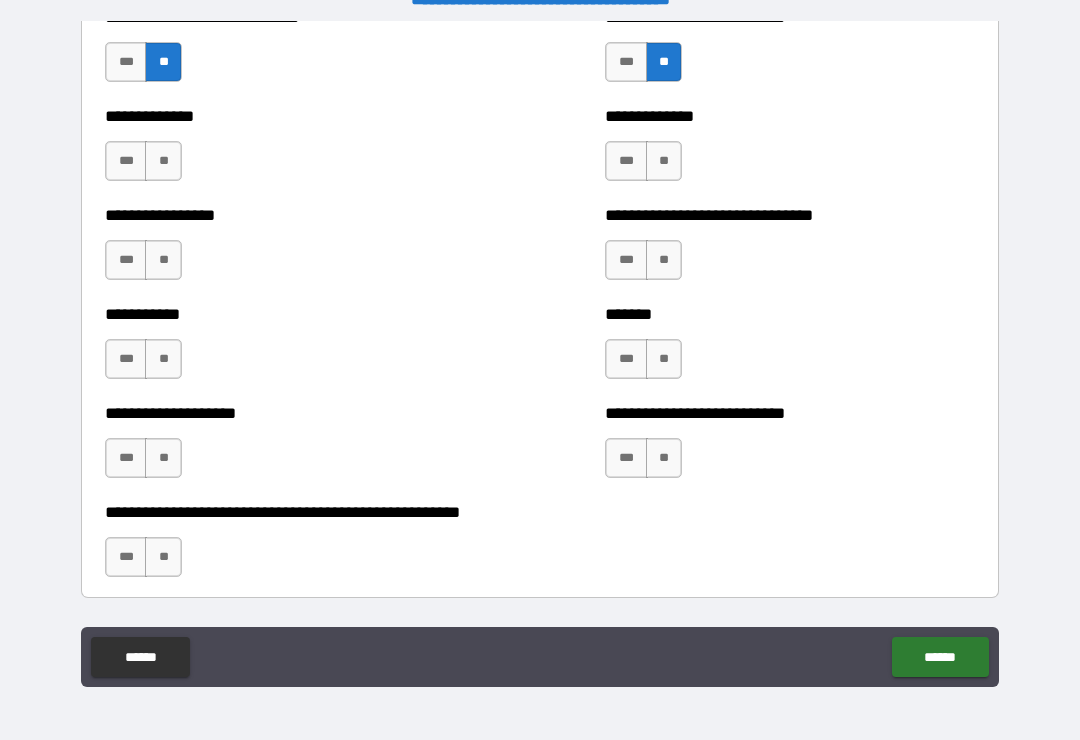 scroll, scrollTop: 7796, scrollLeft: 0, axis: vertical 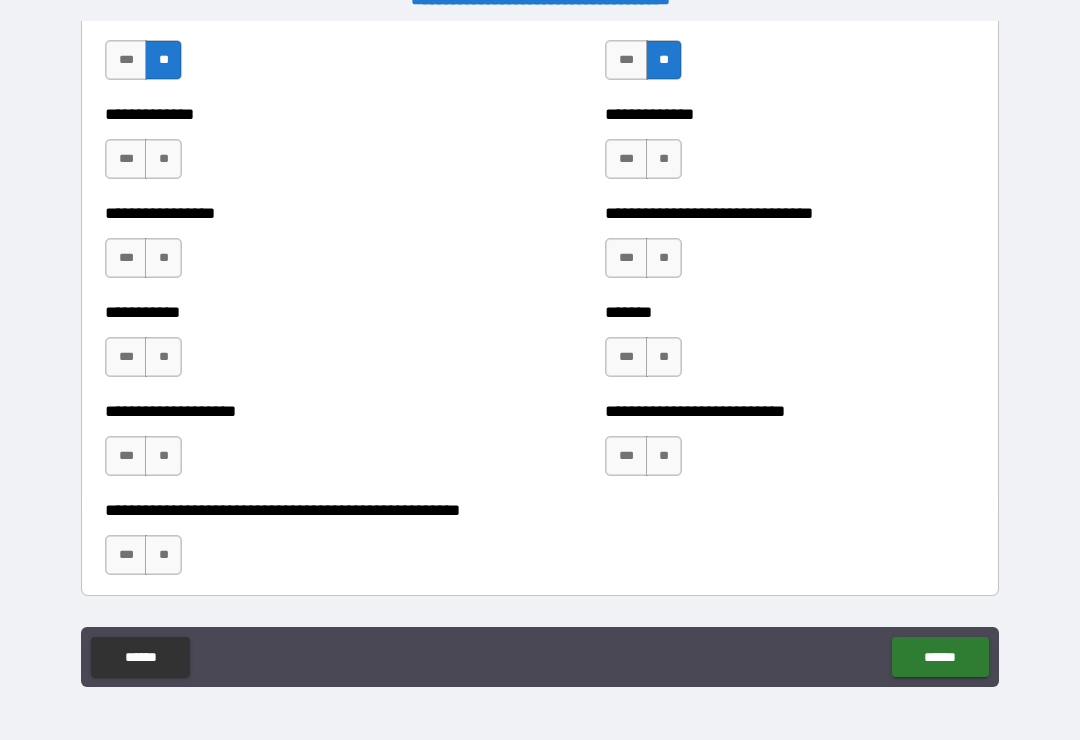click on "**" at bounding box center (163, 159) 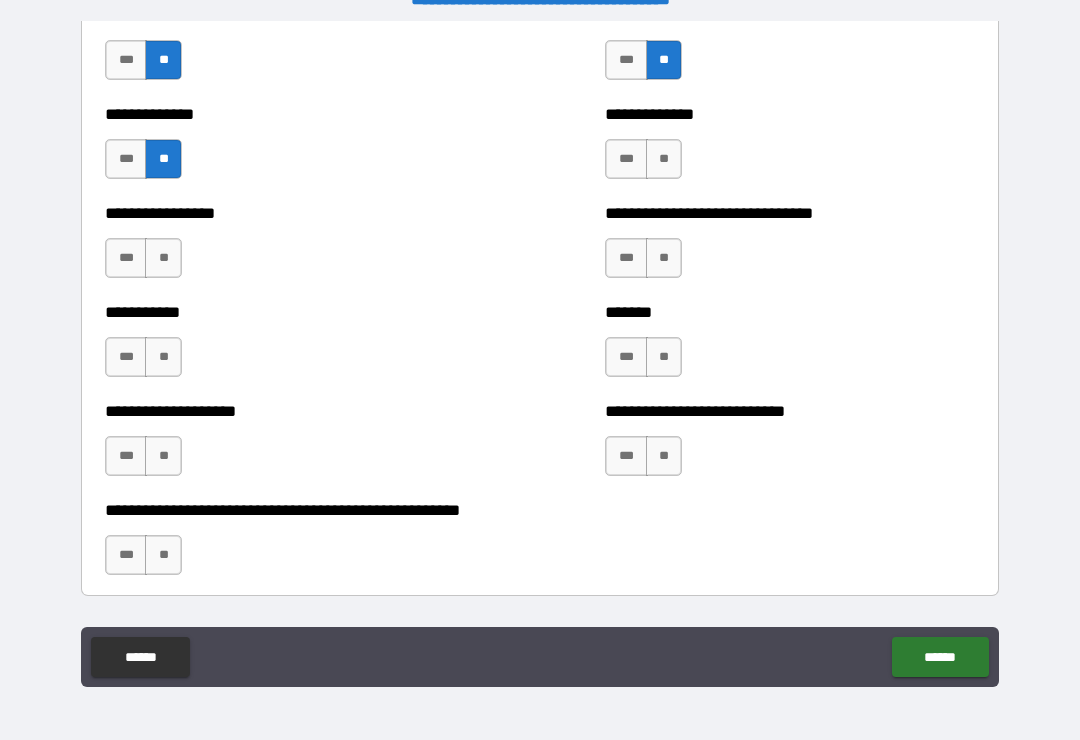 click on "**" at bounding box center [163, 258] 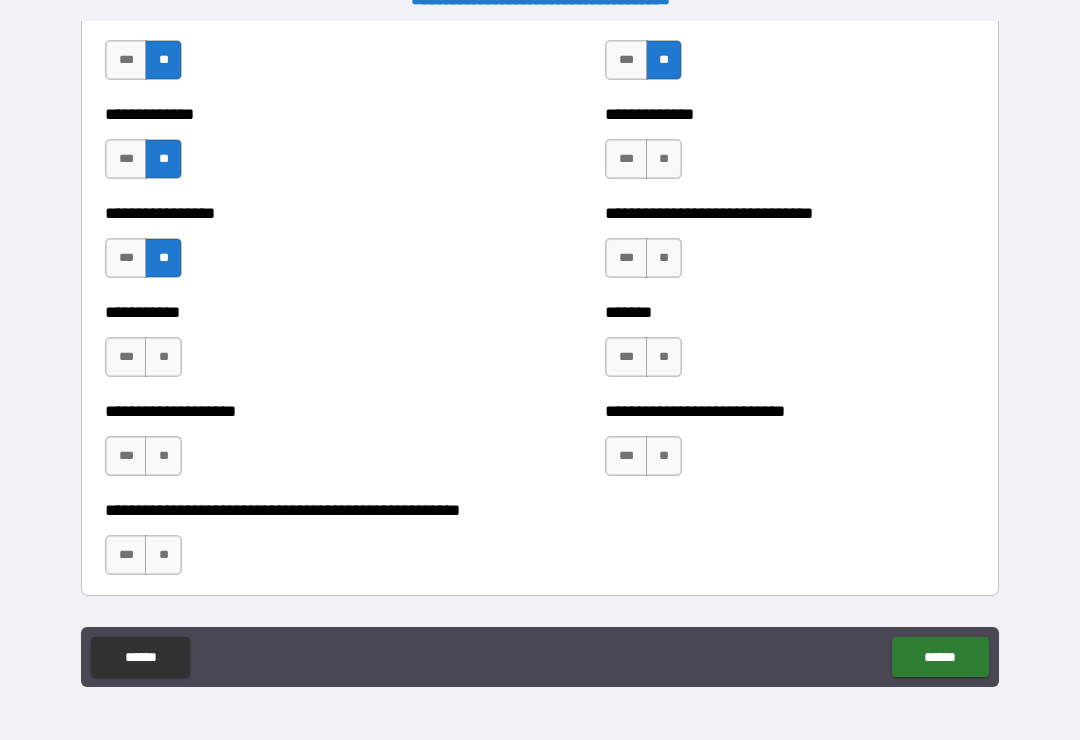 click on "**" at bounding box center (163, 357) 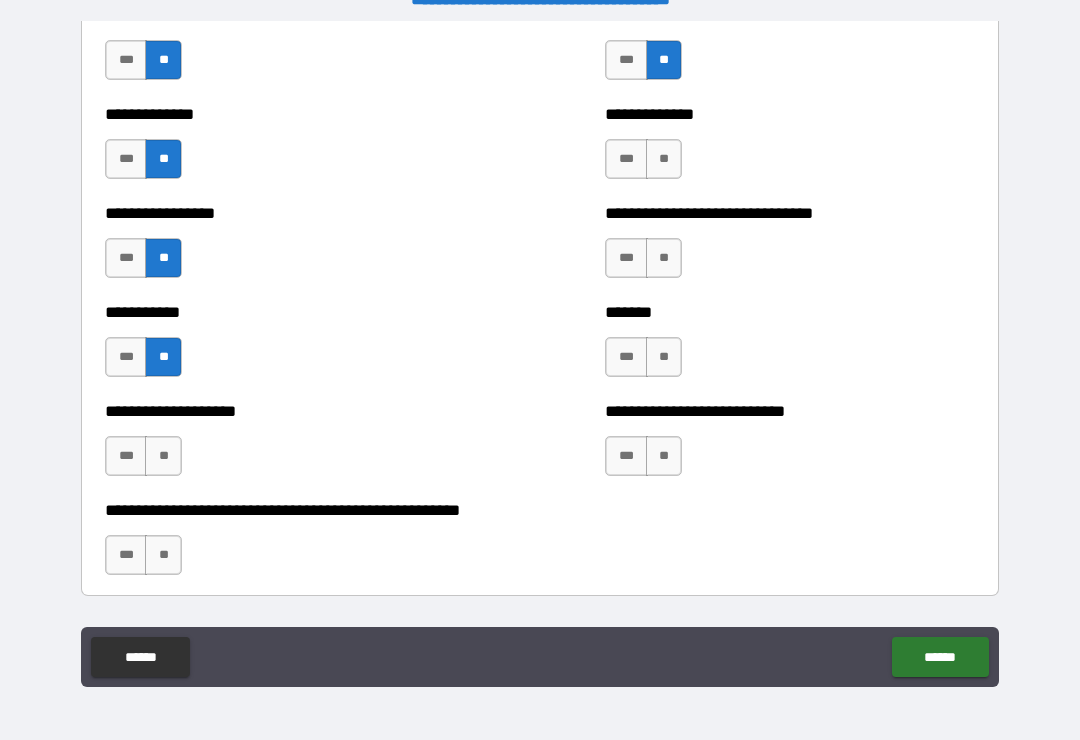 click on "**" at bounding box center [163, 456] 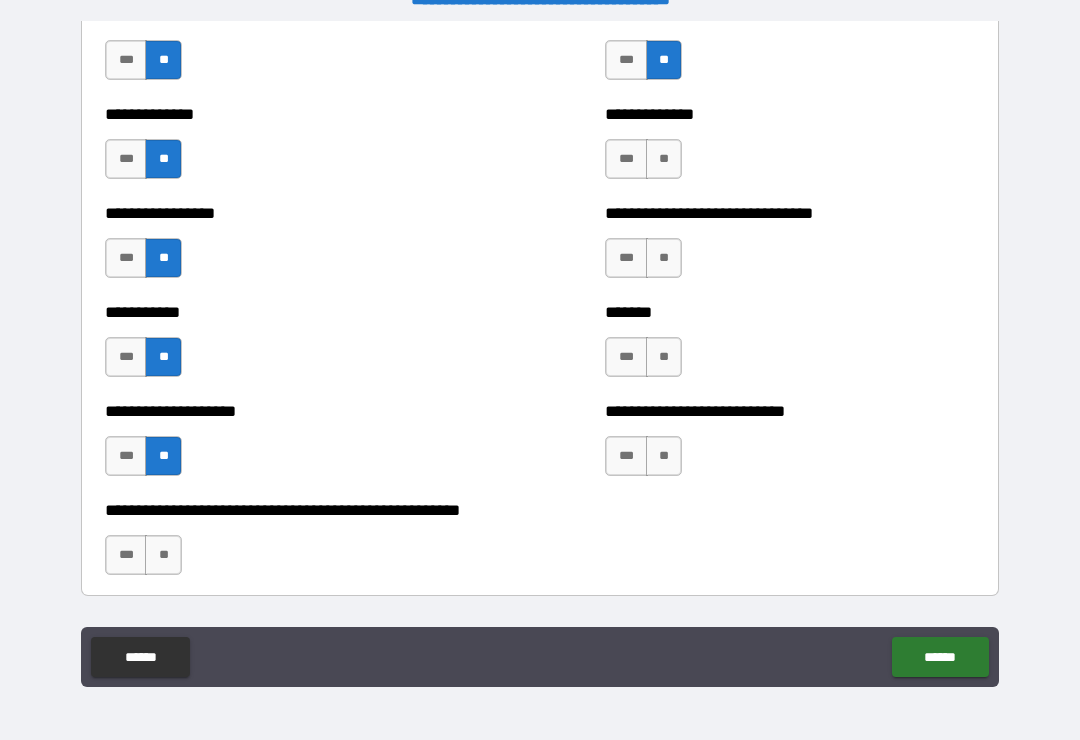 click on "**" at bounding box center [163, 555] 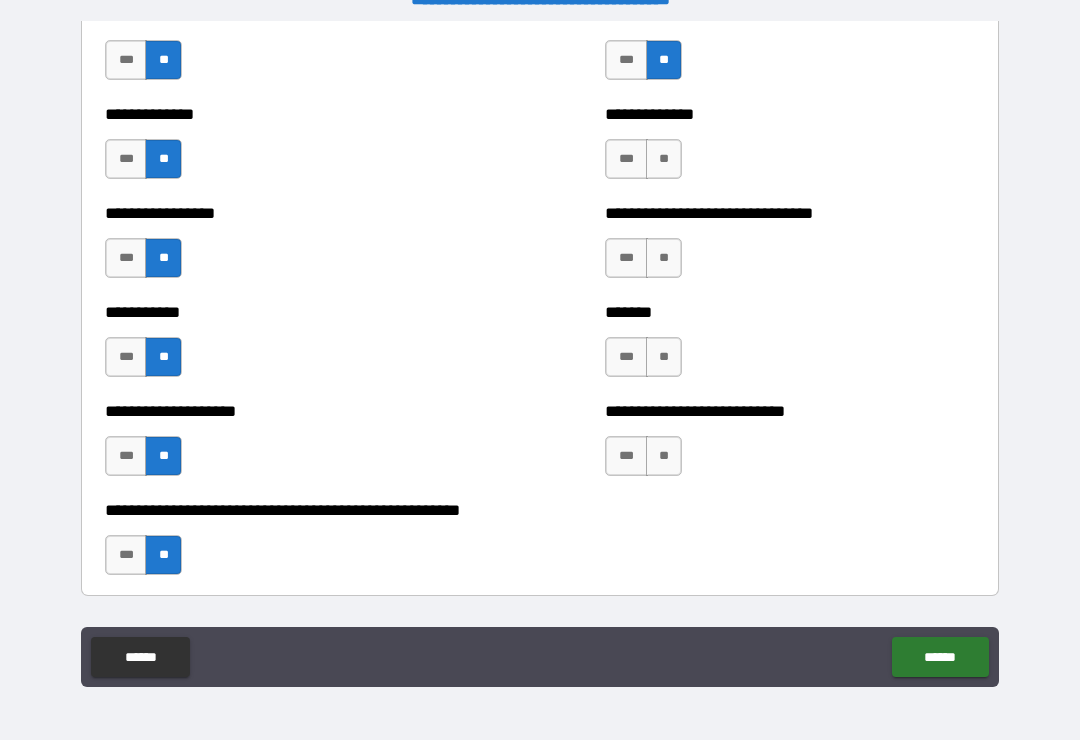 click on "**" at bounding box center (664, 159) 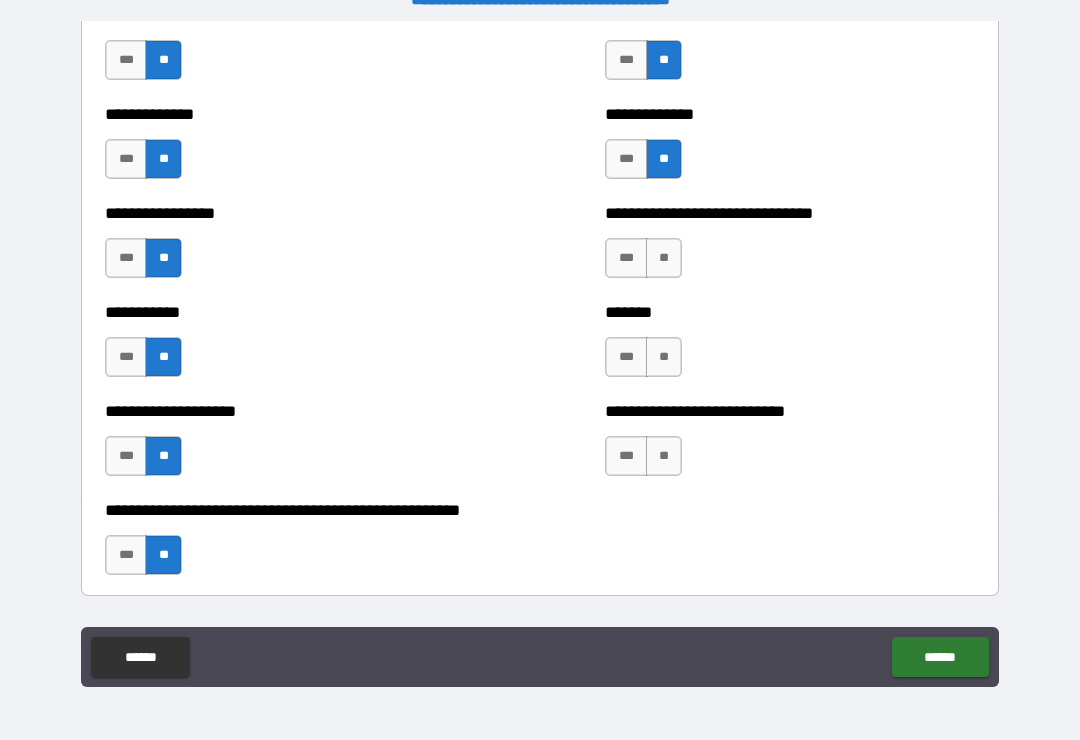 click on "**" at bounding box center (664, 258) 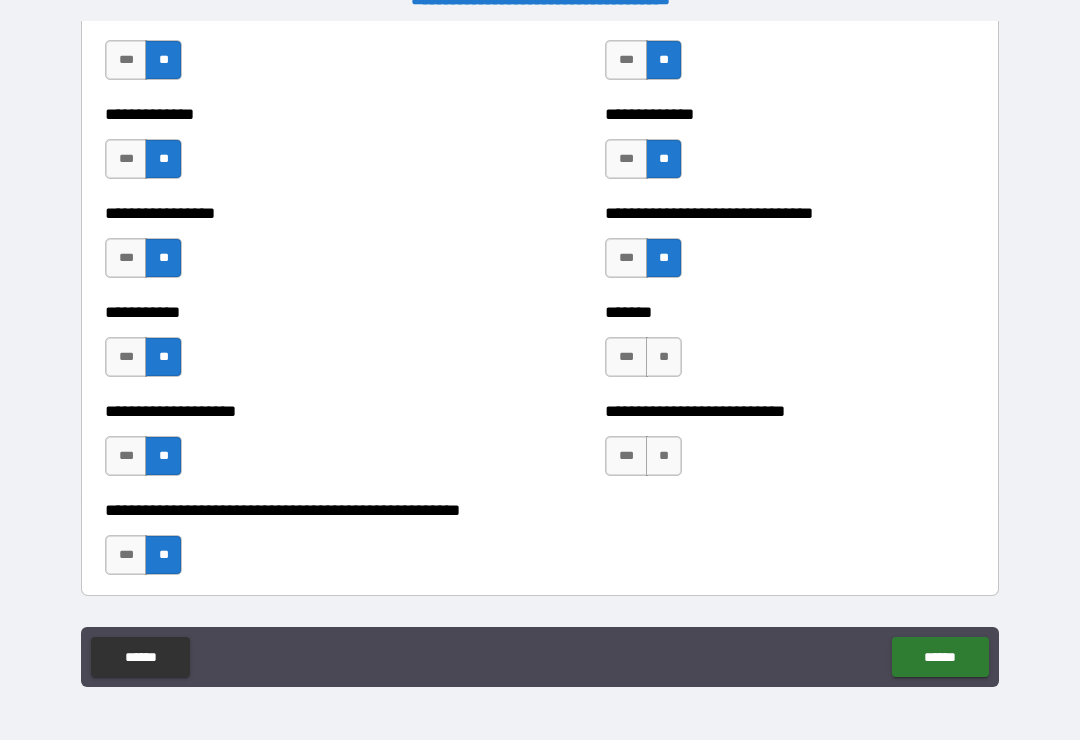 click on "**" at bounding box center (664, 357) 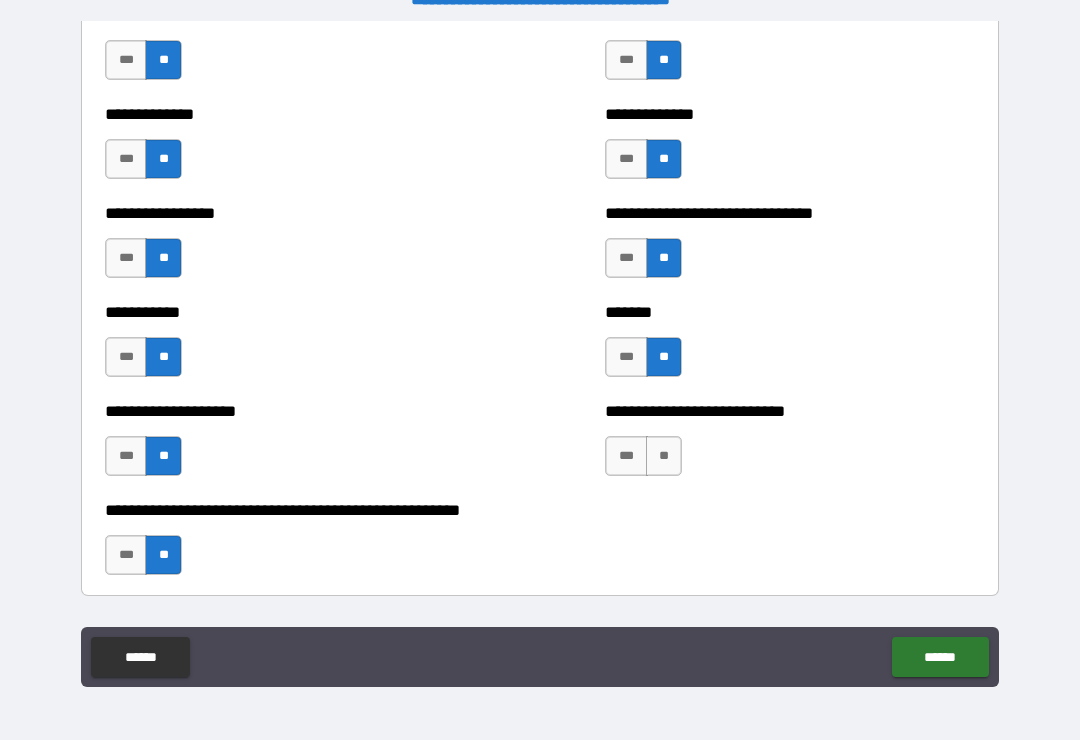 click on "**" at bounding box center [664, 456] 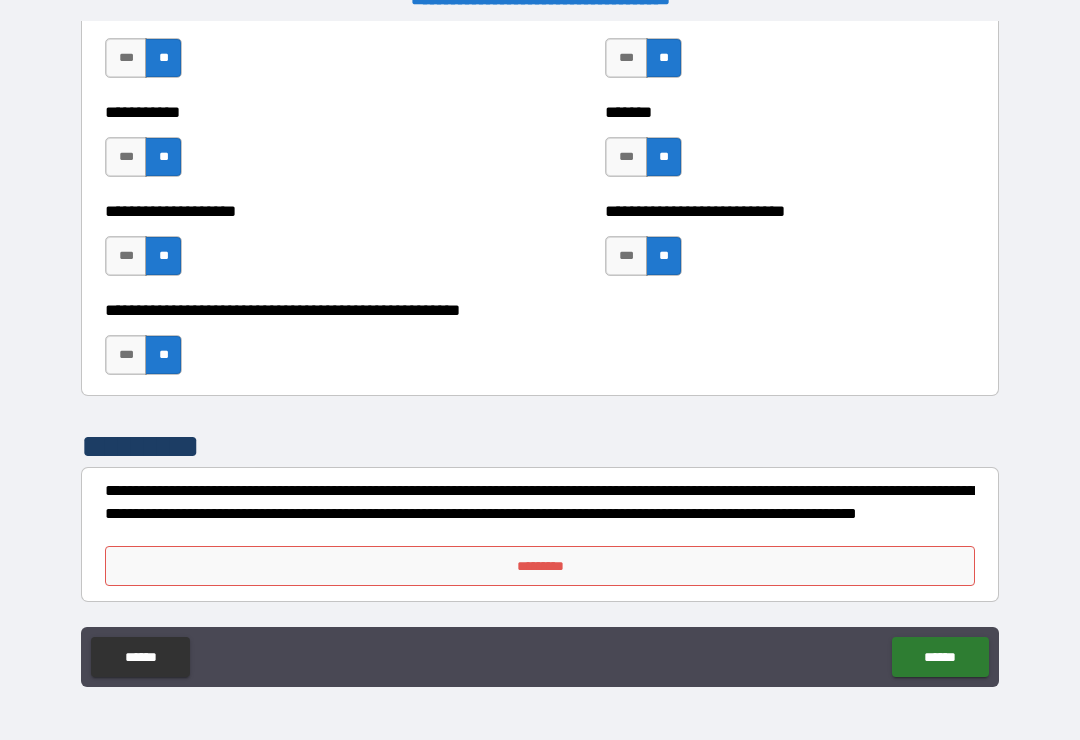 scroll, scrollTop: 7996, scrollLeft: 0, axis: vertical 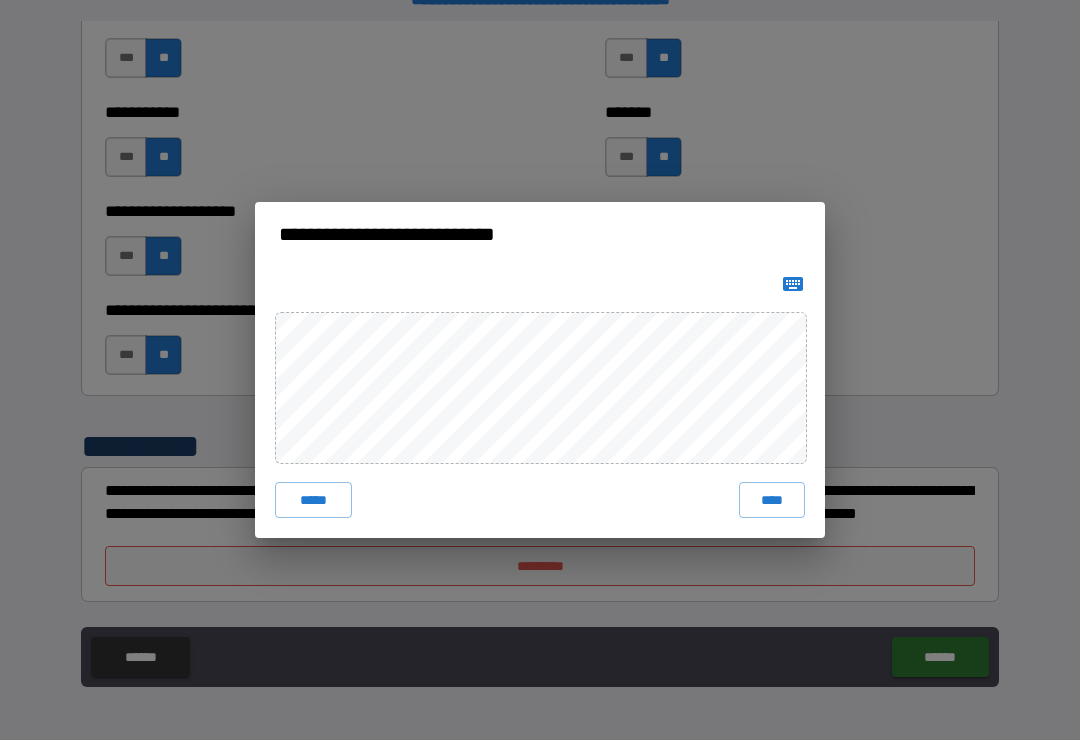 click on "****" at bounding box center (772, 500) 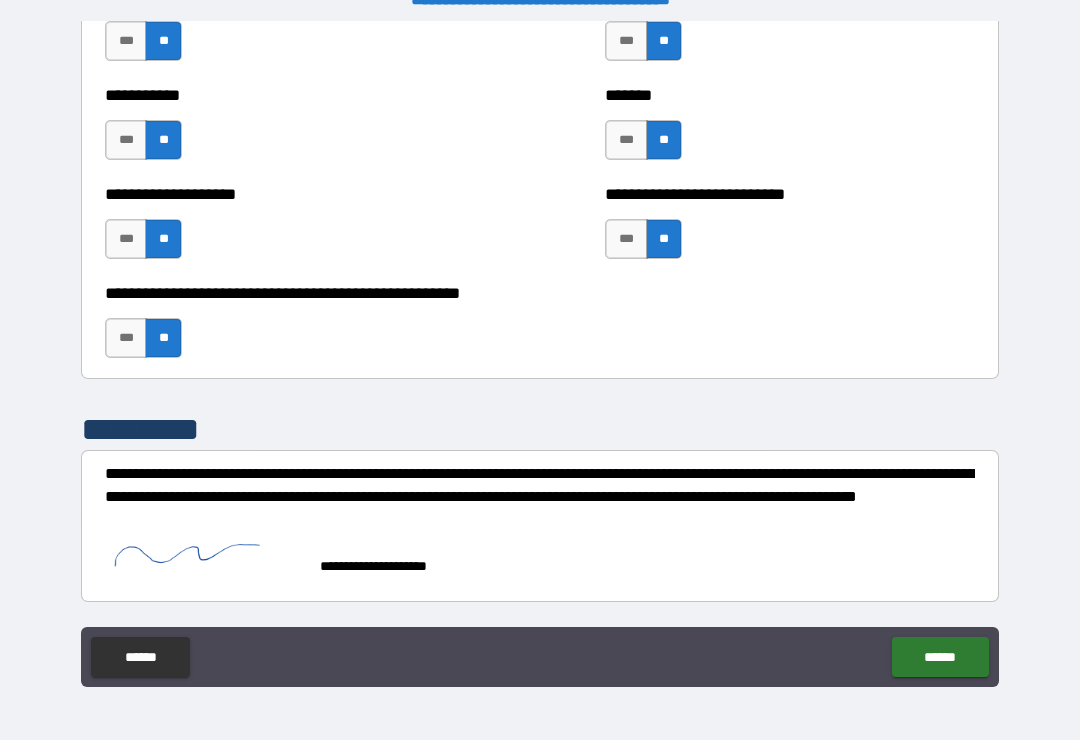 scroll, scrollTop: 8014, scrollLeft: 0, axis: vertical 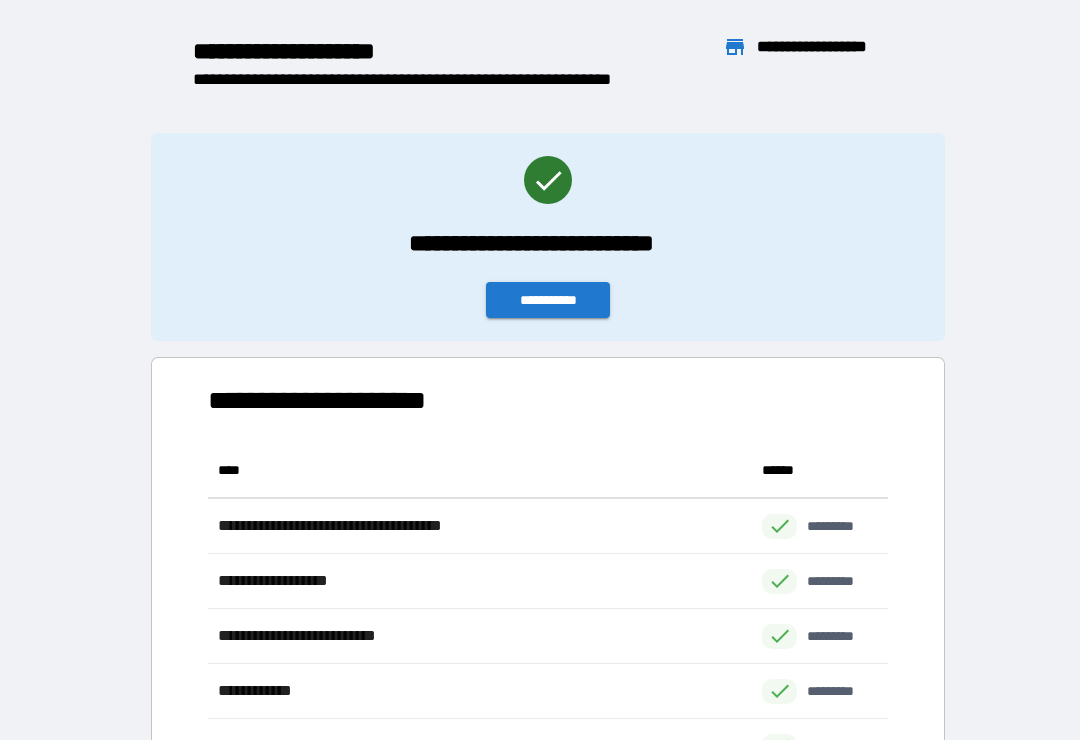 click on "**********" at bounding box center [548, 300] 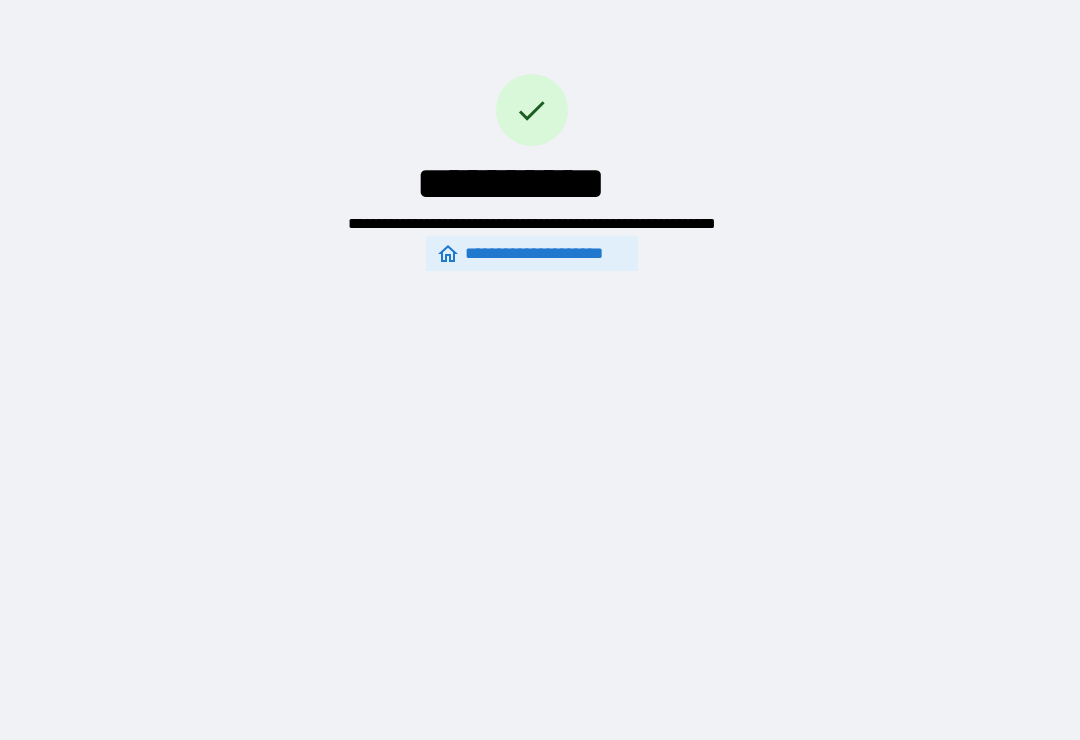 click on "**********" at bounding box center [540, 354] 